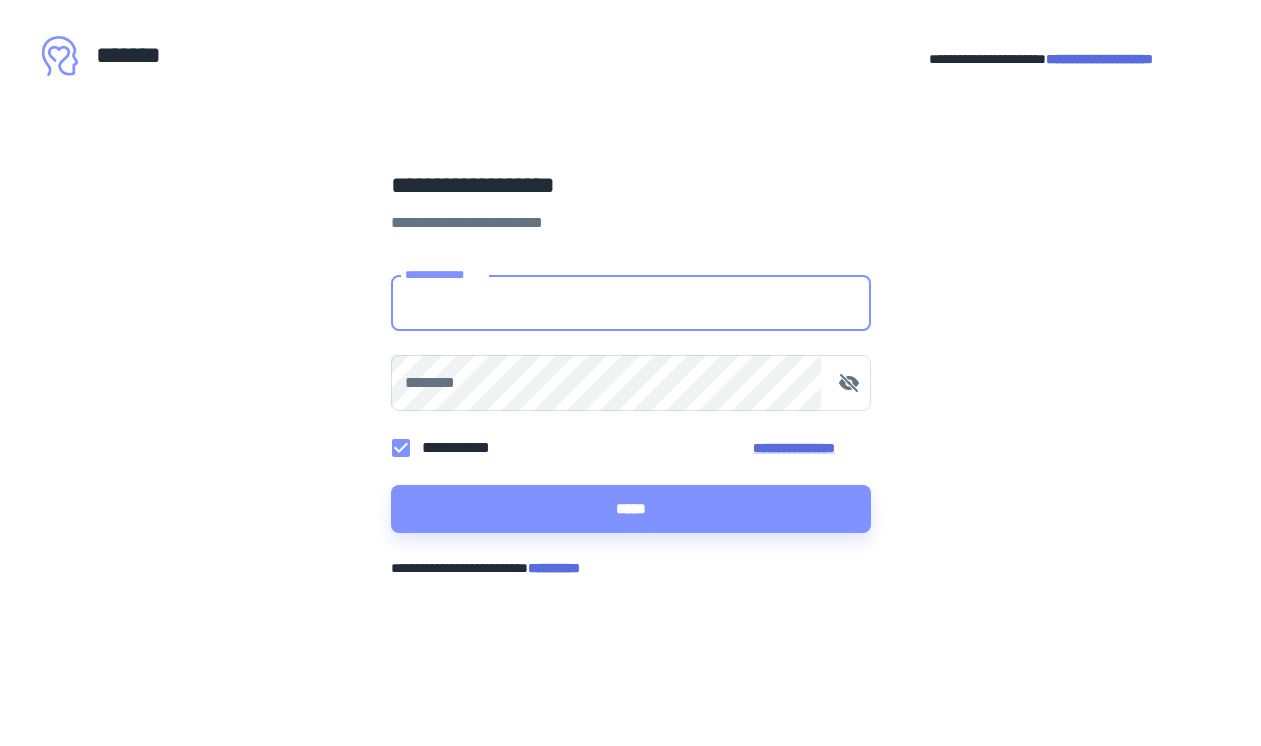 scroll, scrollTop: 0, scrollLeft: 0, axis: both 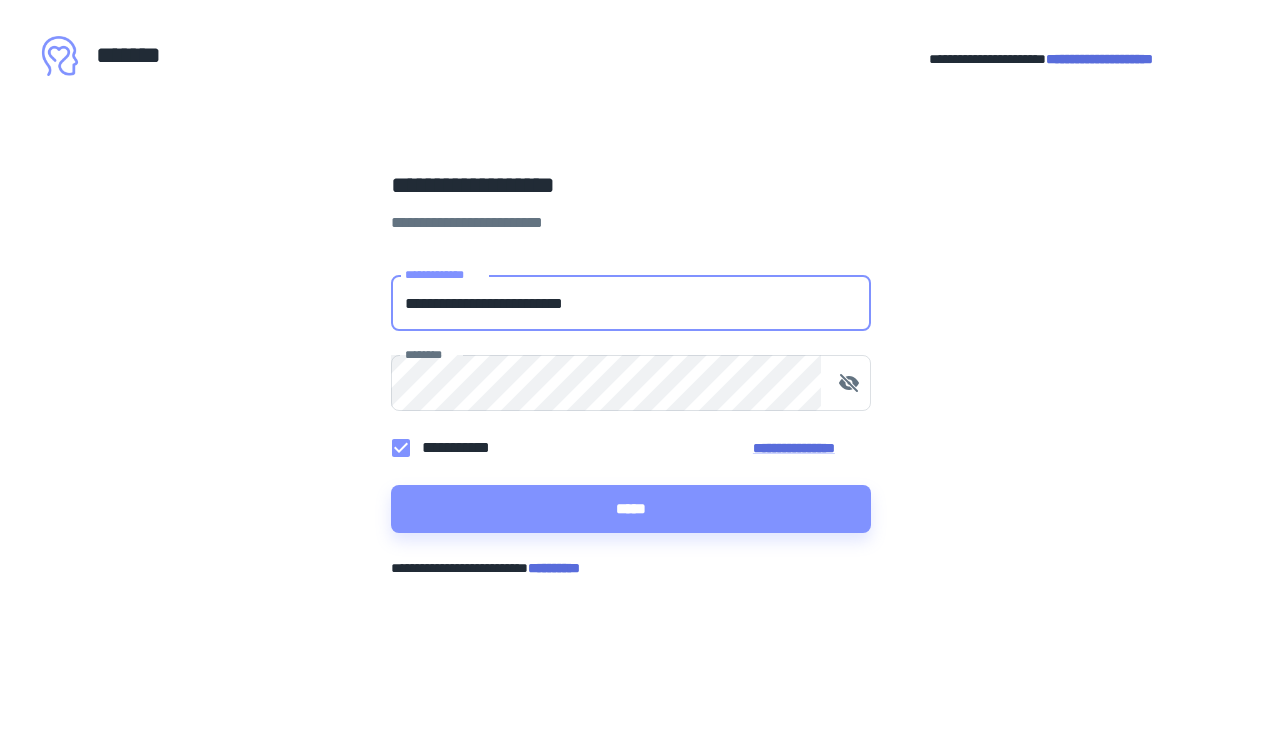 click on "*****" at bounding box center [631, 509] 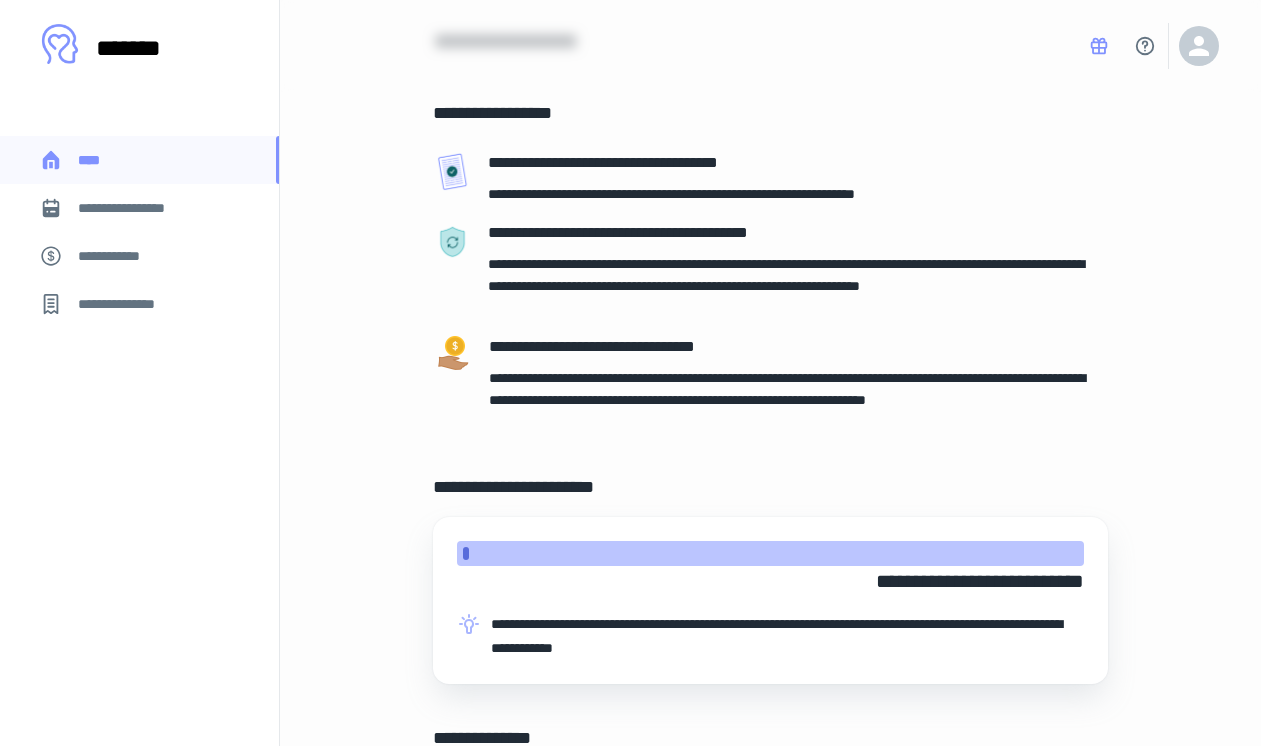 scroll, scrollTop: 95, scrollLeft: 0, axis: vertical 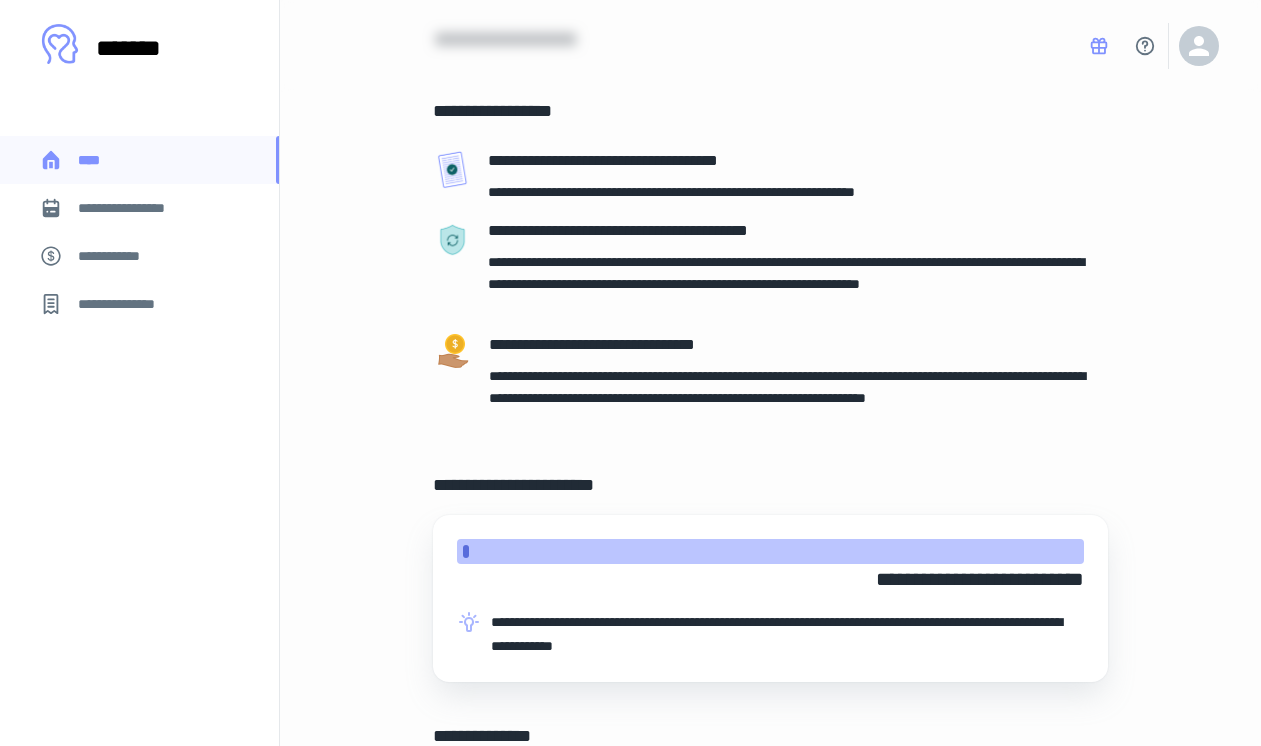 click on "**********" at bounding box center [136, 208] 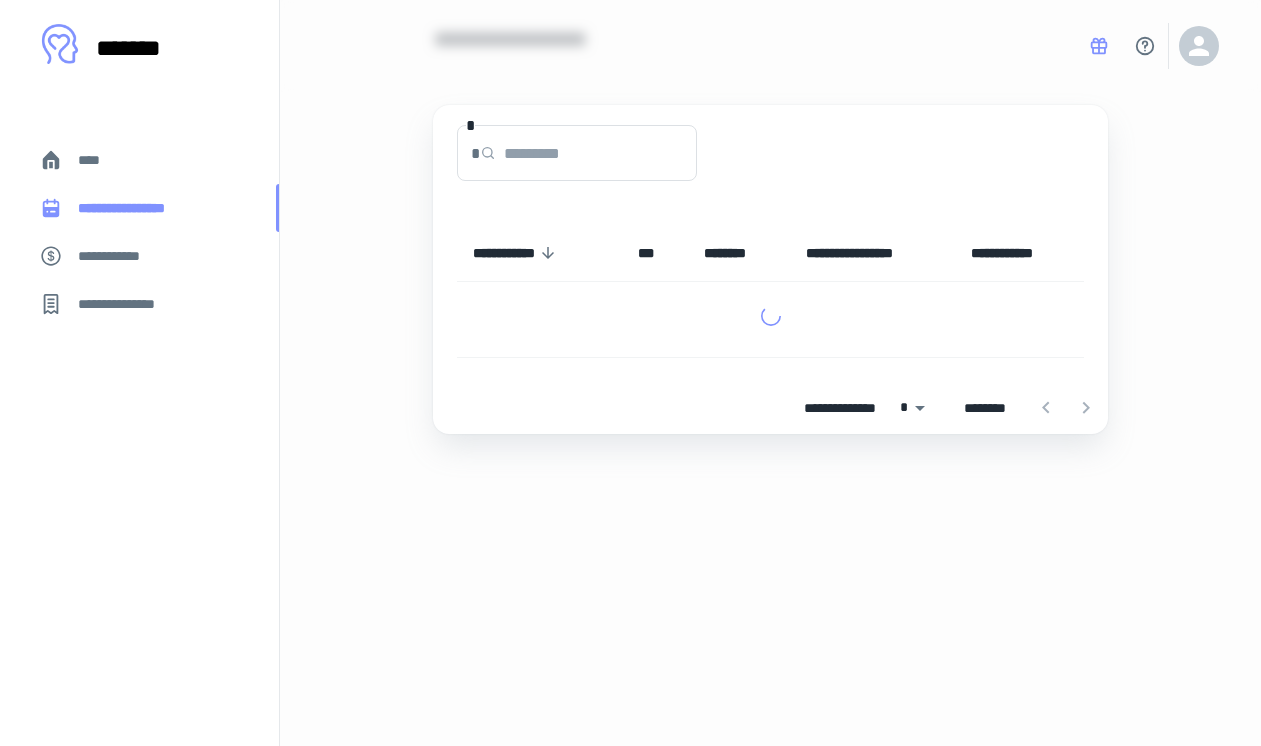 scroll, scrollTop: 0, scrollLeft: 0, axis: both 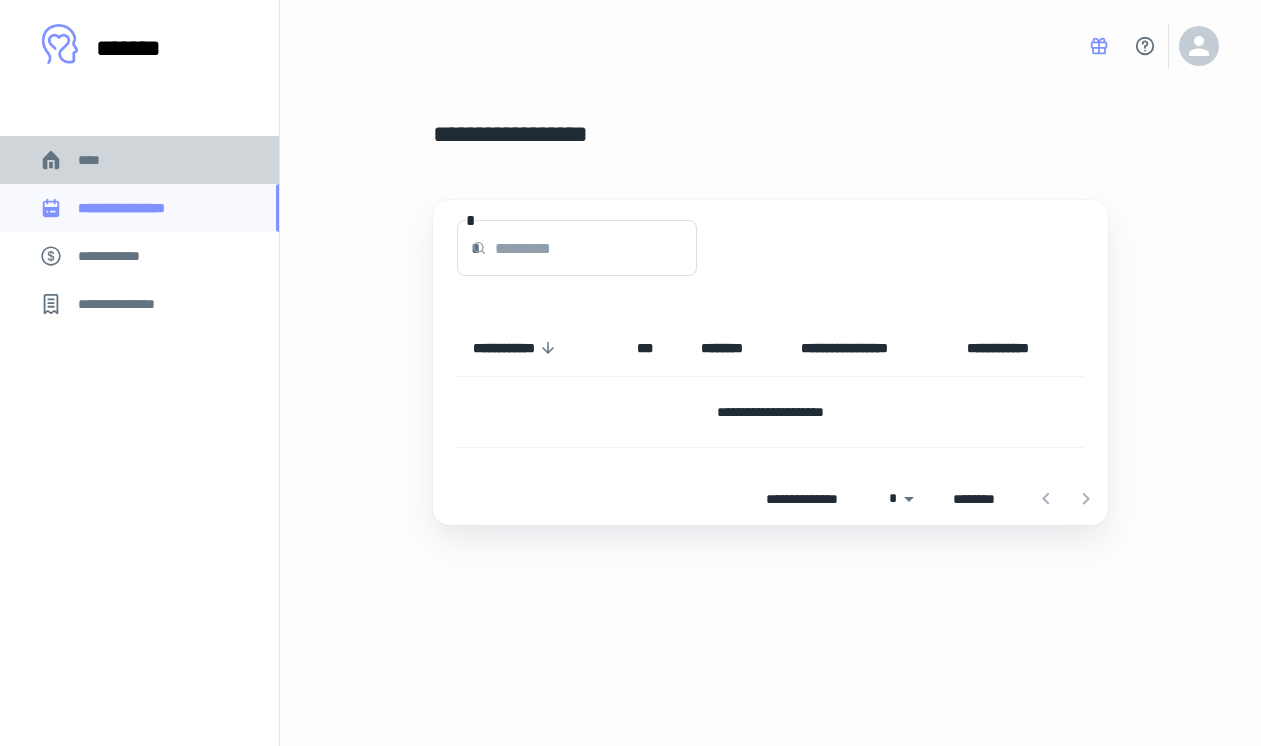 click on "****" at bounding box center [97, 160] 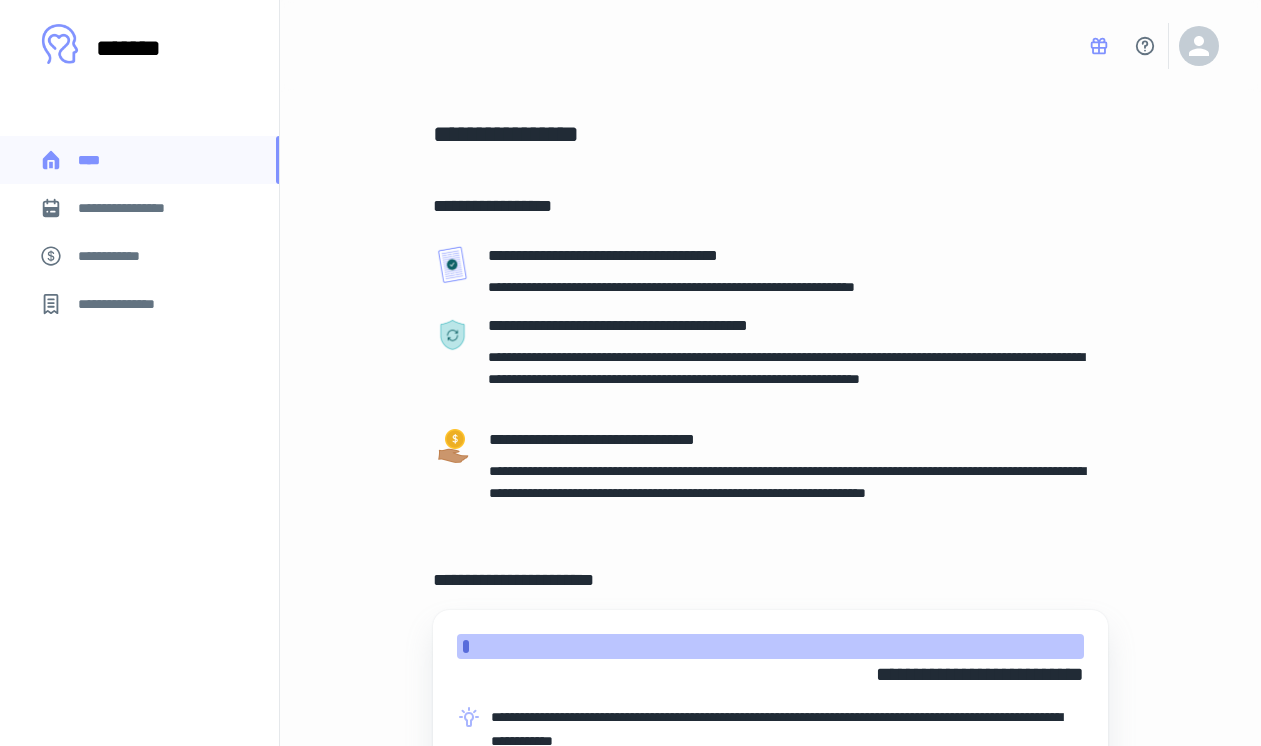 scroll, scrollTop: 559, scrollLeft: 0, axis: vertical 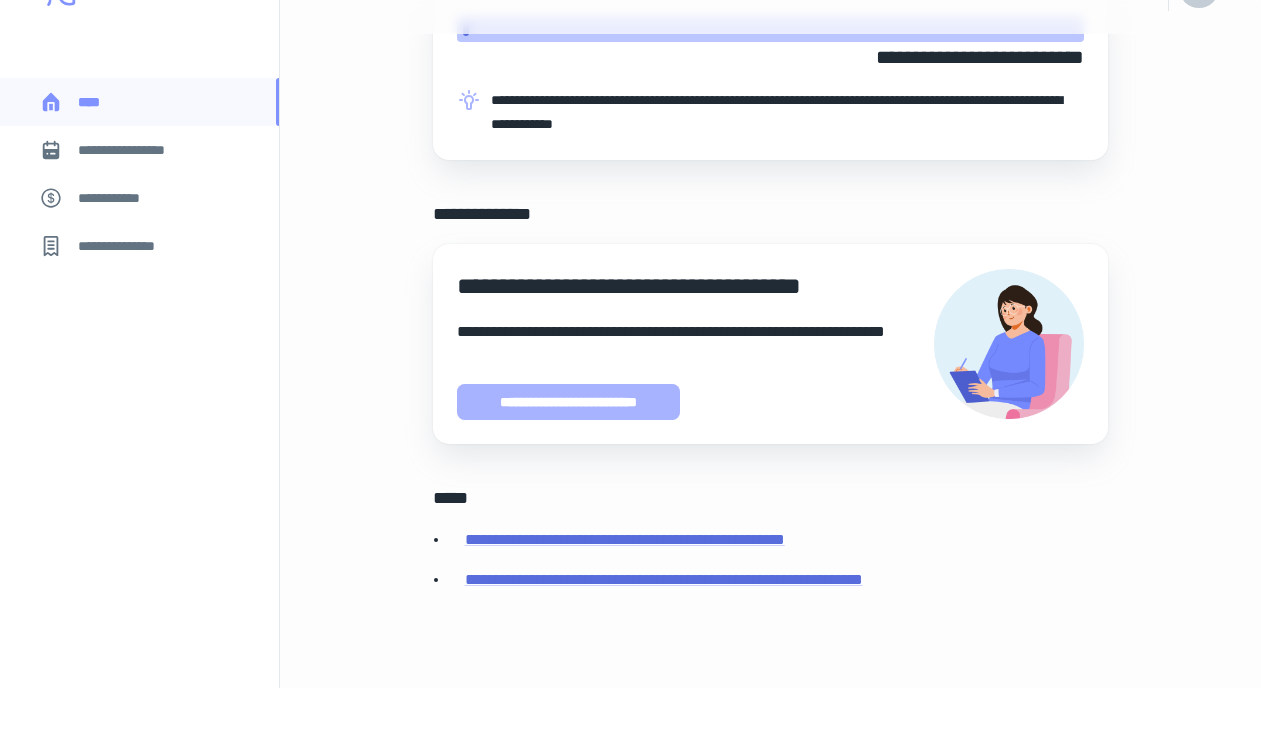 click on "**********" at bounding box center (568, 460) 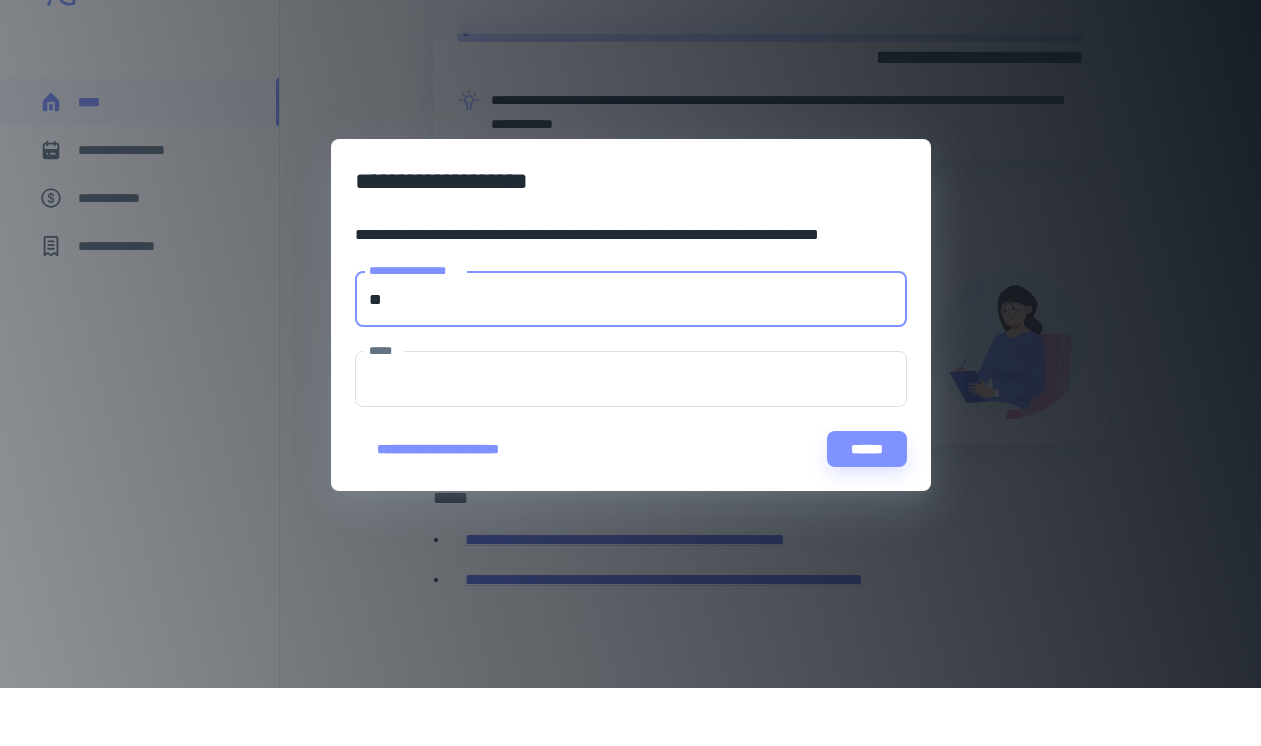 type on "*" 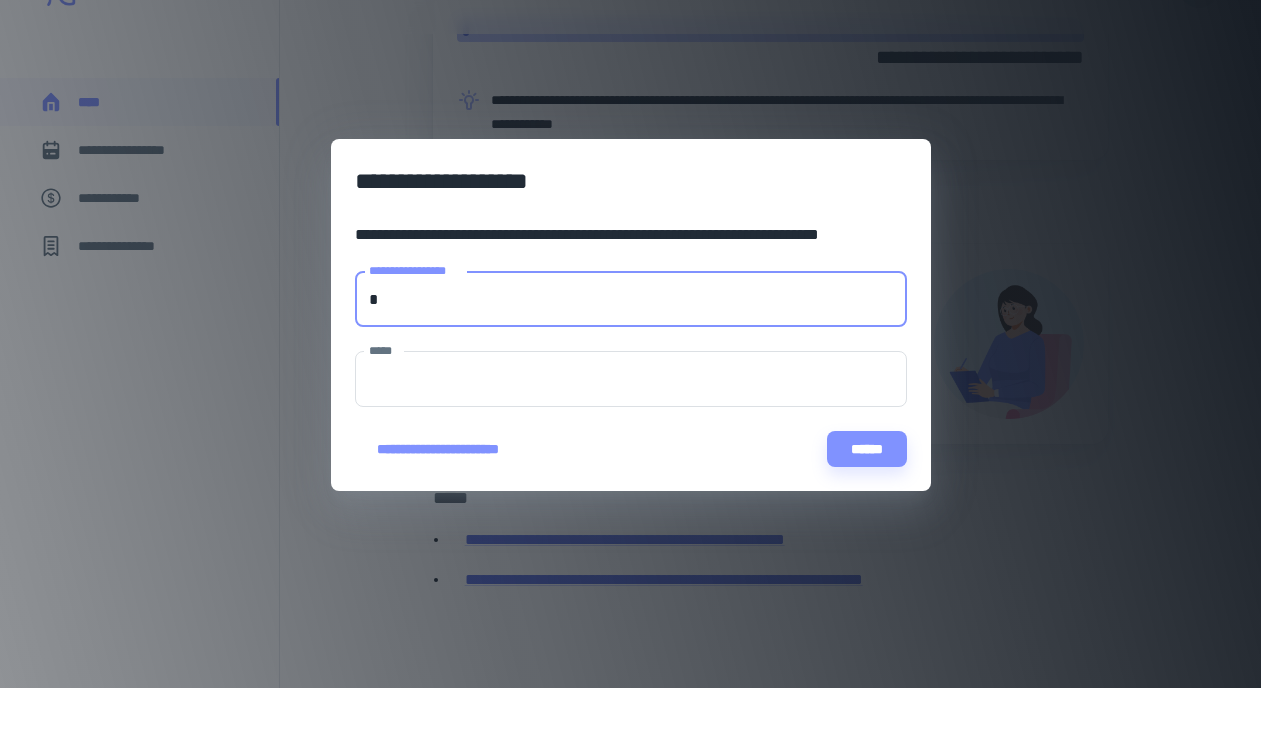 type 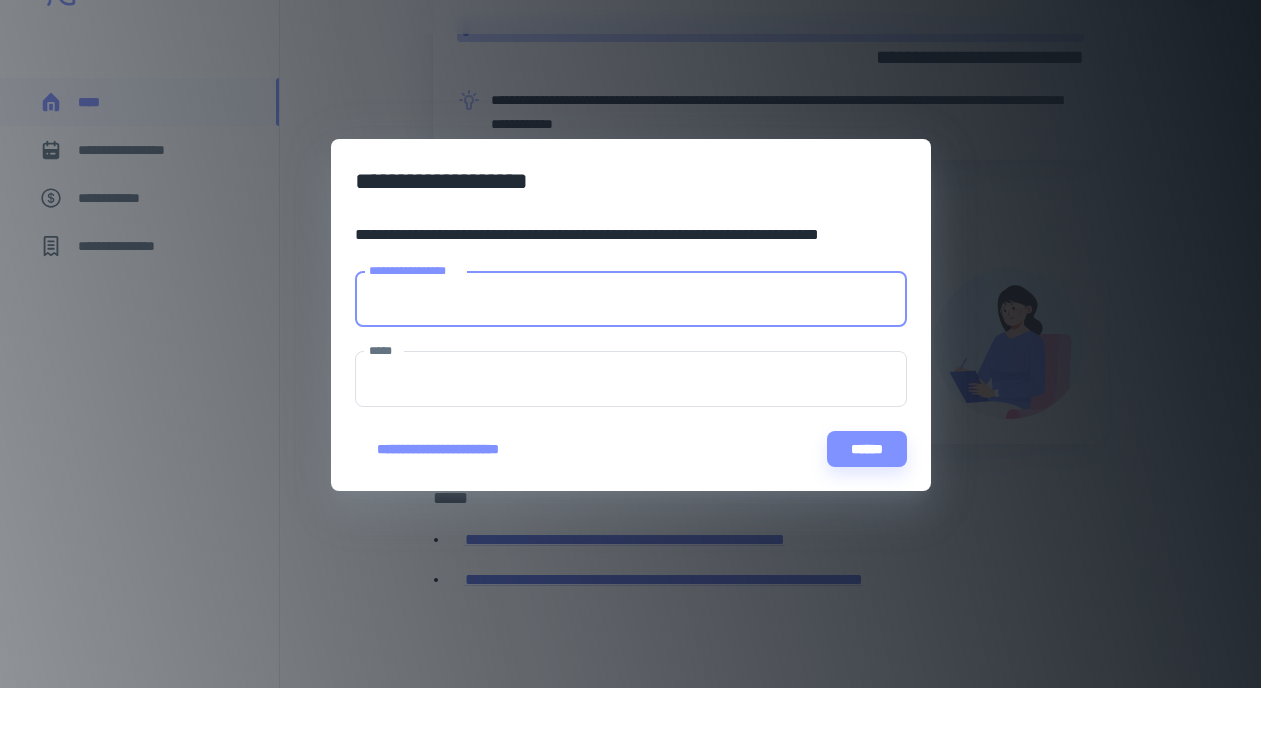 click on "**********" at bounding box center [630, 373] 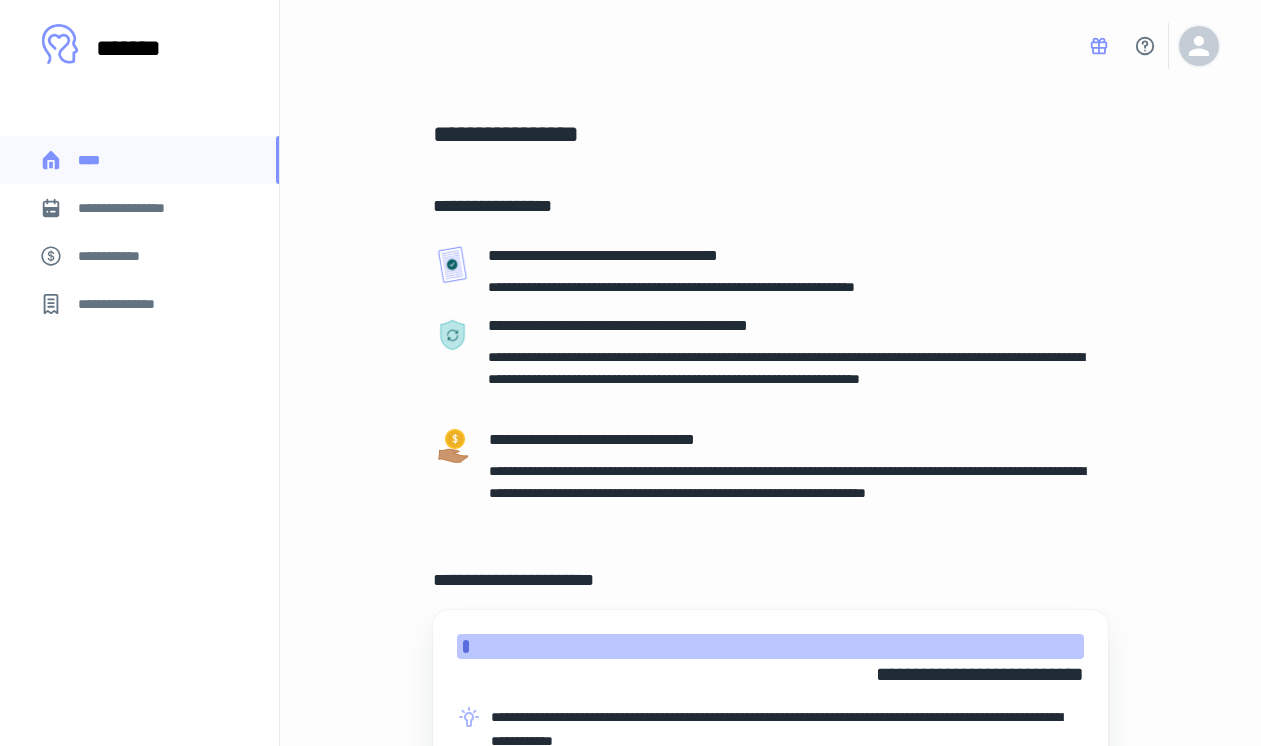 scroll, scrollTop: -1, scrollLeft: 0, axis: vertical 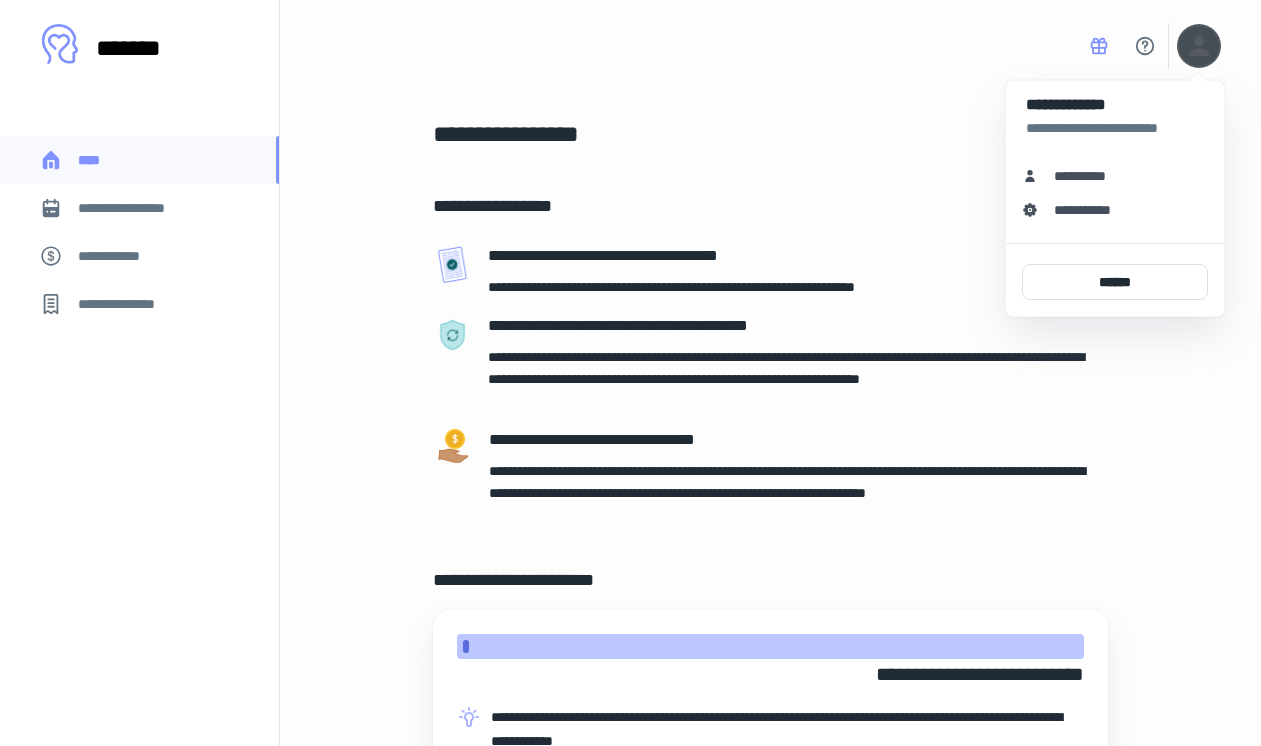 click on "**********" at bounding box center (1087, 176) 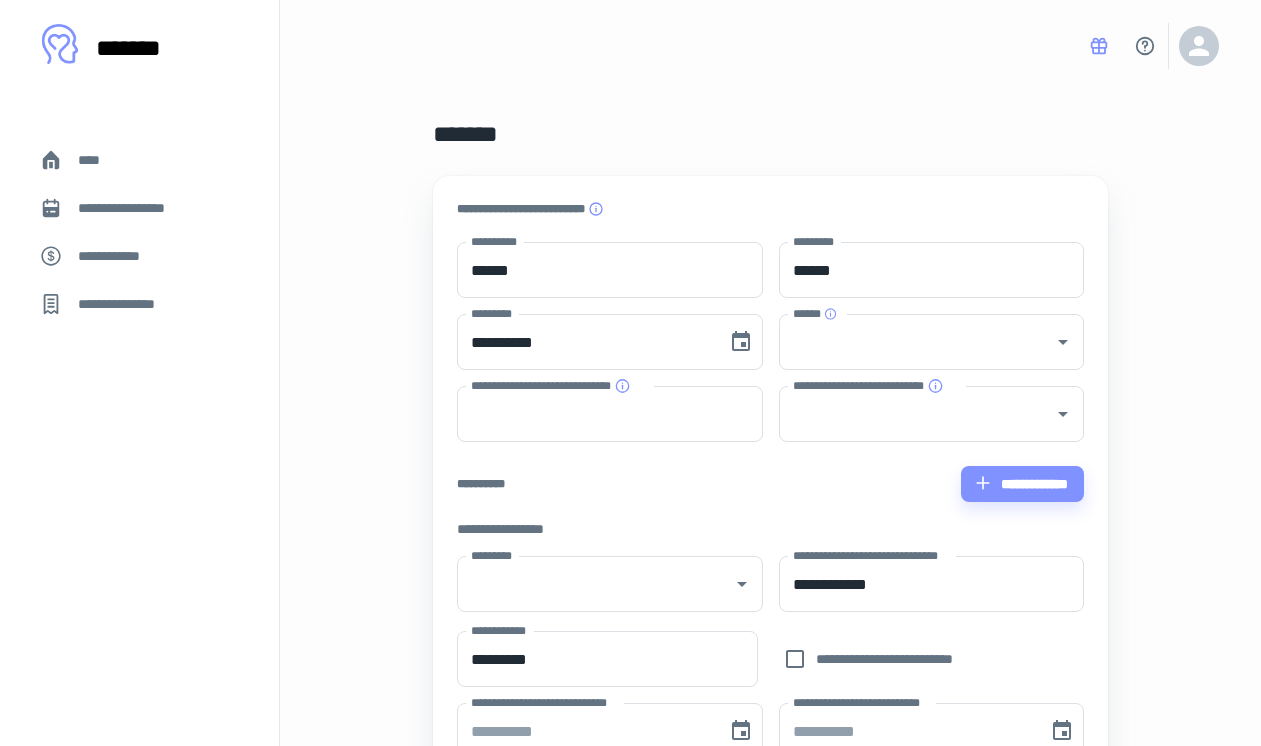 type on "*" 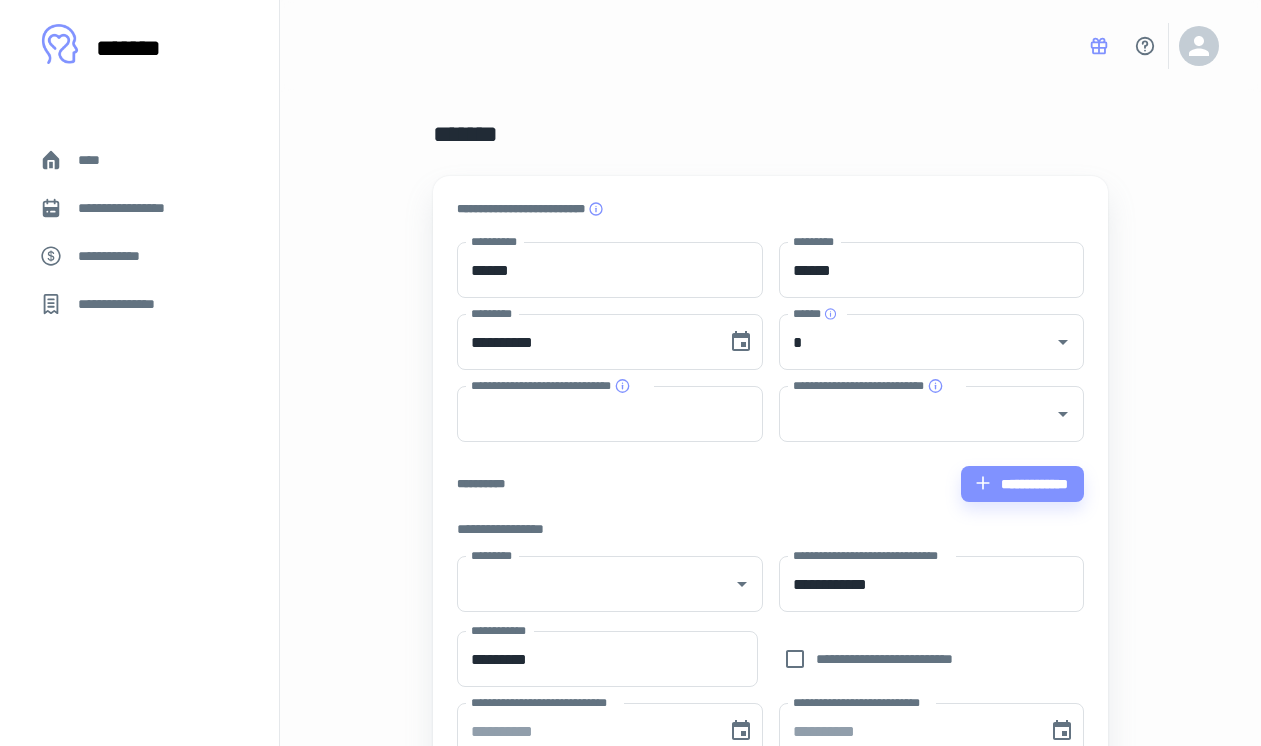 type on "**********" 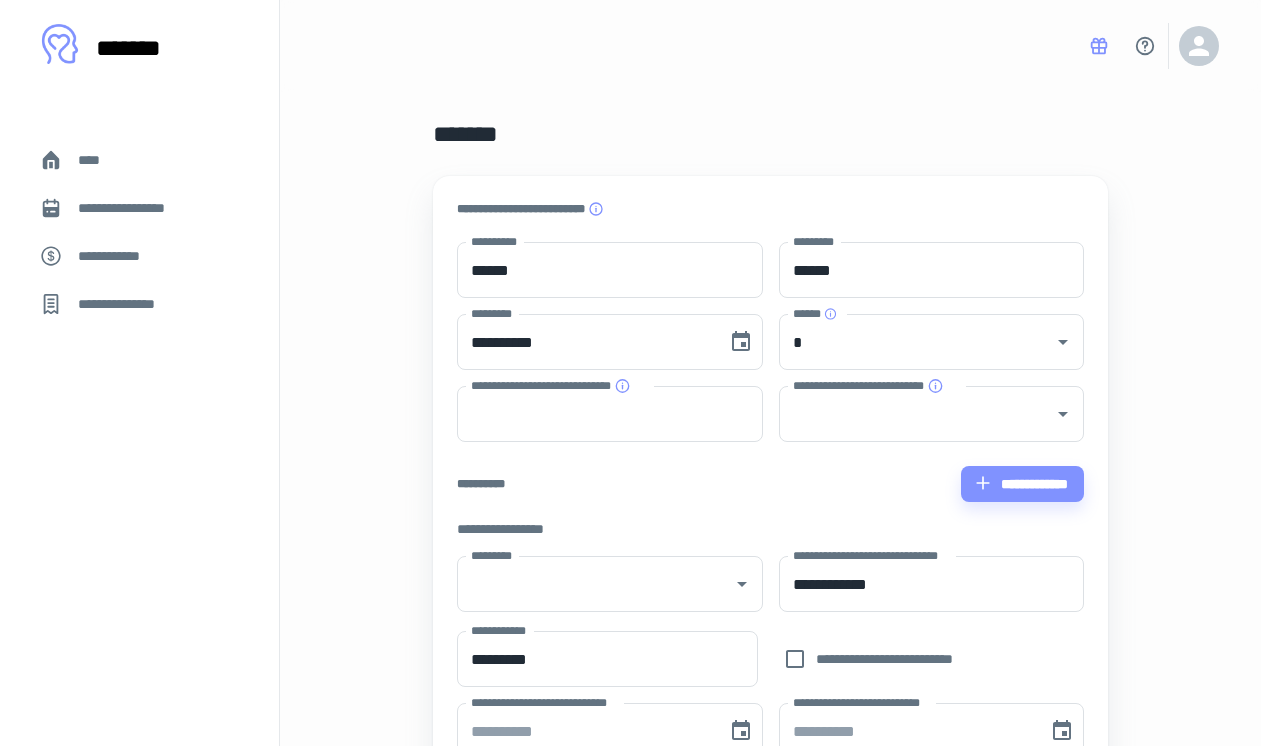 type on "*****" 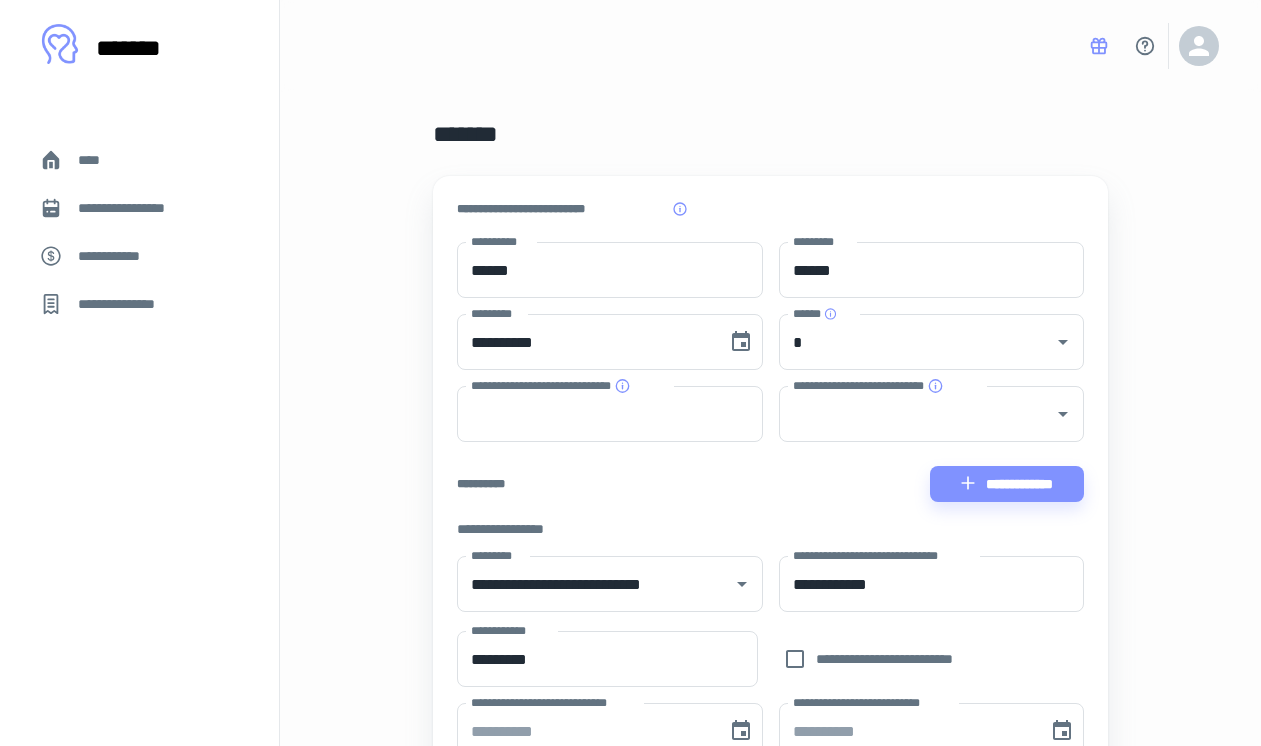 scroll, scrollTop: 0, scrollLeft: 0, axis: both 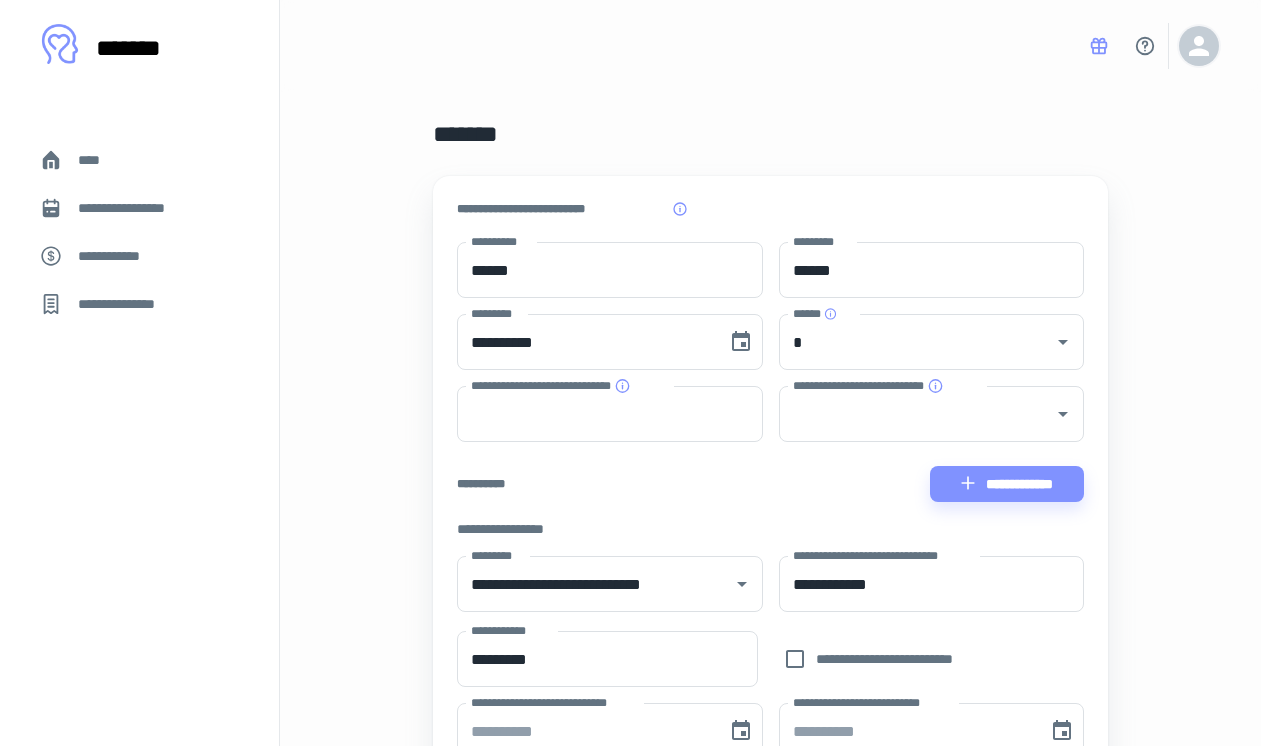 click 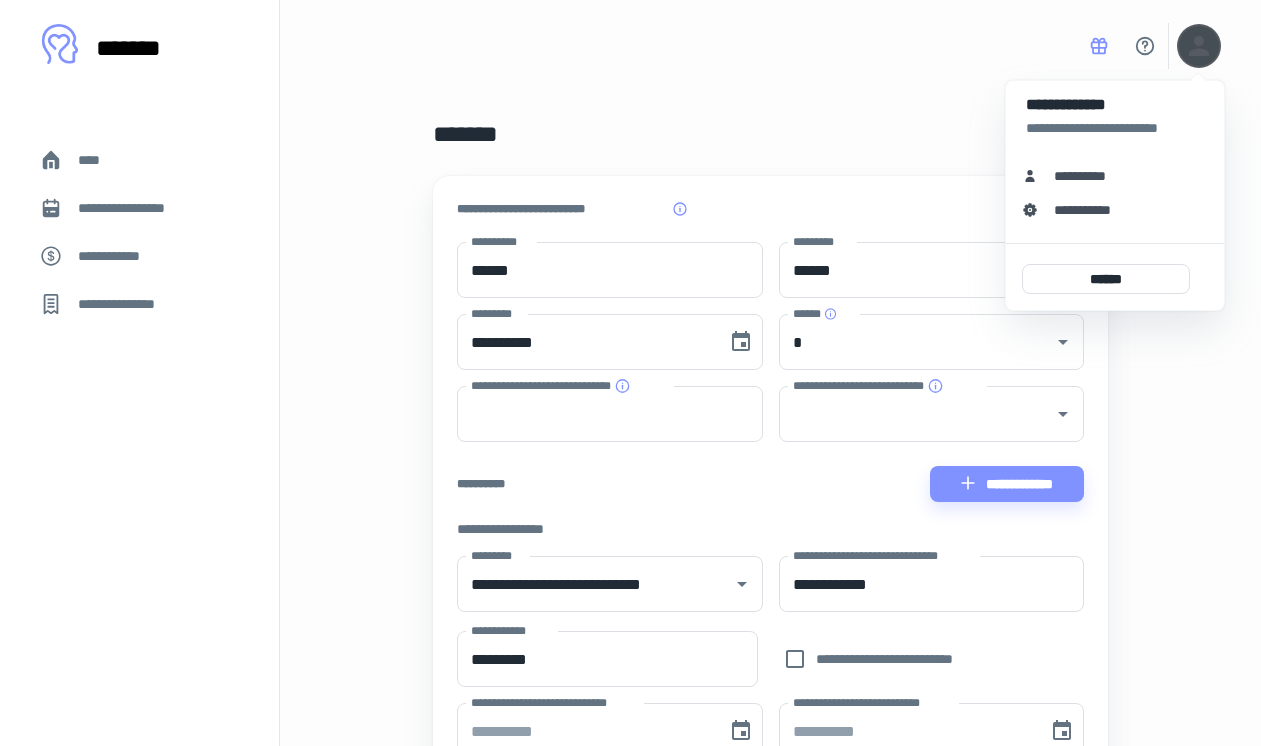 click on "**********" at bounding box center (1093, 210) 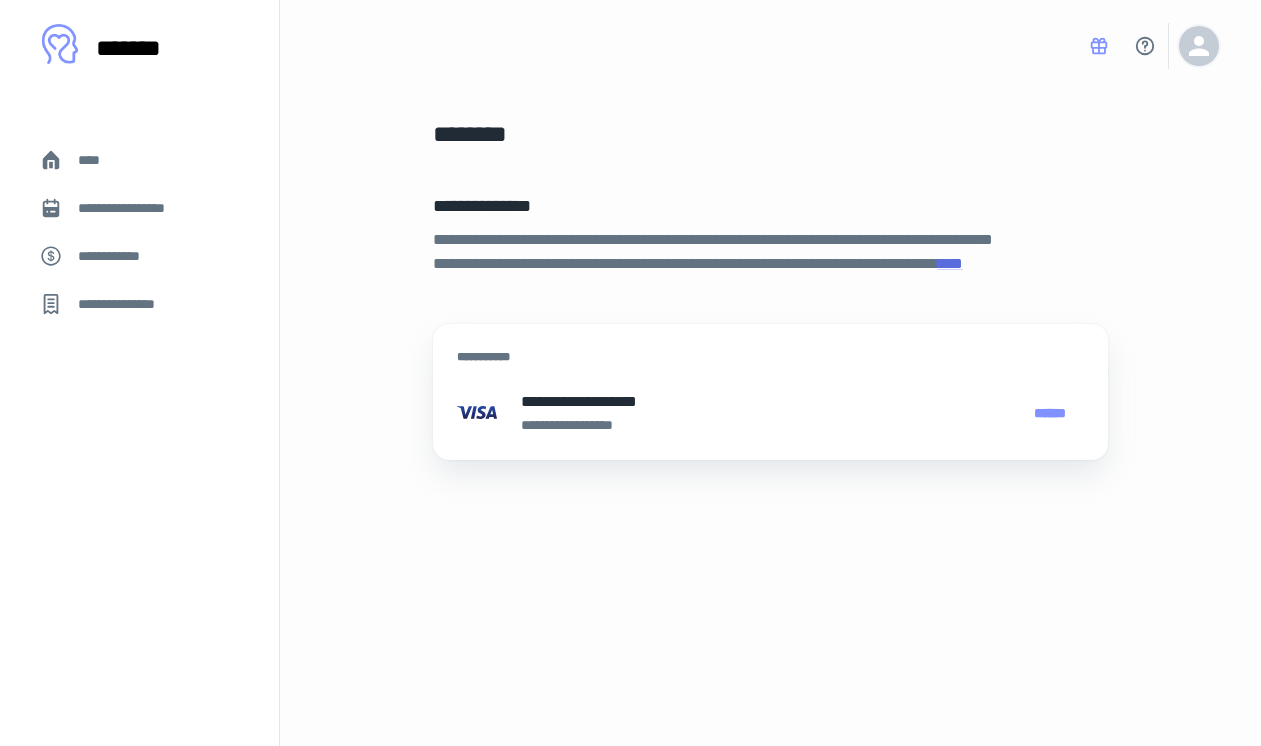 click 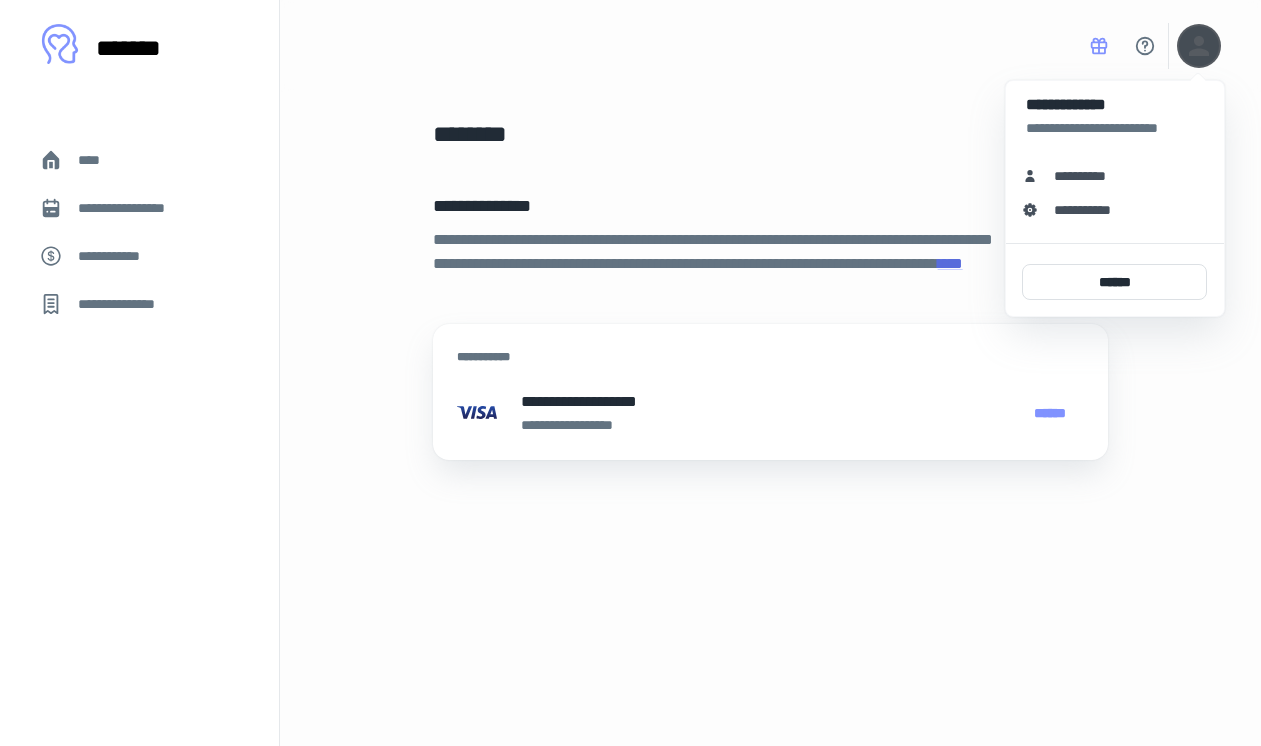 click at bounding box center [630, 373] 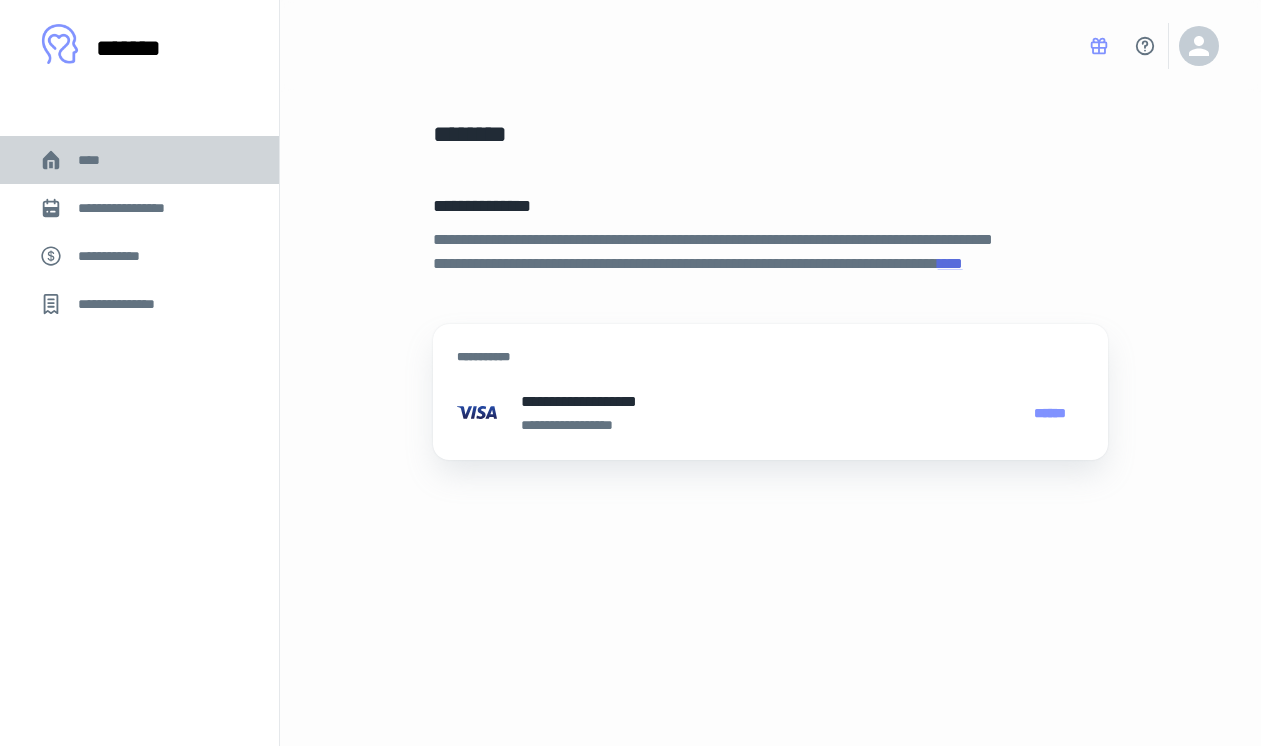 click on "****" at bounding box center (97, 160) 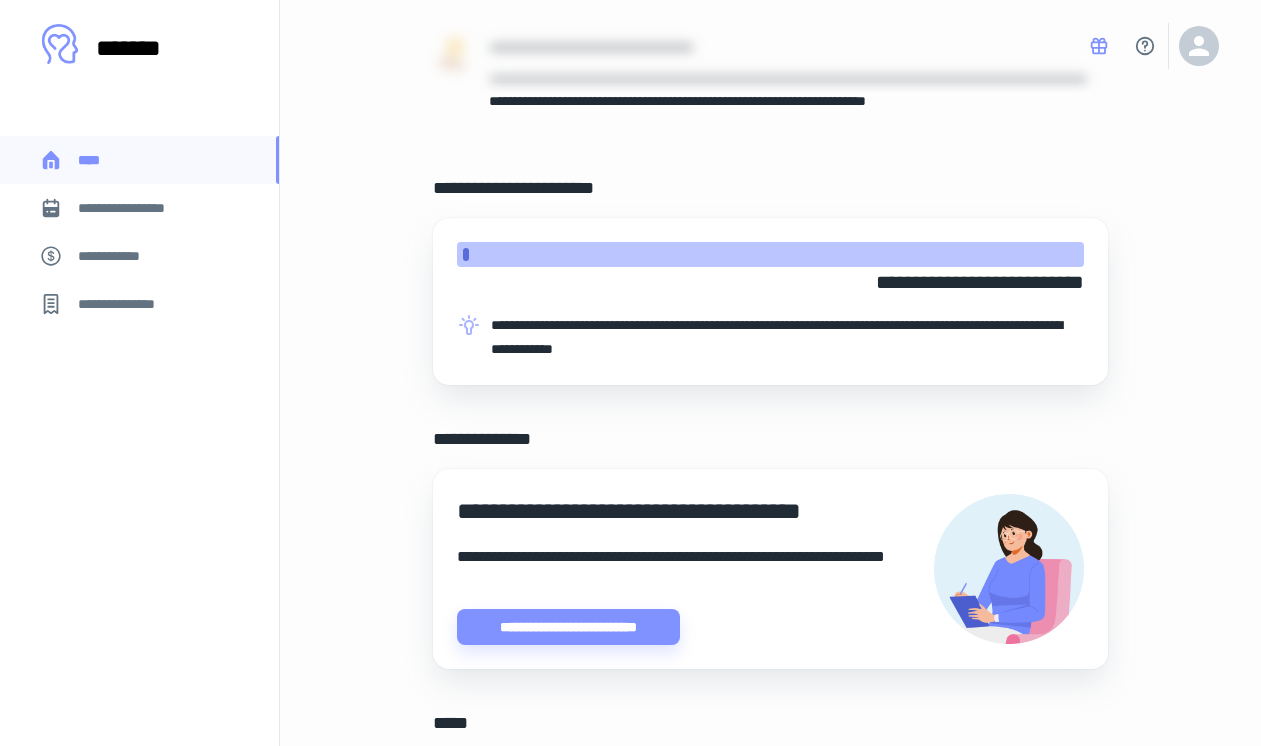 scroll, scrollTop: 559, scrollLeft: 0, axis: vertical 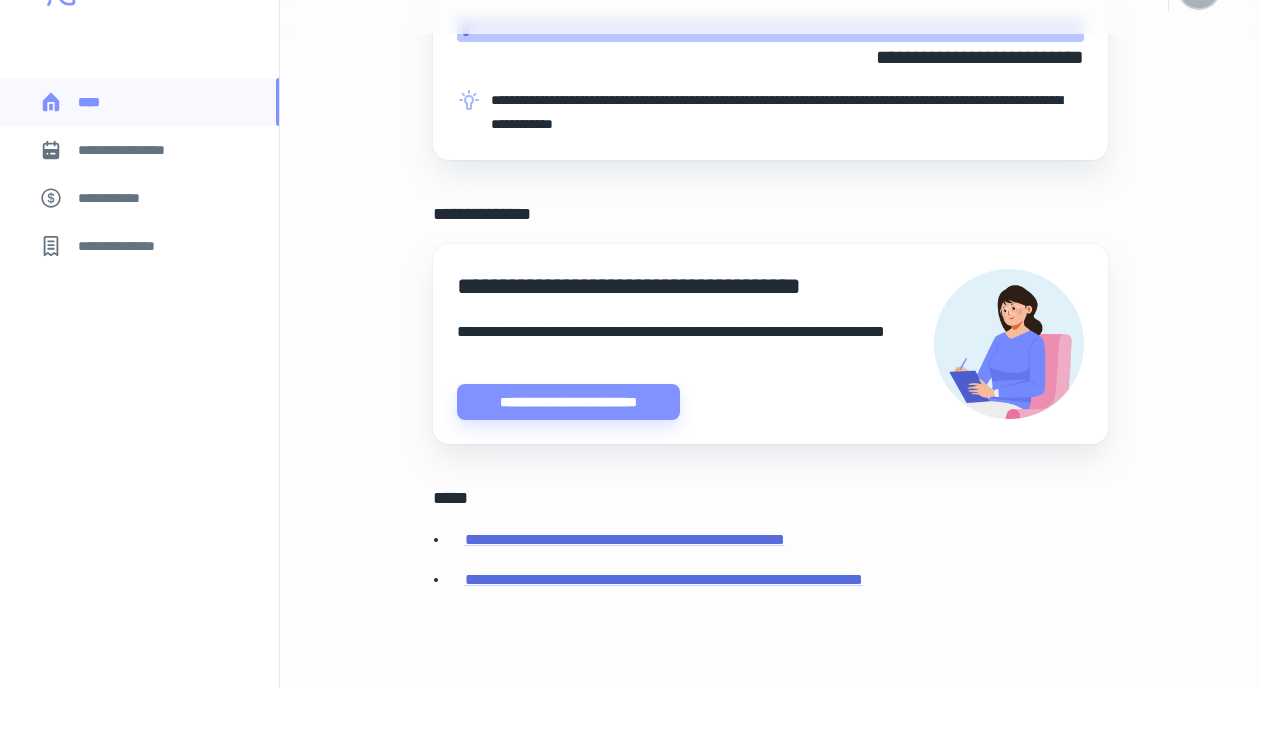 click 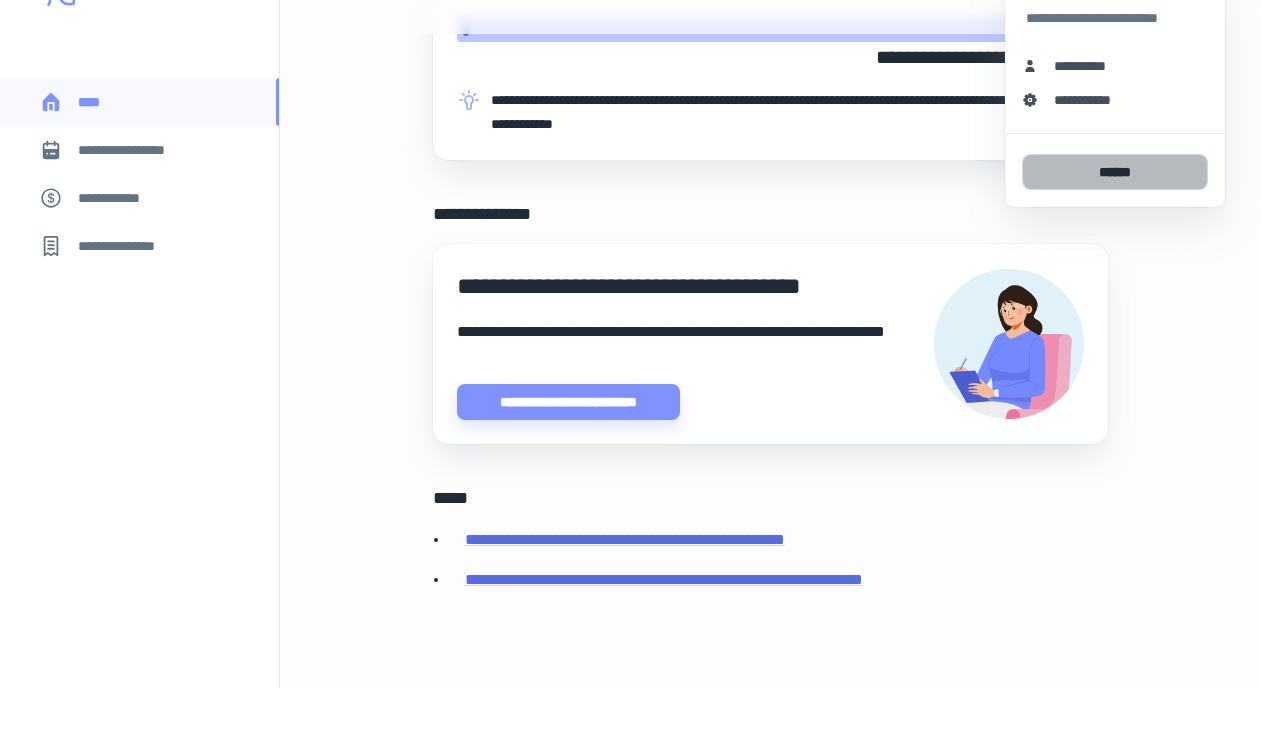 click on "******" at bounding box center (1115, 230) 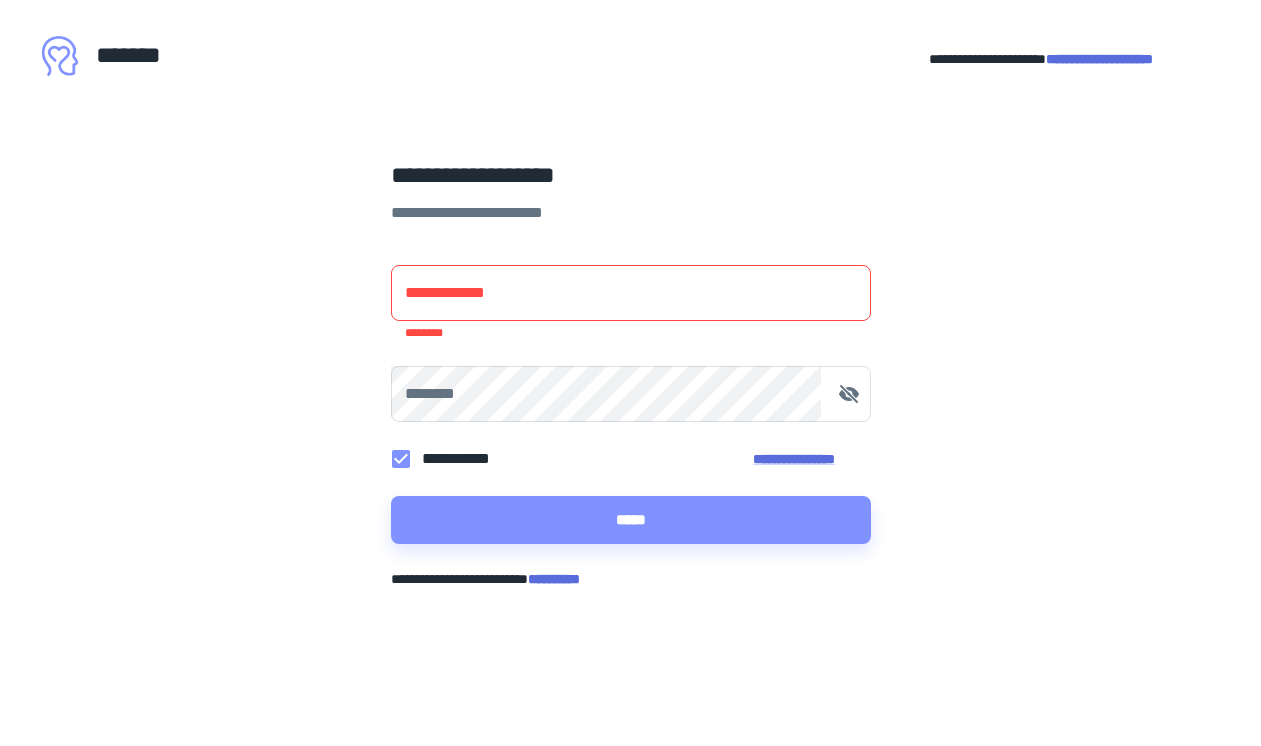 click on "**********" at bounding box center [1099, 59] 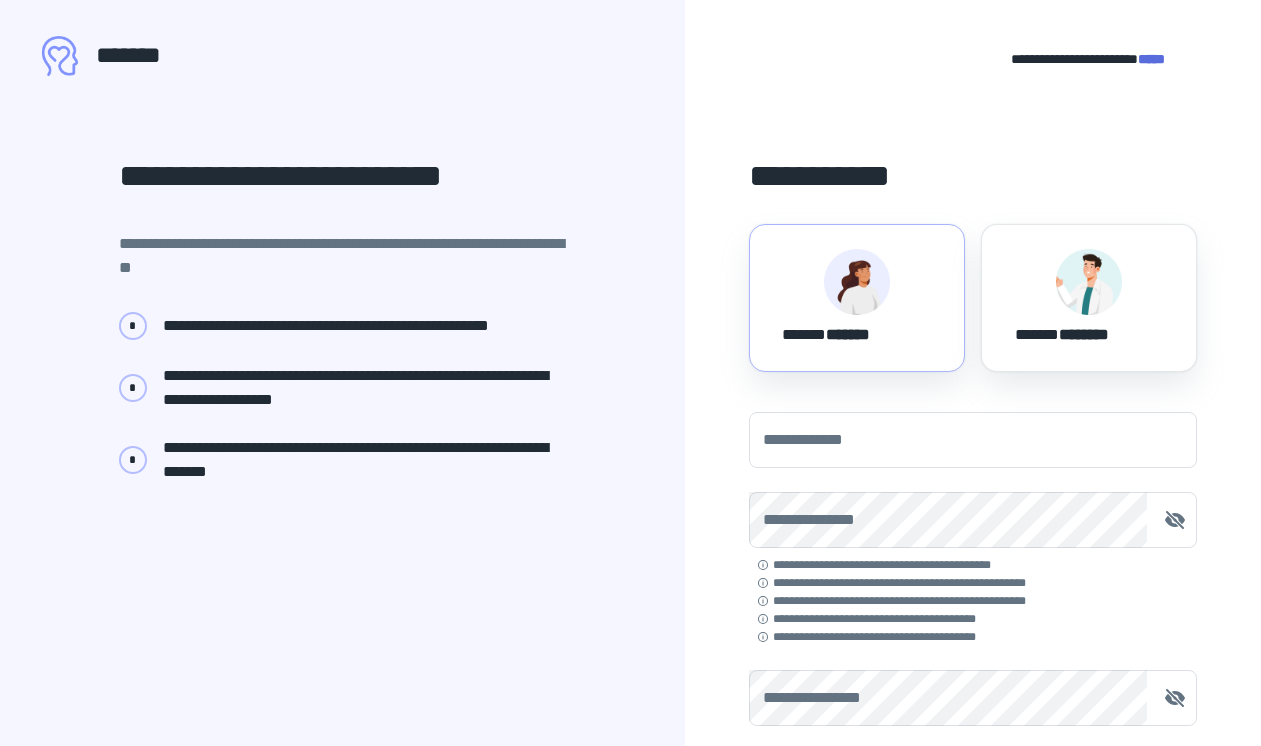 click on "******   *******" at bounding box center [825, 331] 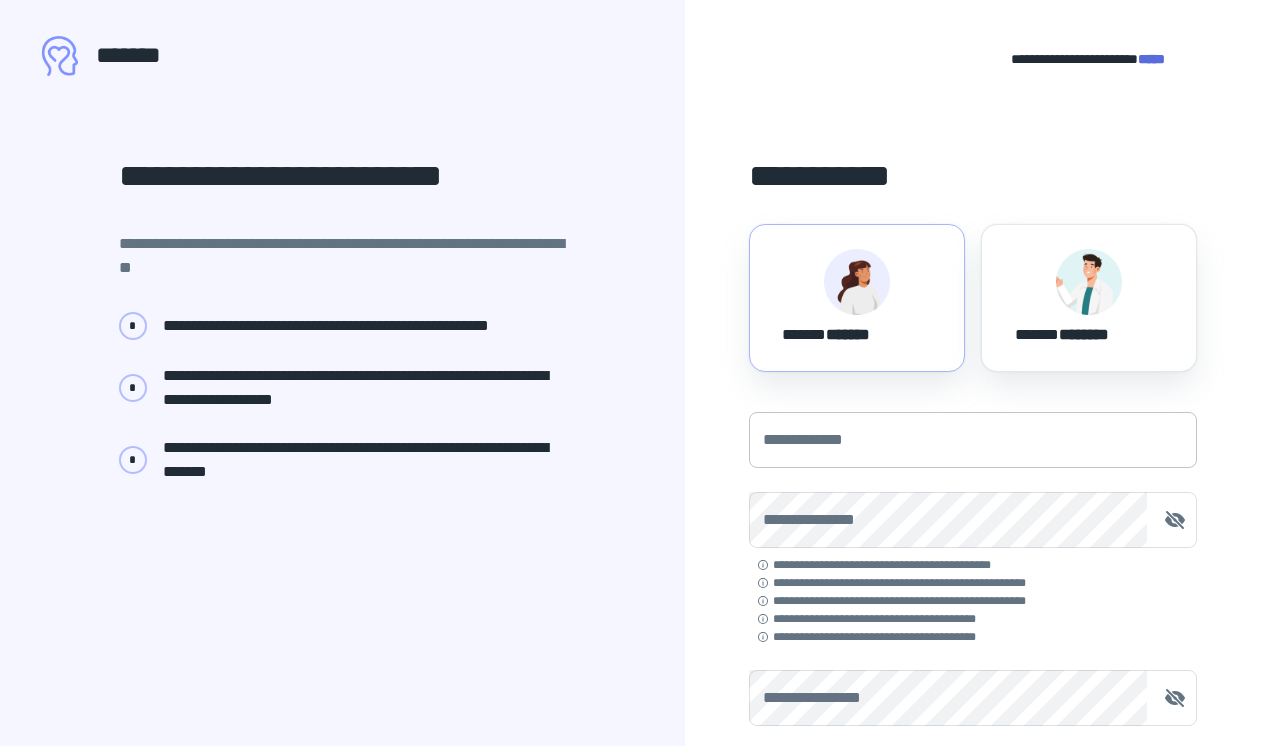 click on "**********" at bounding box center (973, 440) 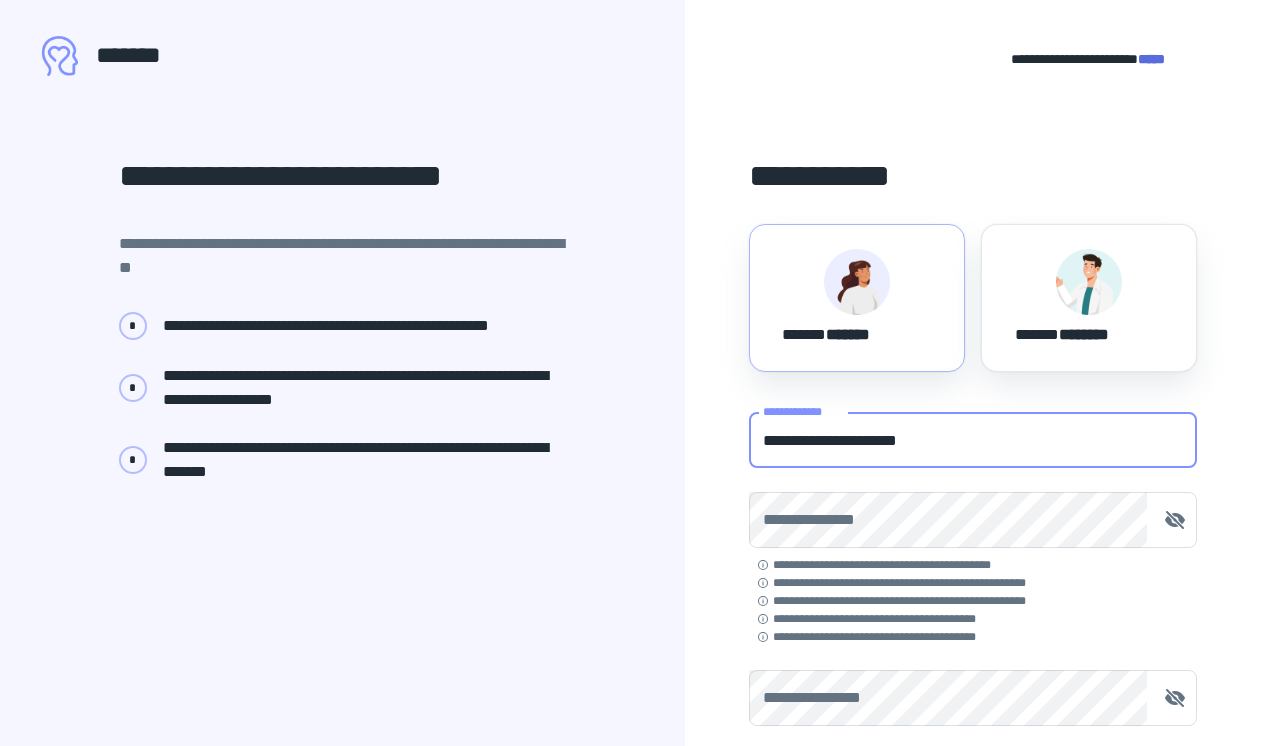 type on "**********" 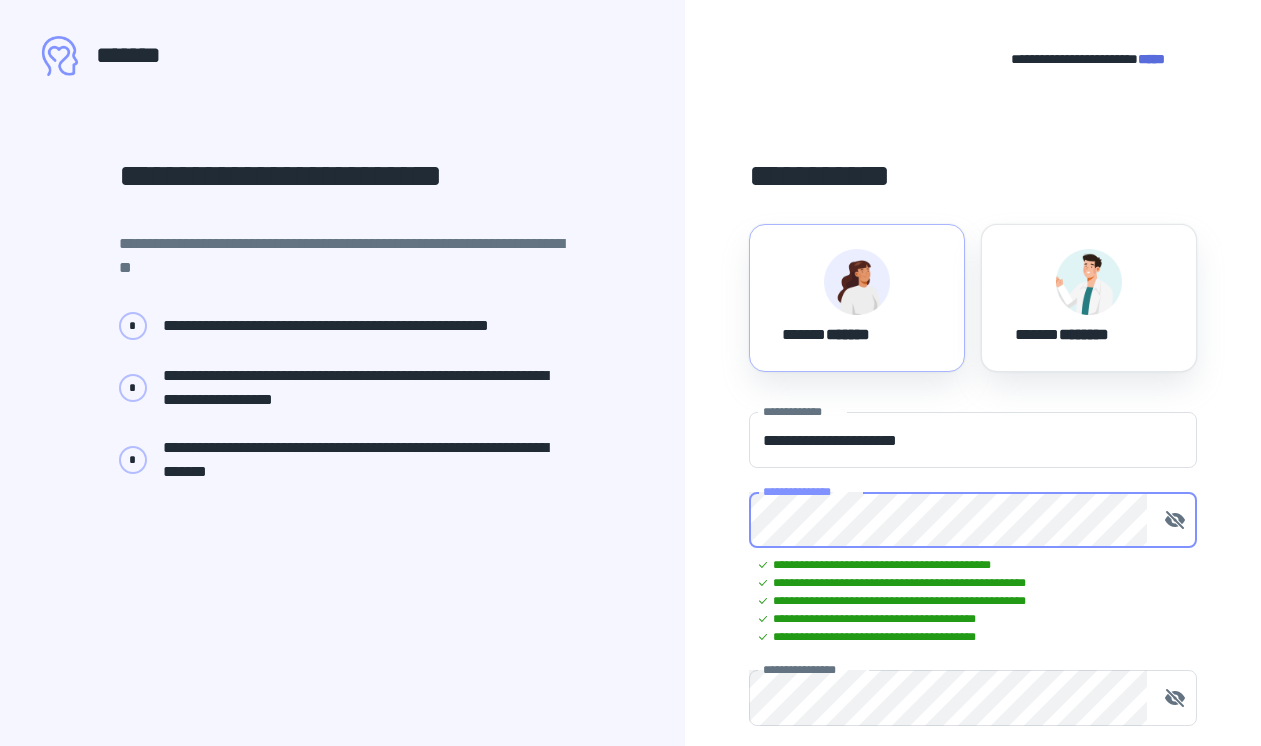 click on "**********" at bounding box center (973, 520) 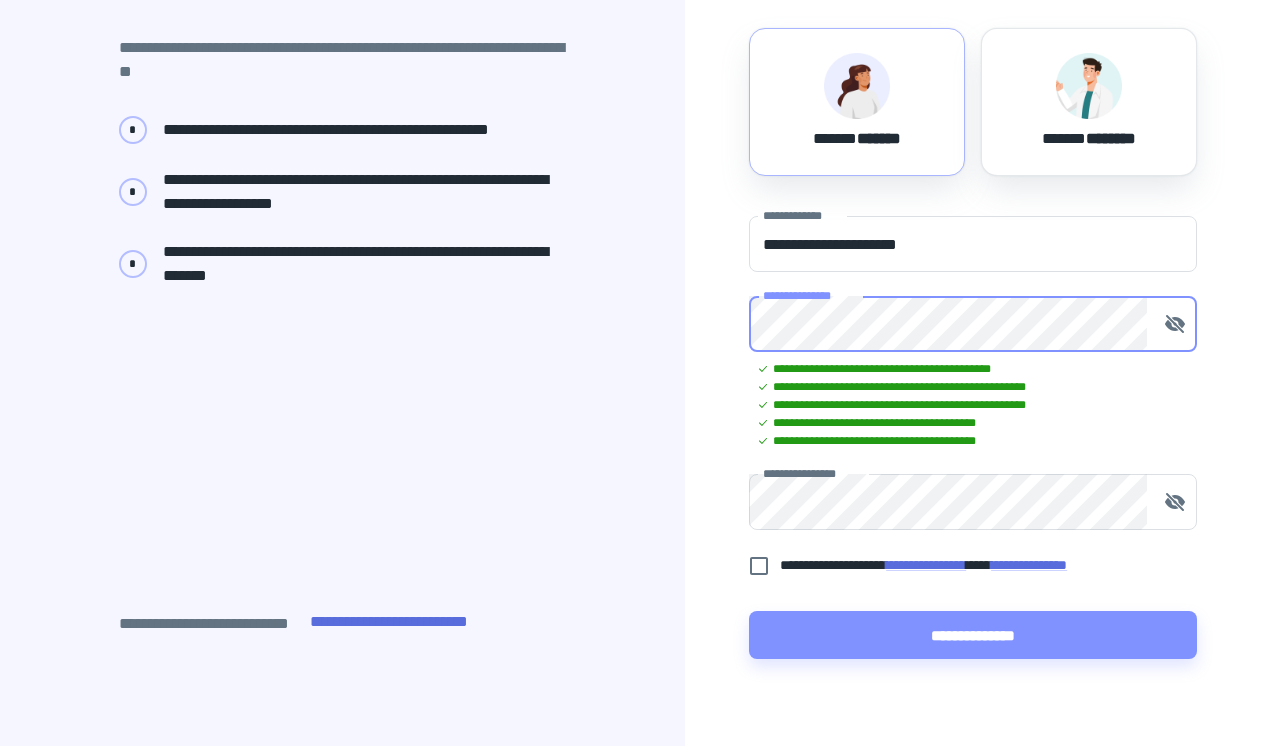 scroll, scrollTop: 197, scrollLeft: 0, axis: vertical 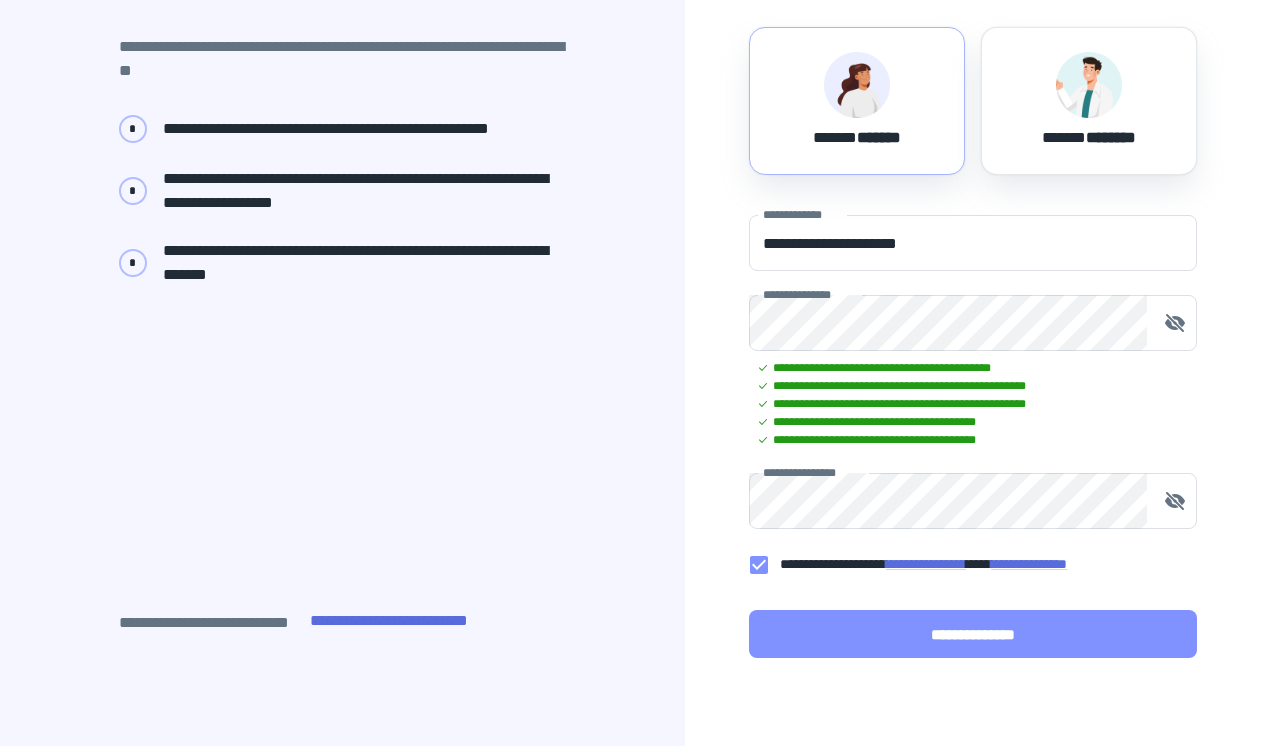 click on "**********" at bounding box center [973, 634] 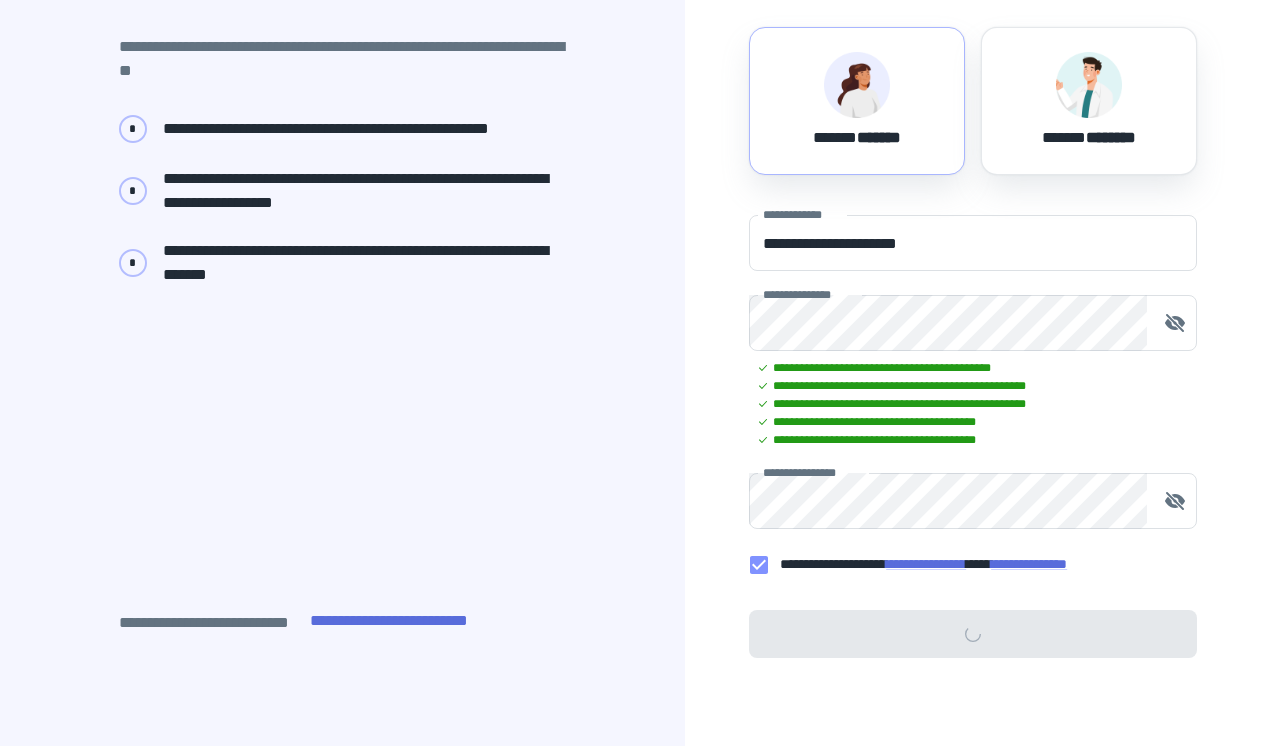 scroll, scrollTop: 0, scrollLeft: 0, axis: both 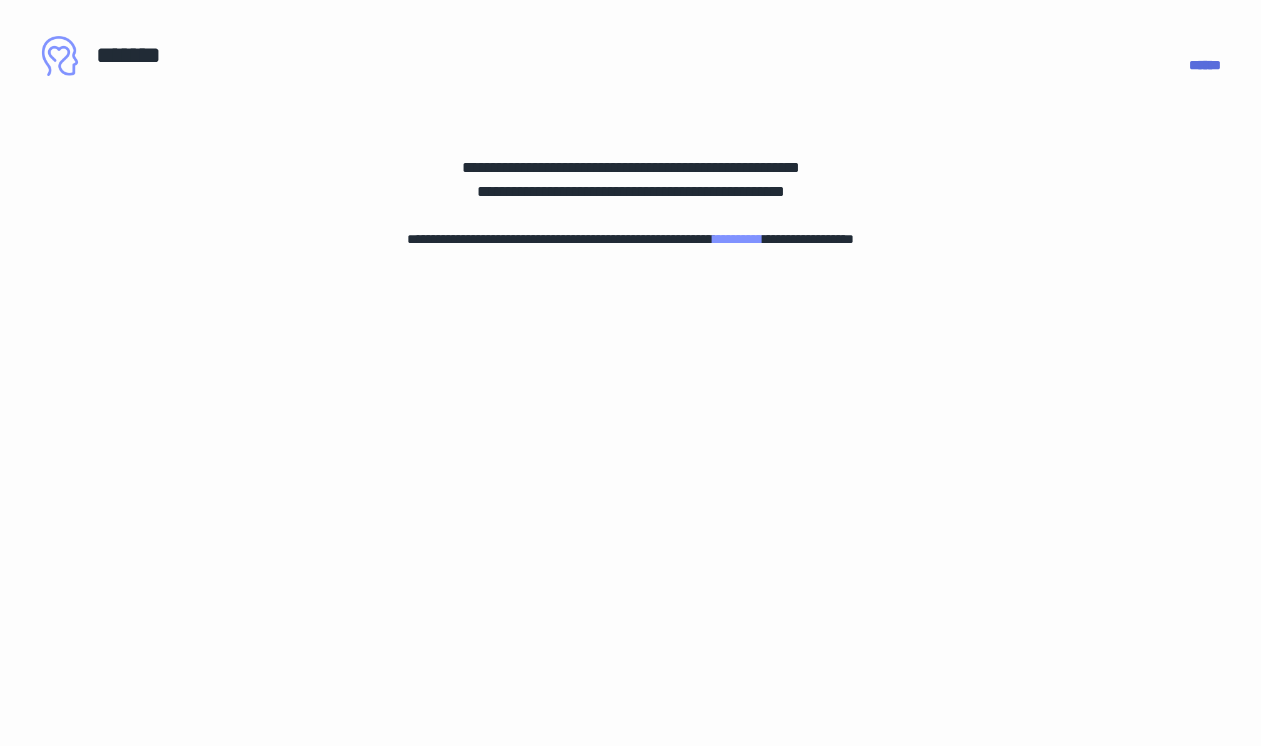 click on "******" at bounding box center (1205, 65) 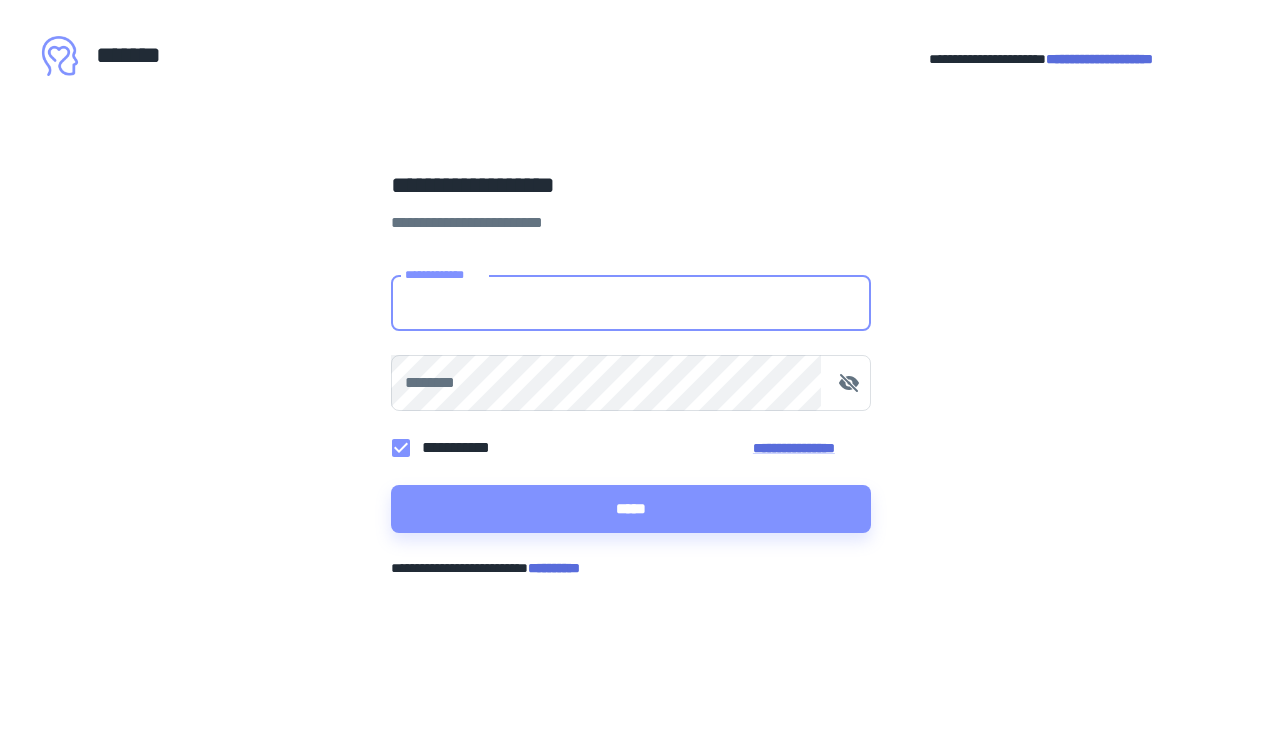 type on "**********" 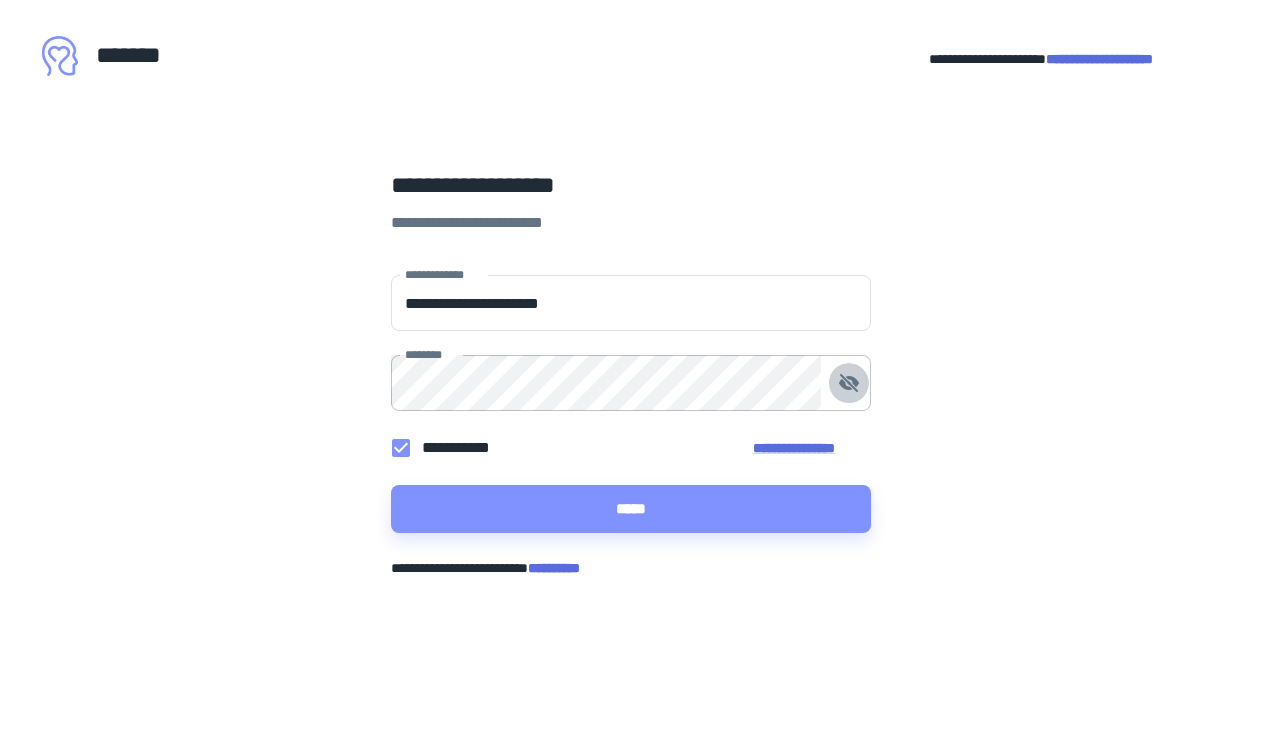 click 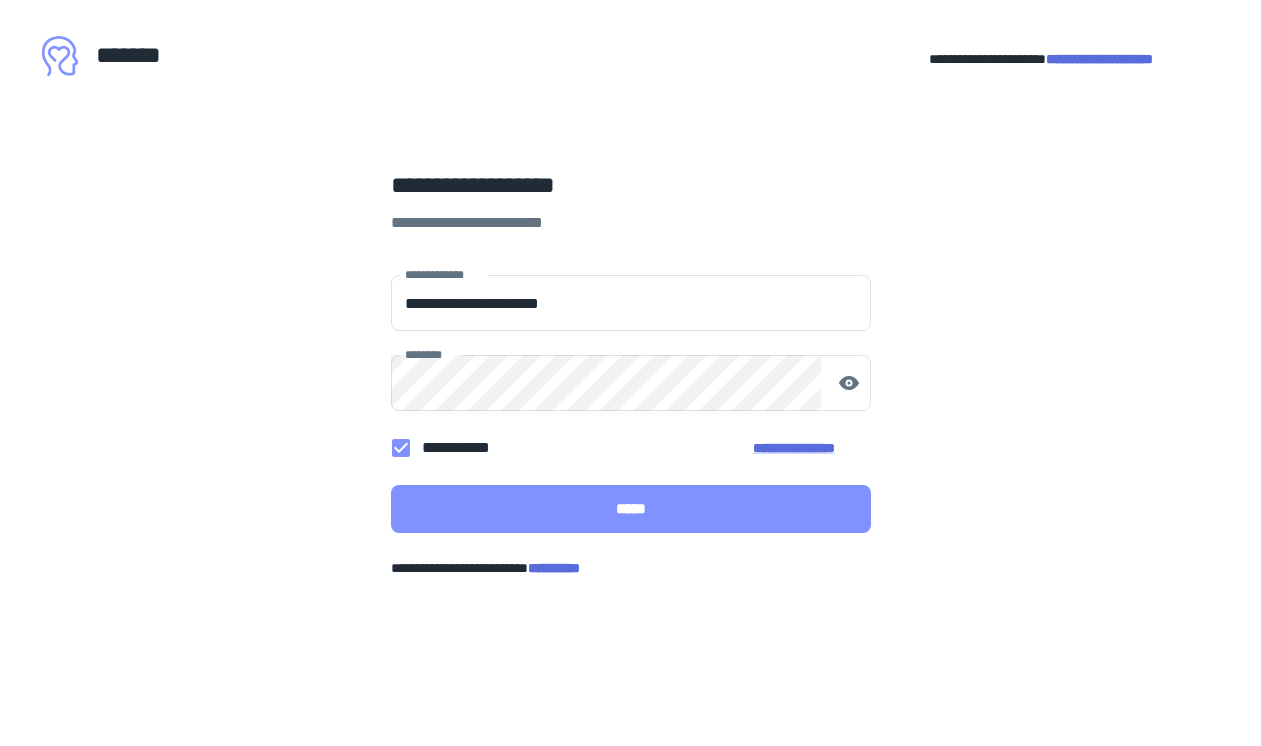 click on "*****" at bounding box center [631, 509] 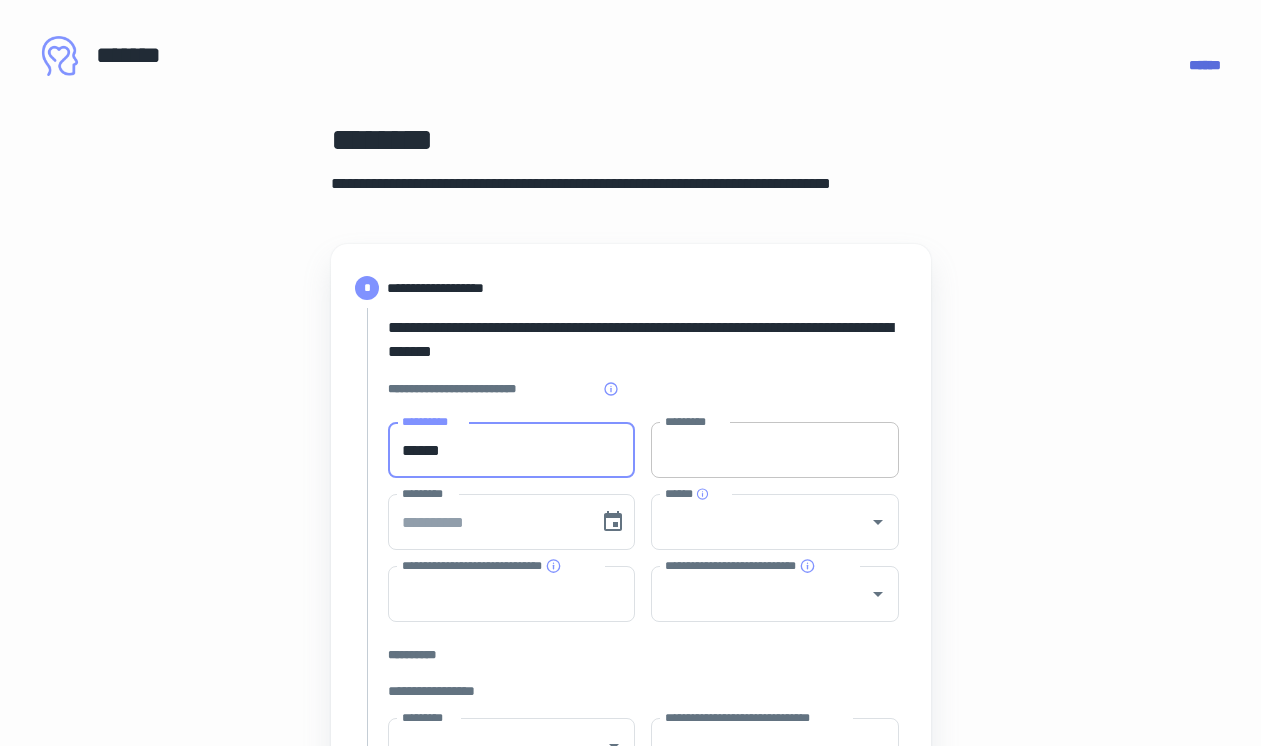 type on "******" 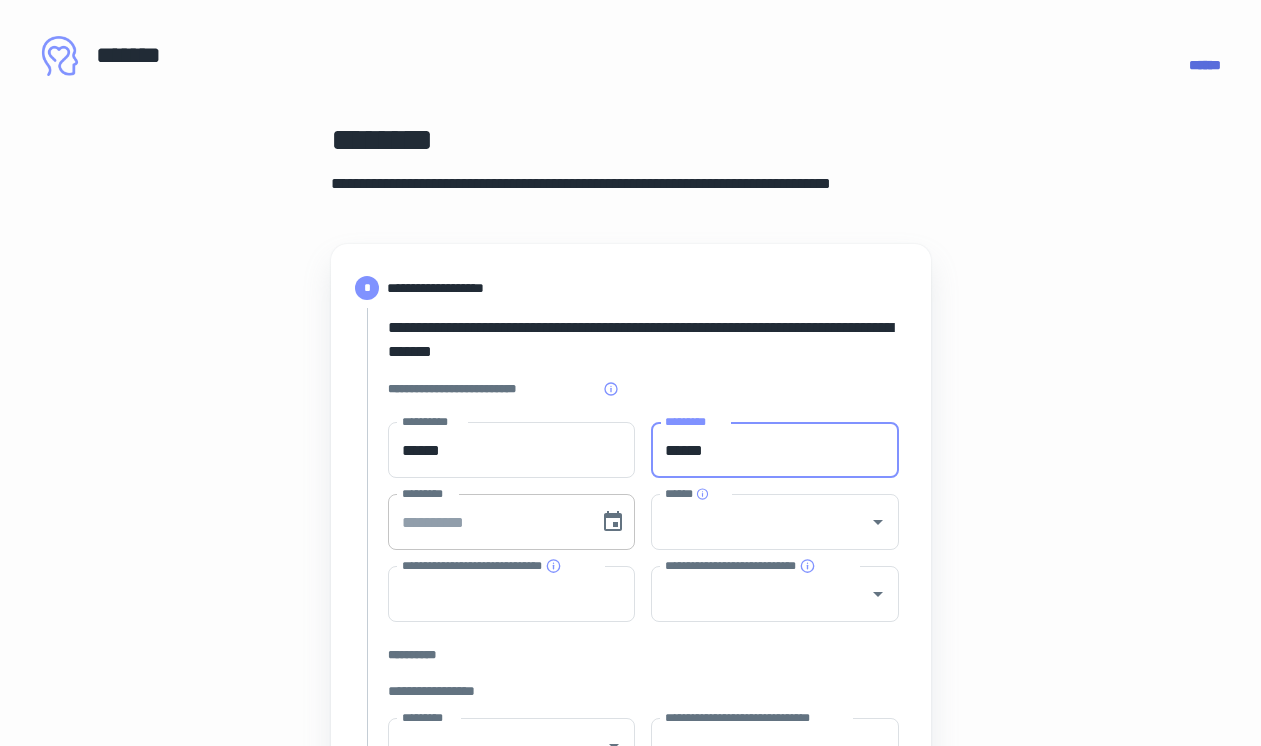 type on "******" 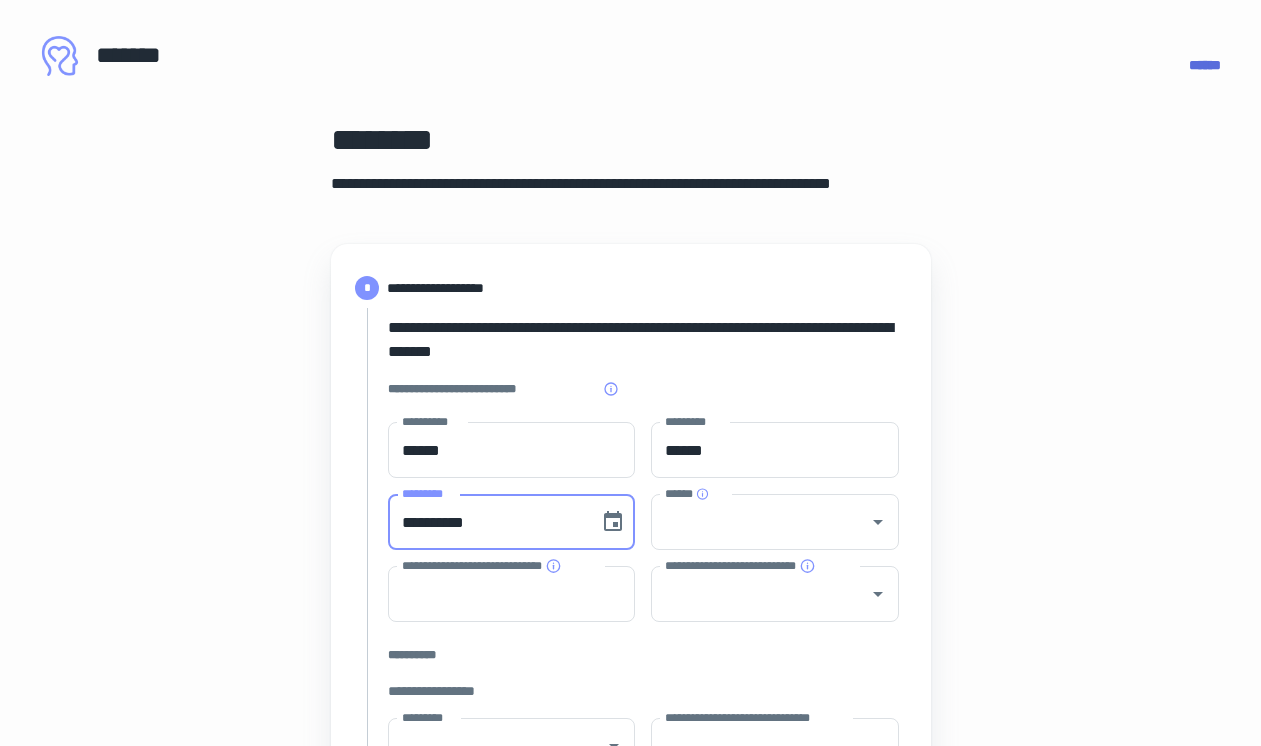 click on "**********" at bounding box center (487, 522) 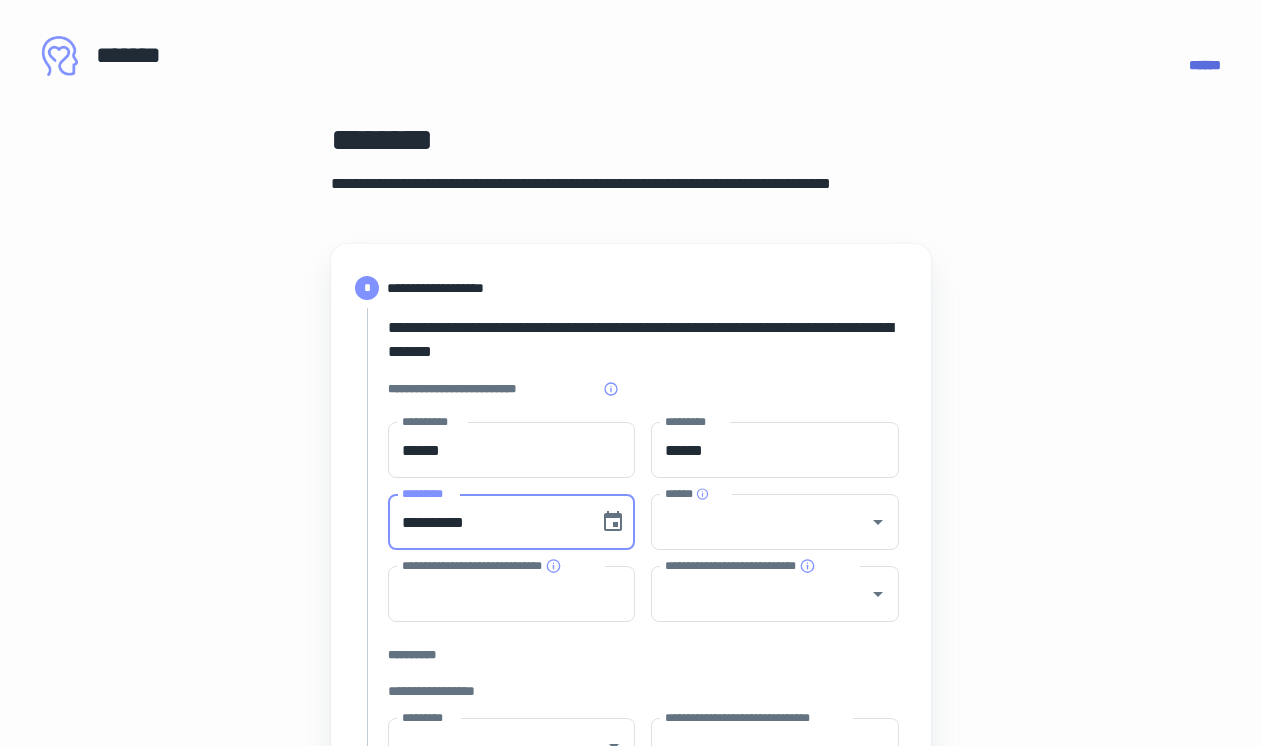 type on "**********" 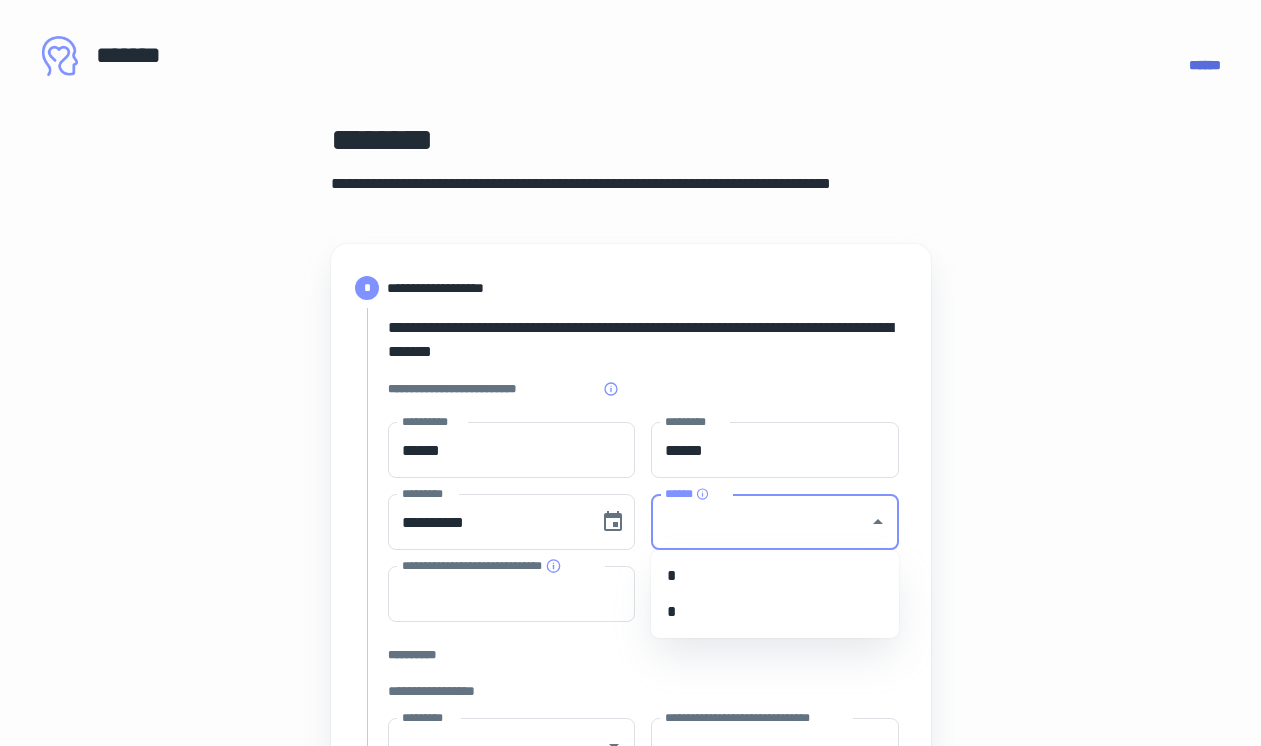 click on "******" at bounding box center [760, 522] 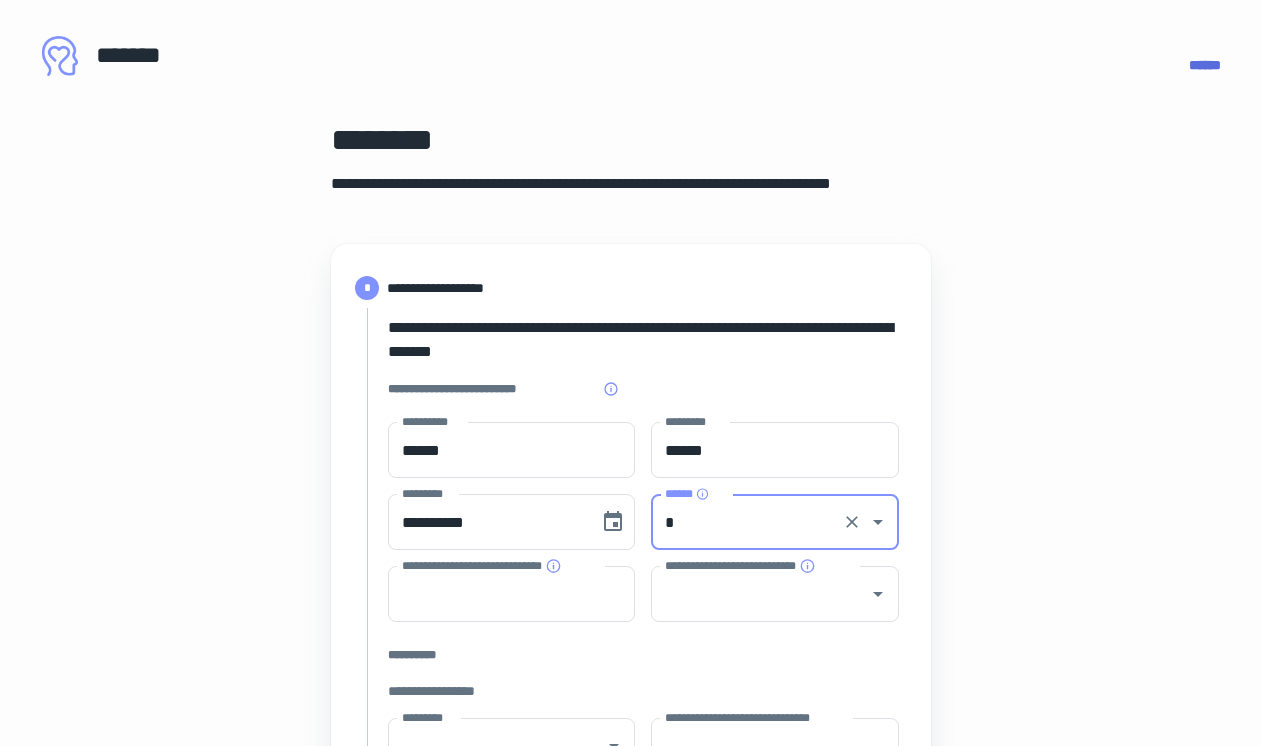 type on "*" 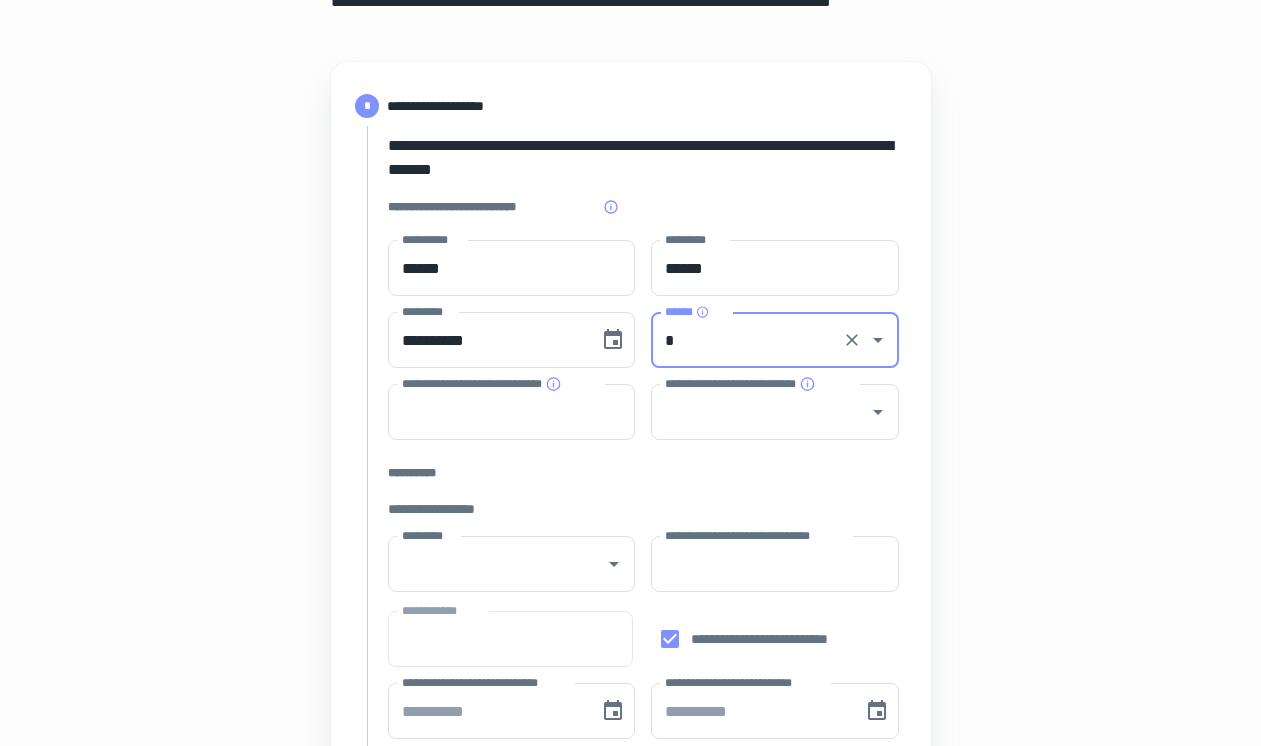 scroll, scrollTop: 188, scrollLeft: 0, axis: vertical 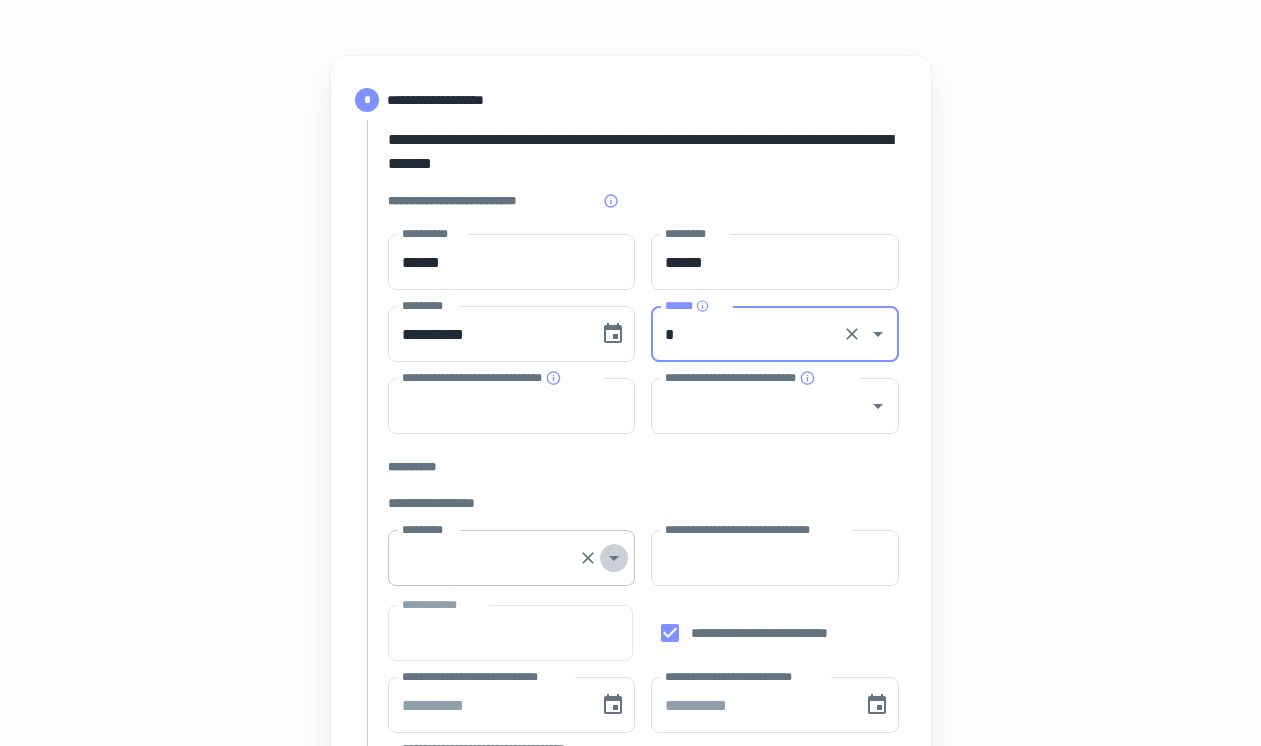 click 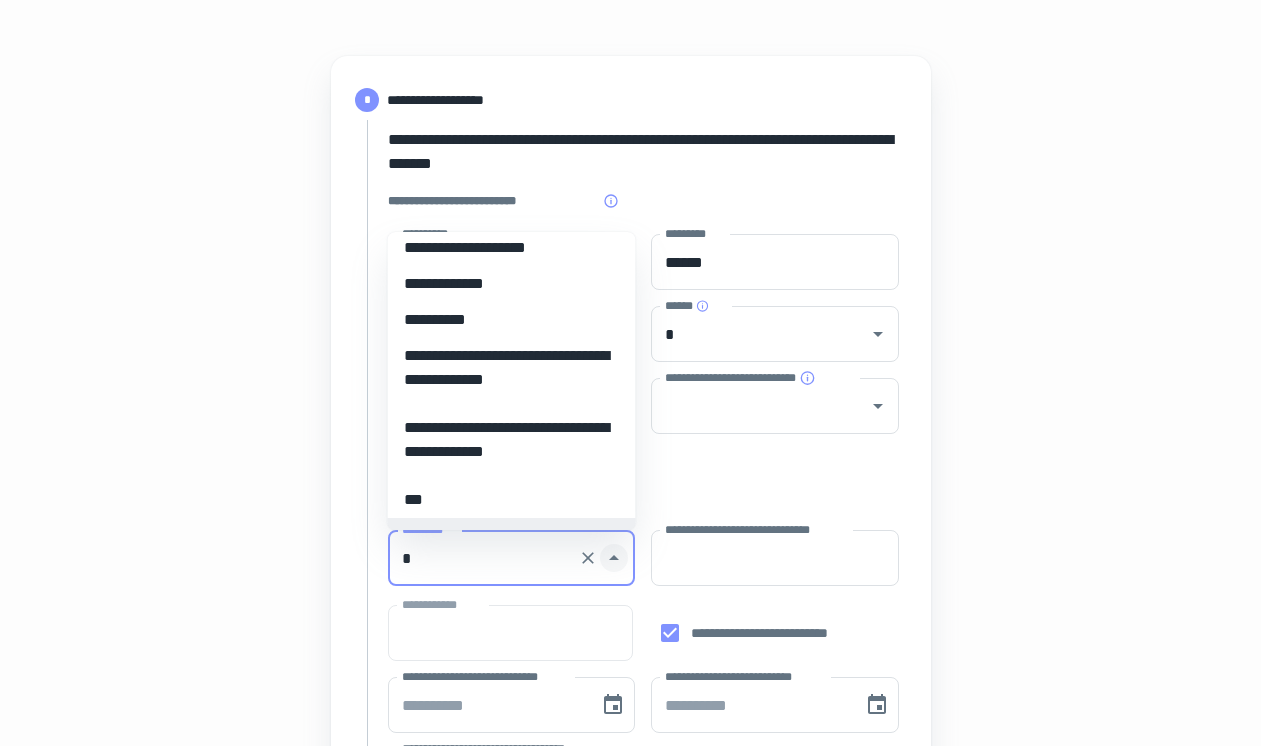 scroll, scrollTop: 8, scrollLeft: 0, axis: vertical 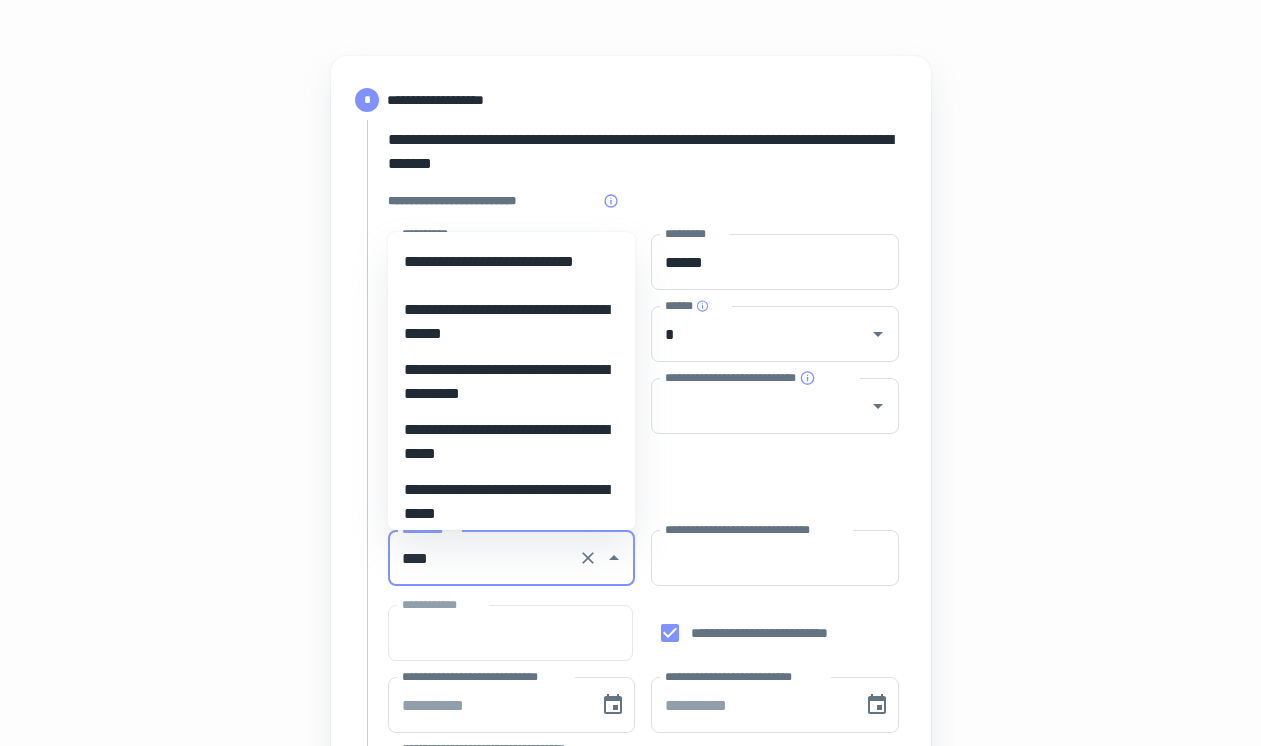 click on "**********" at bounding box center (512, 262) 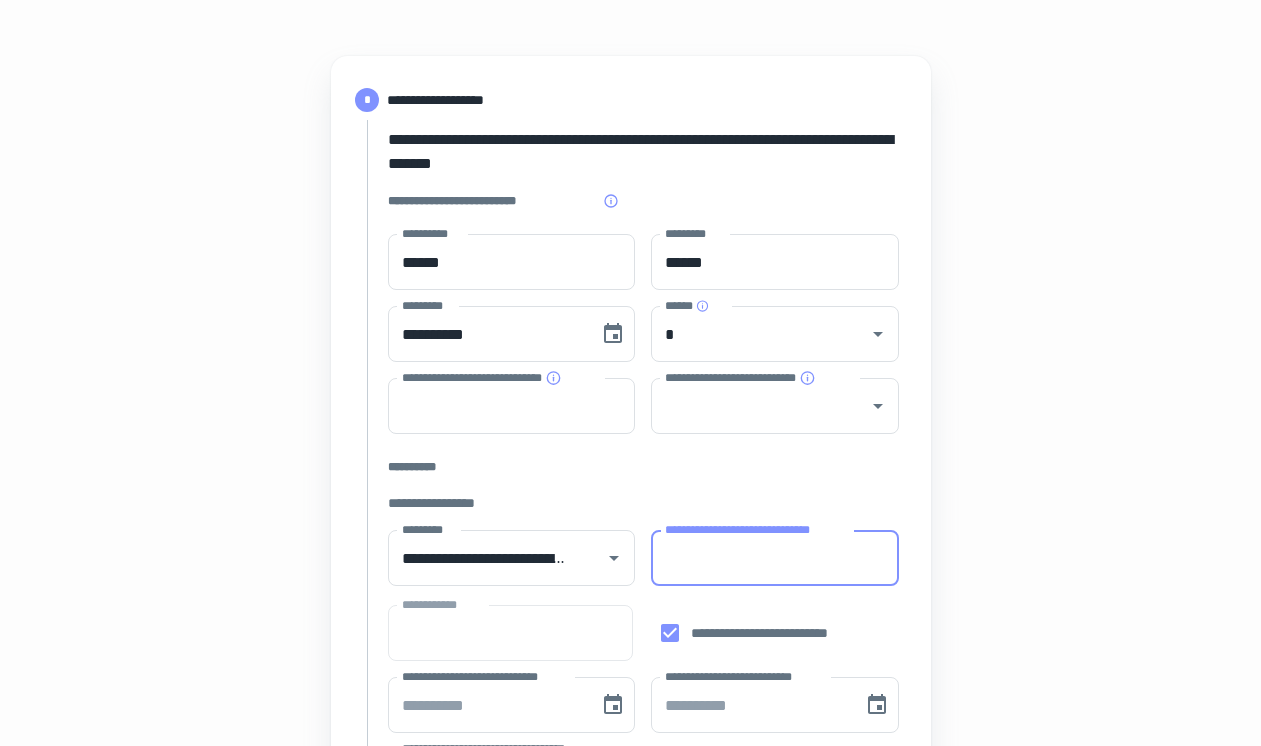 click on "**********" at bounding box center (775, 558) 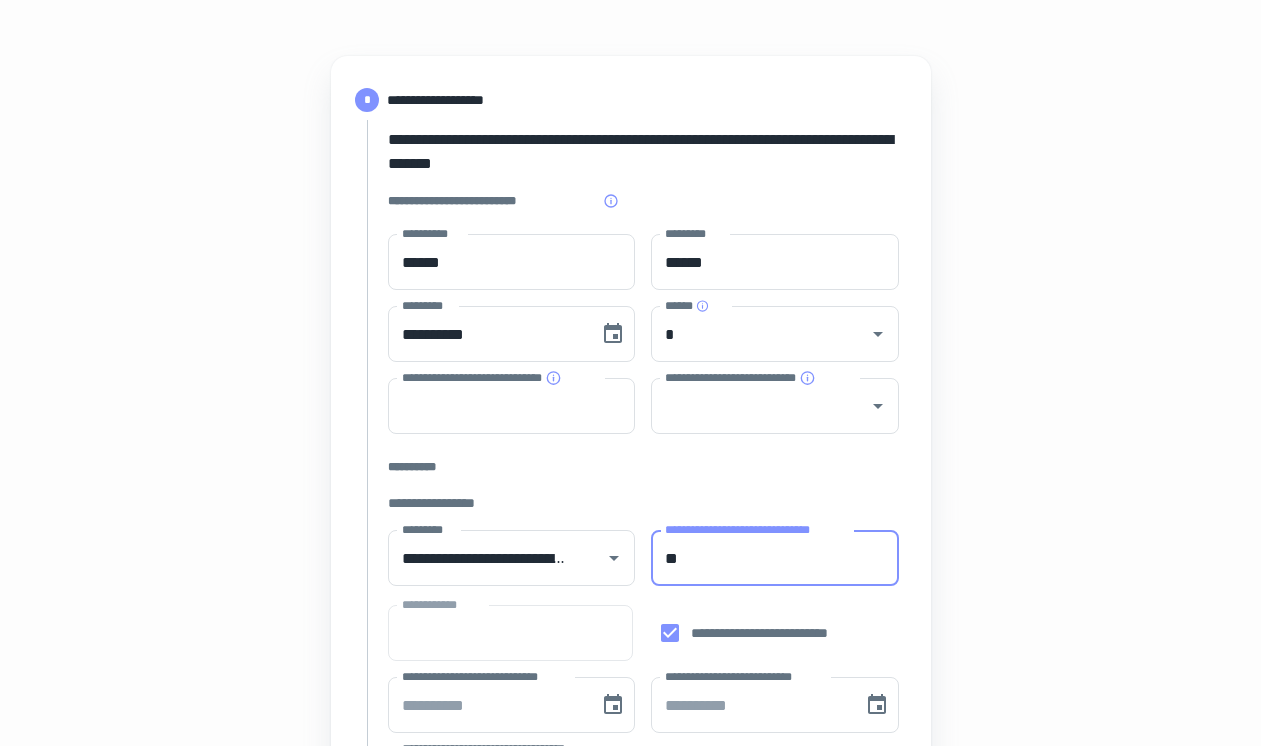 type on "*" 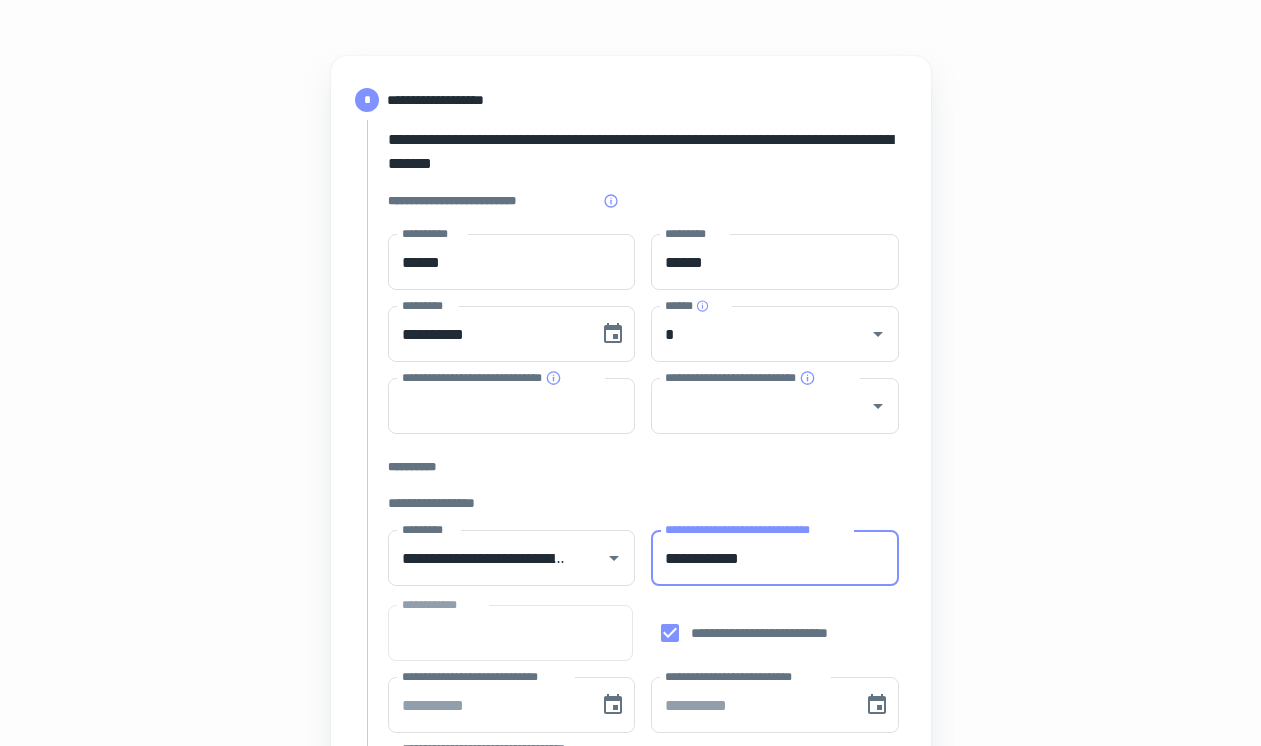type on "**********" 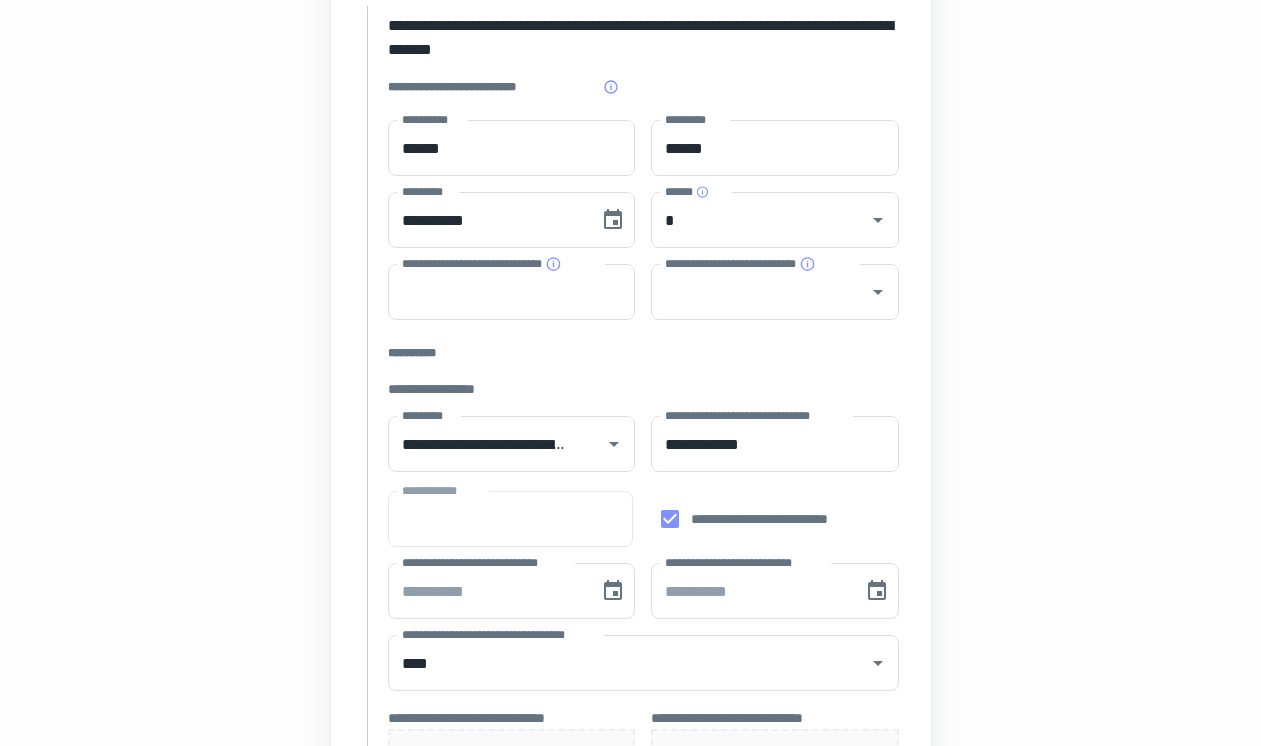 scroll, scrollTop: 355, scrollLeft: 0, axis: vertical 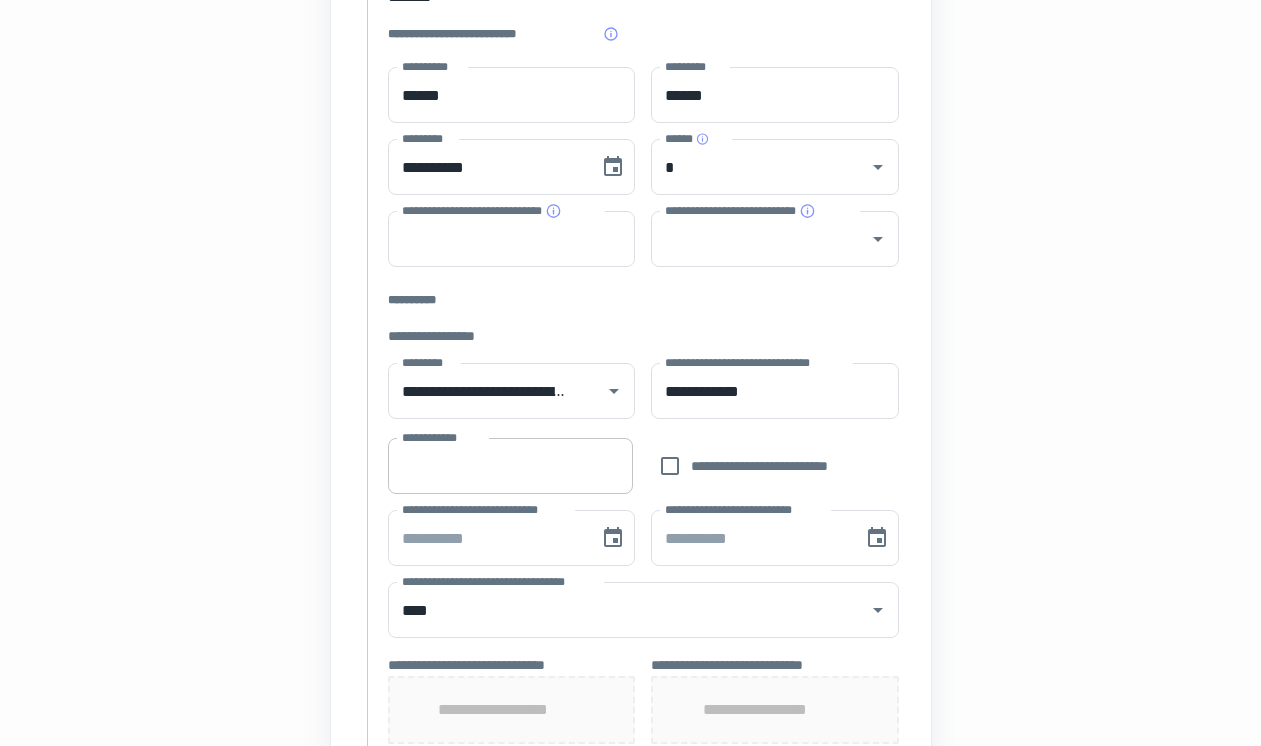 click on "**********" at bounding box center (510, 466) 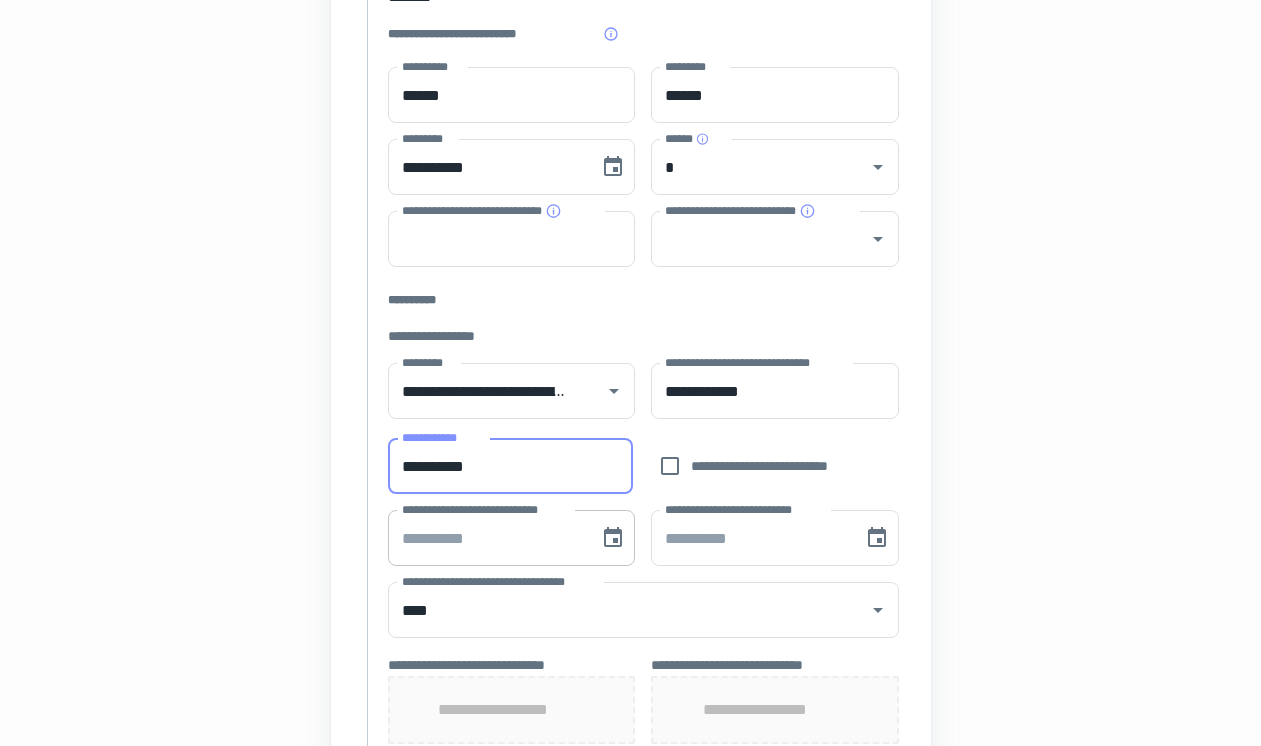 type on "**********" 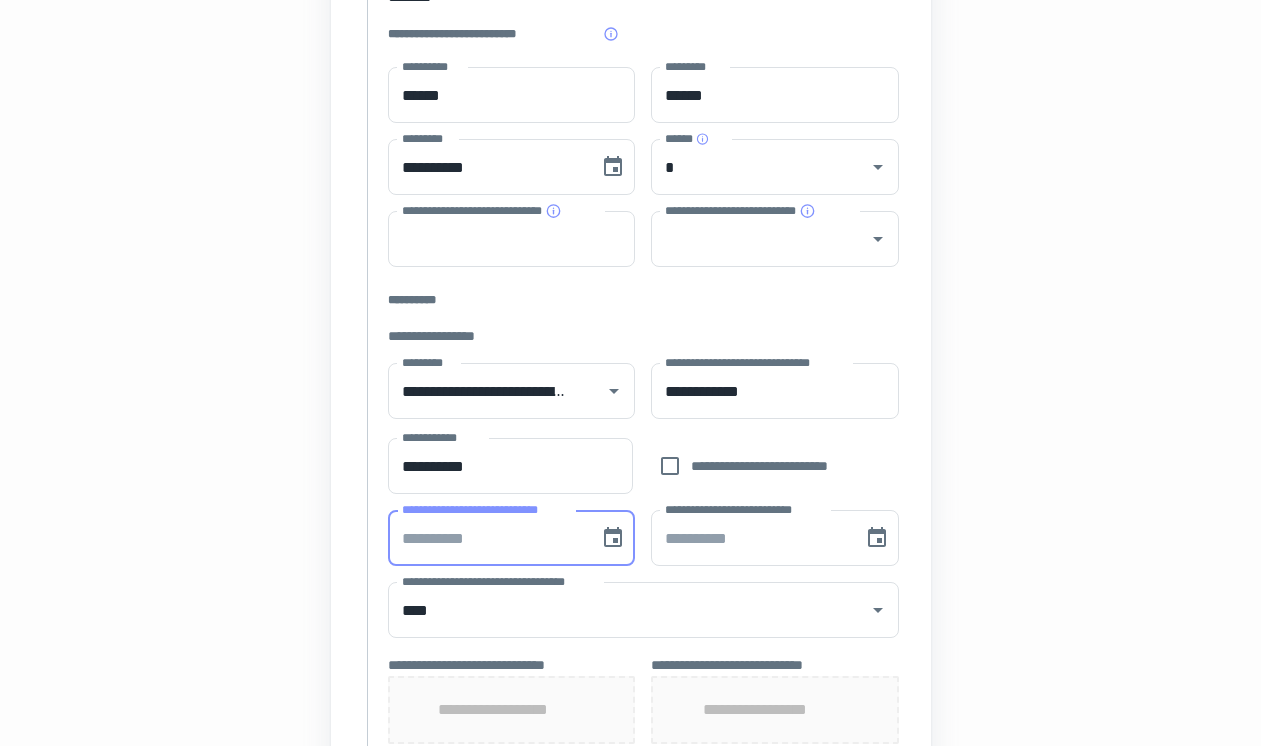 type on "**********" 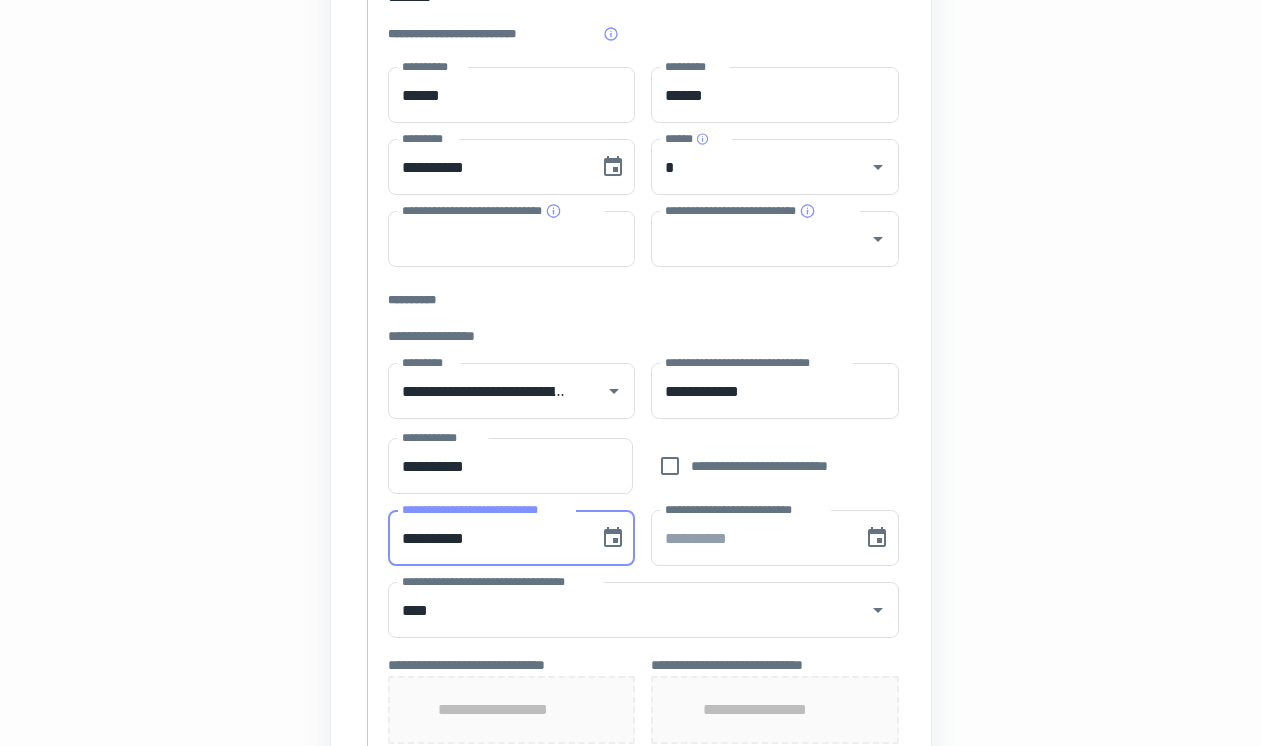 click on "**********" at bounding box center (487, 538) 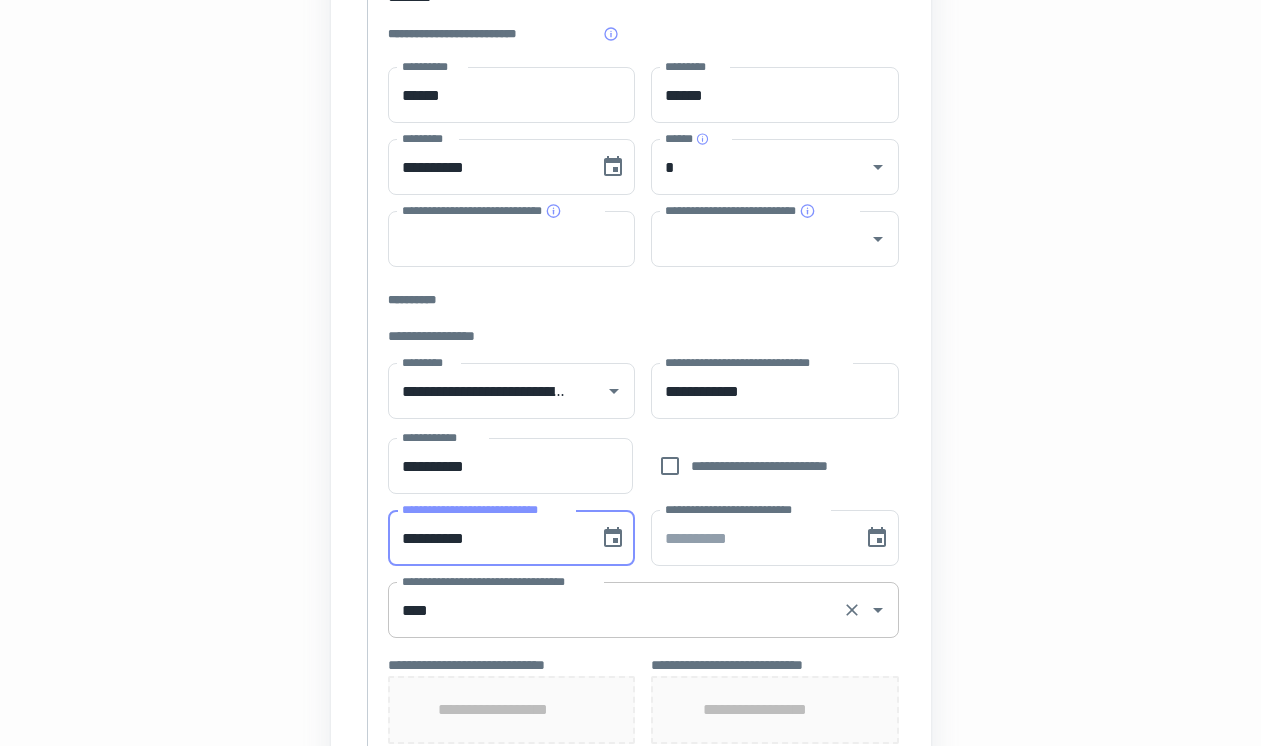 type 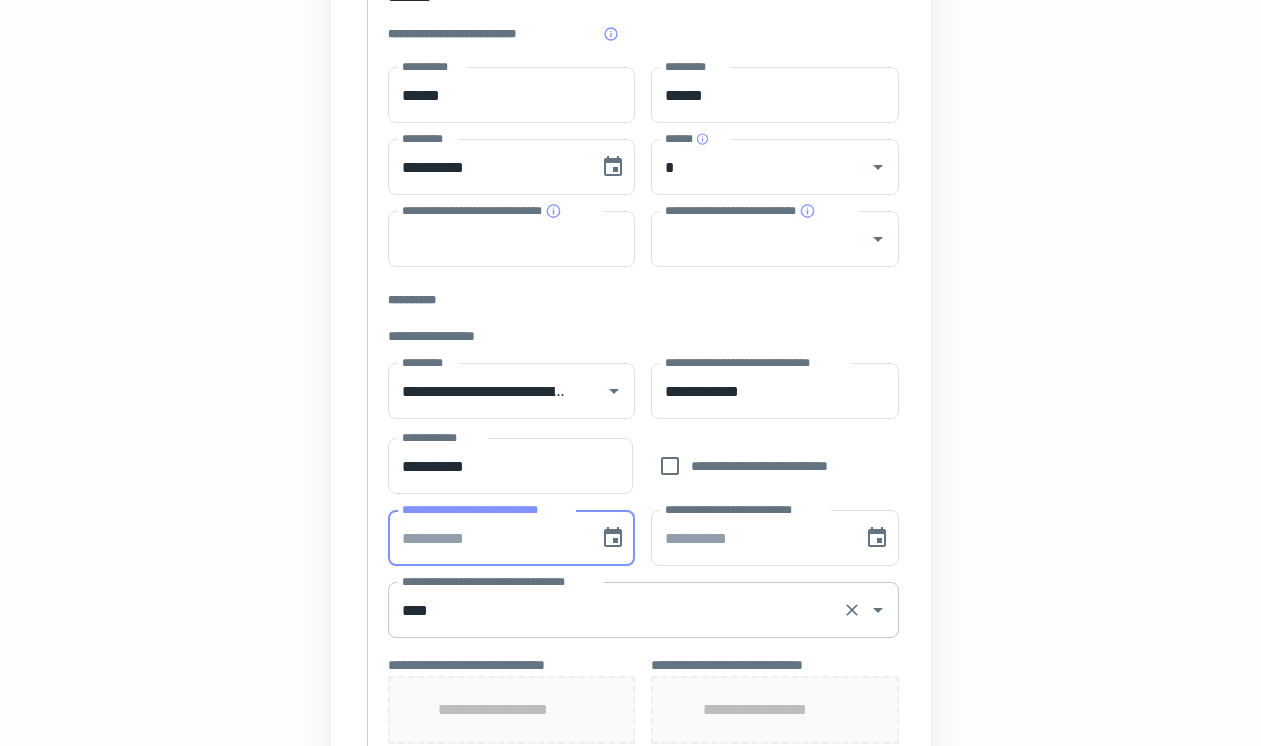 click on "****" at bounding box center [615, 610] 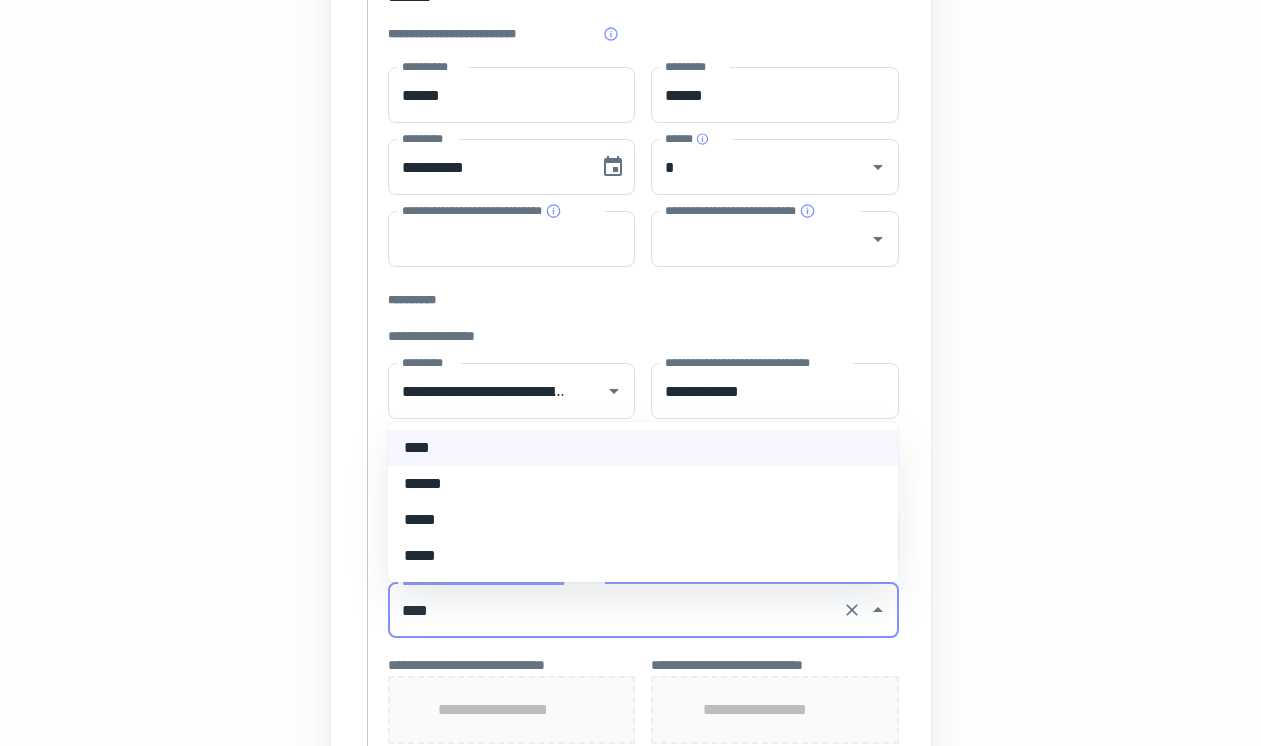 click on "*****" at bounding box center (643, 520) 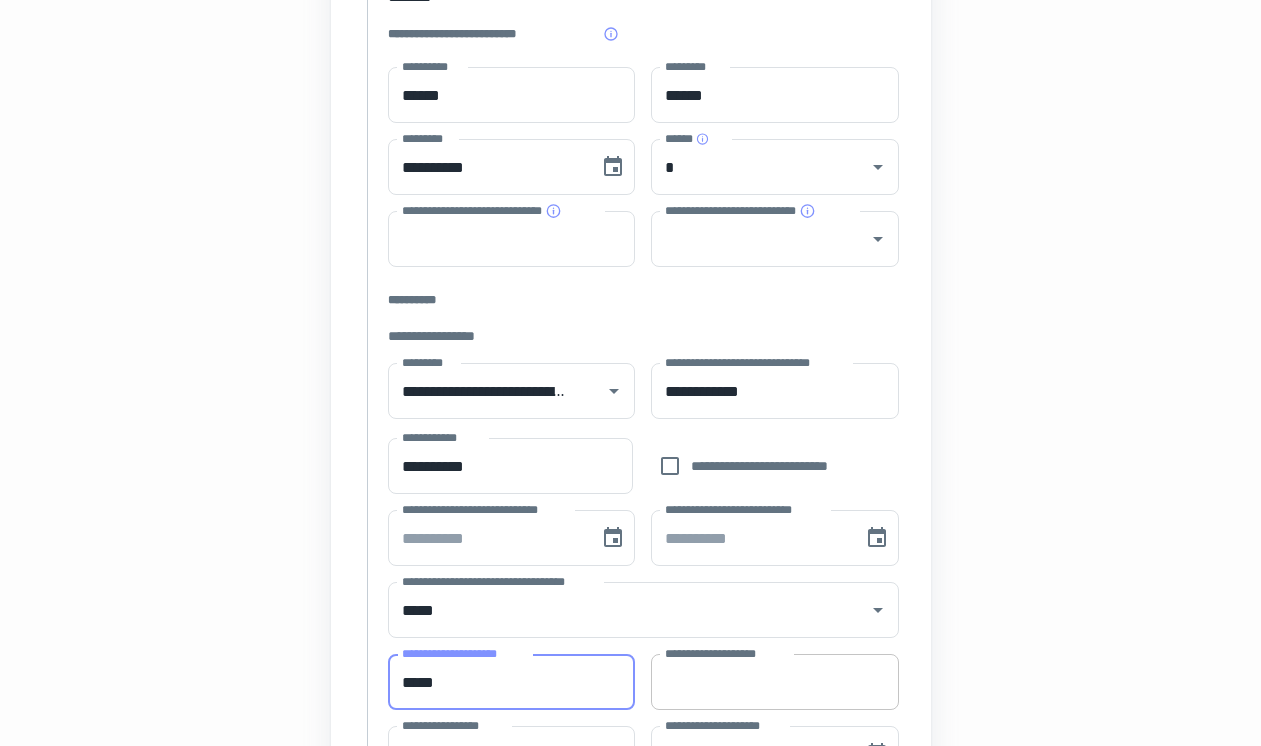 type on "*****" 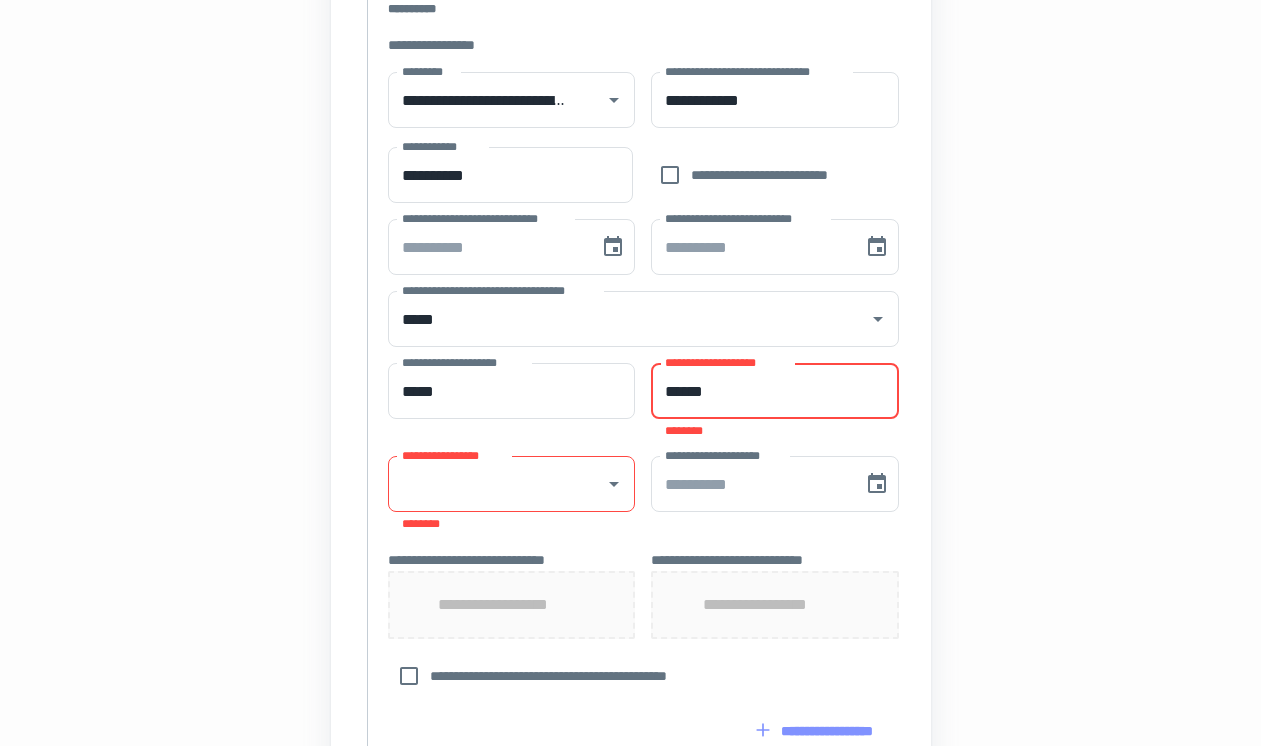 scroll, scrollTop: 650, scrollLeft: 0, axis: vertical 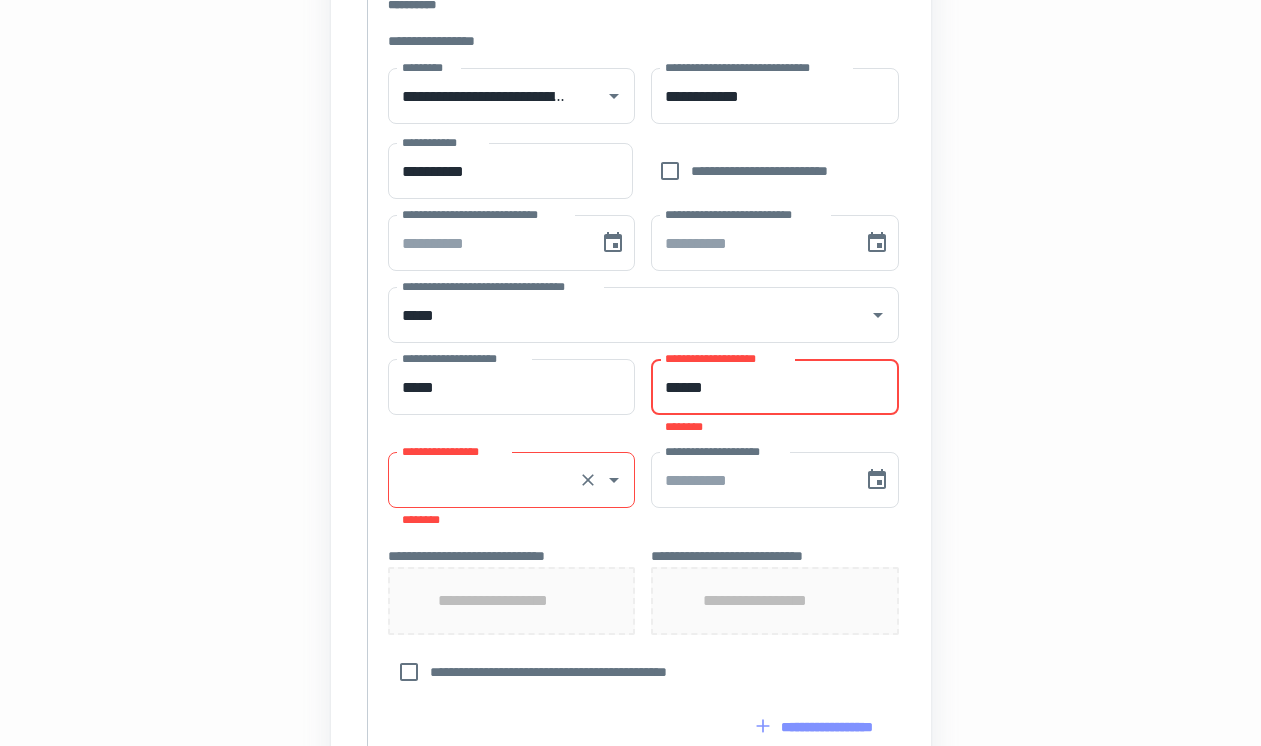 type on "******" 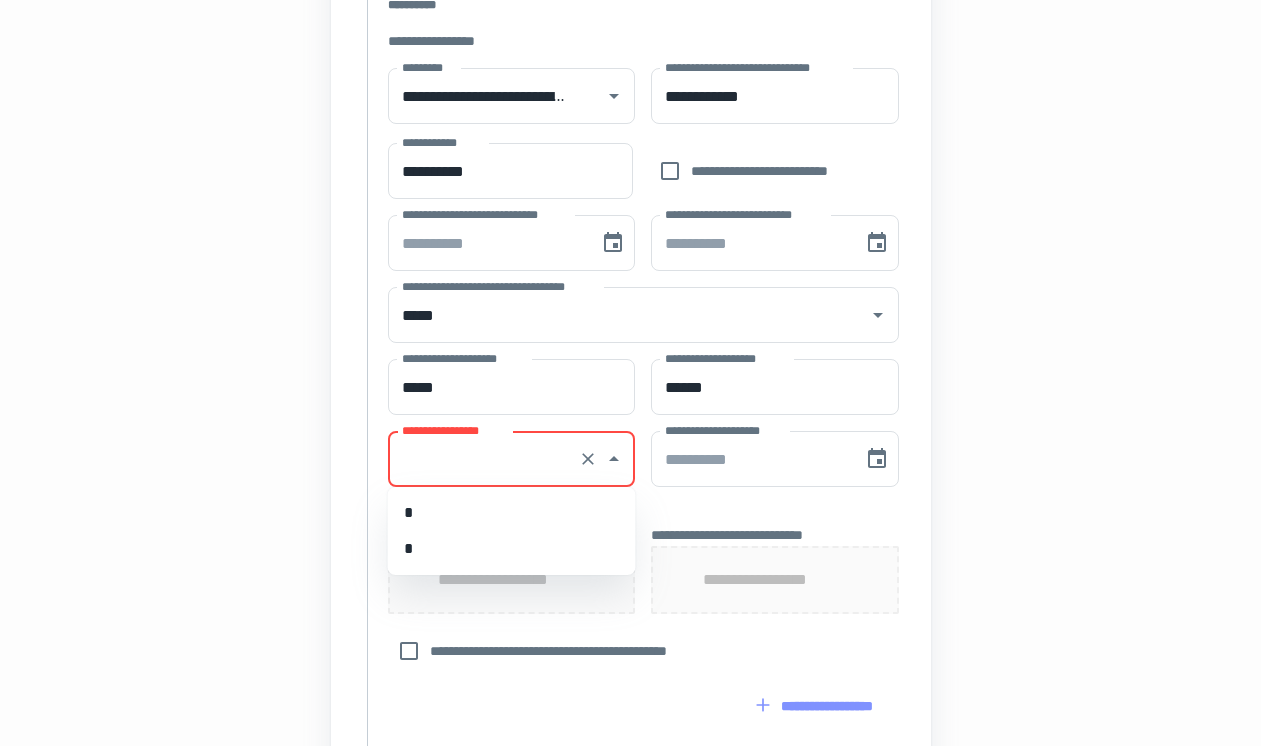 click on "*" at bounding box center [512, 513] 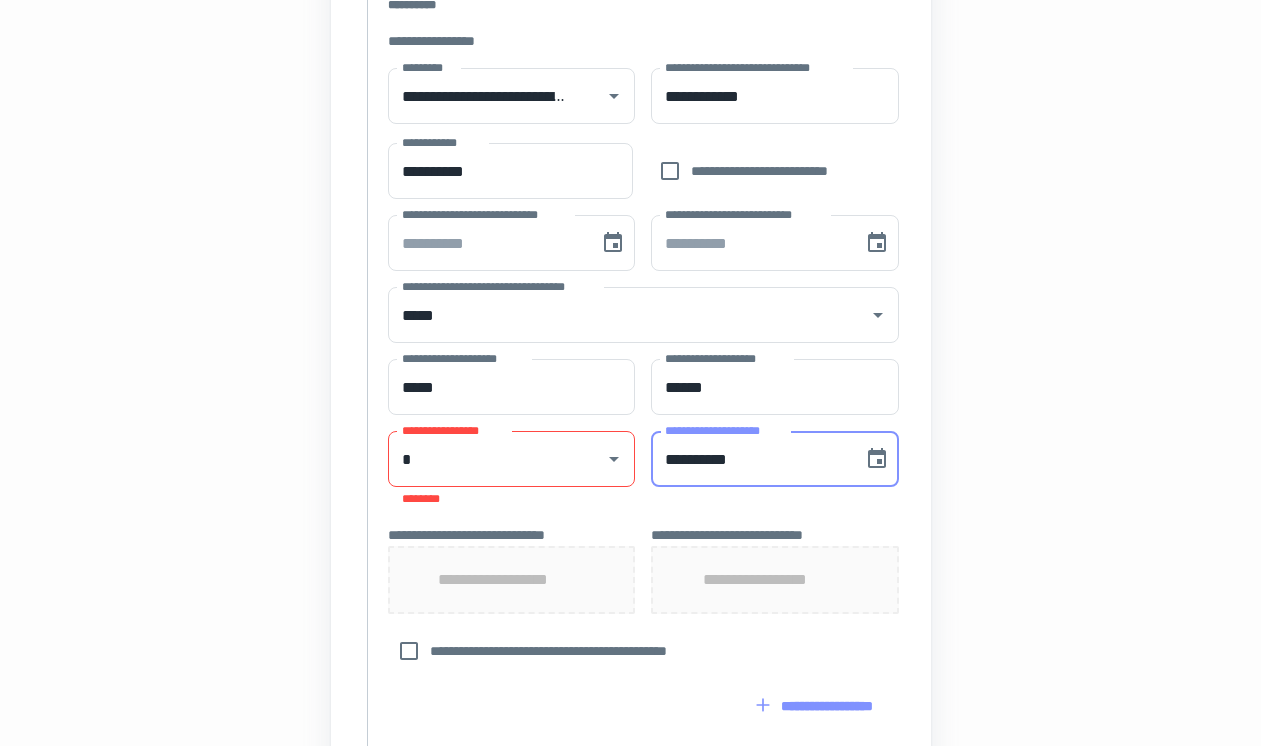 type on "**********" 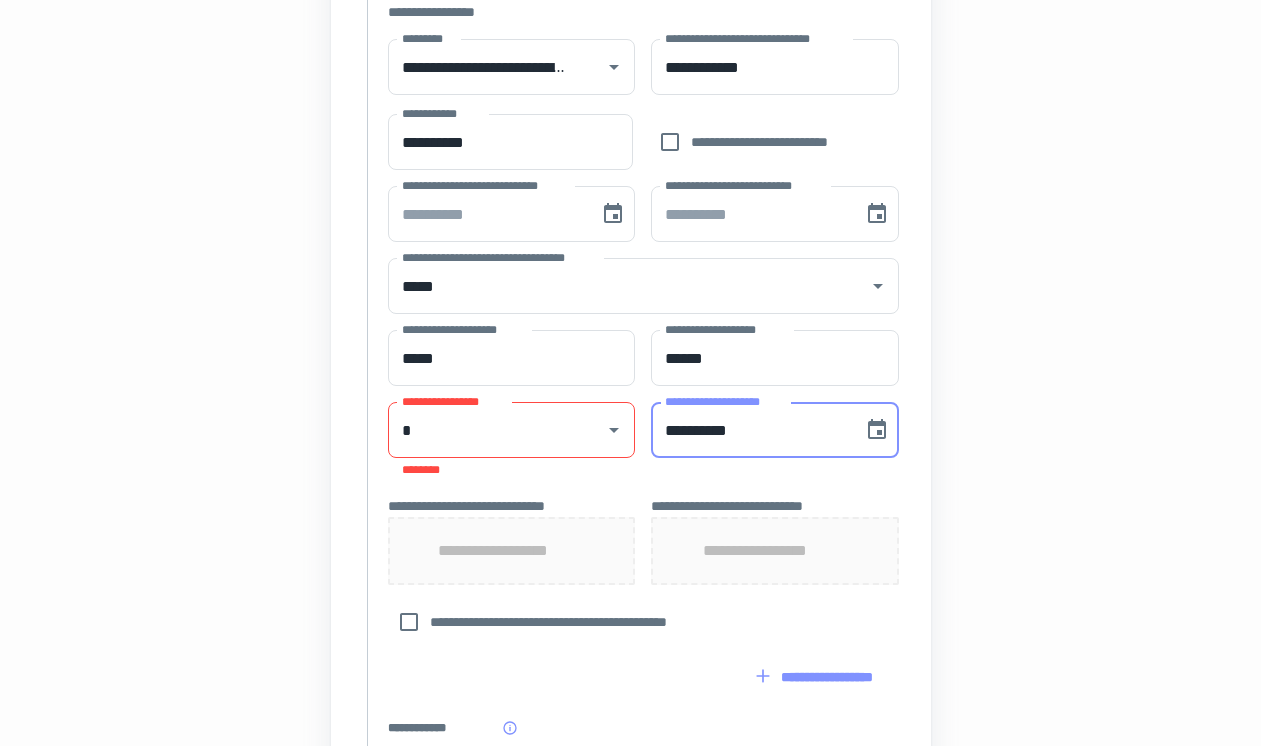scroll, scrollTop: 689, scrollLeft: 0, axis: vertical 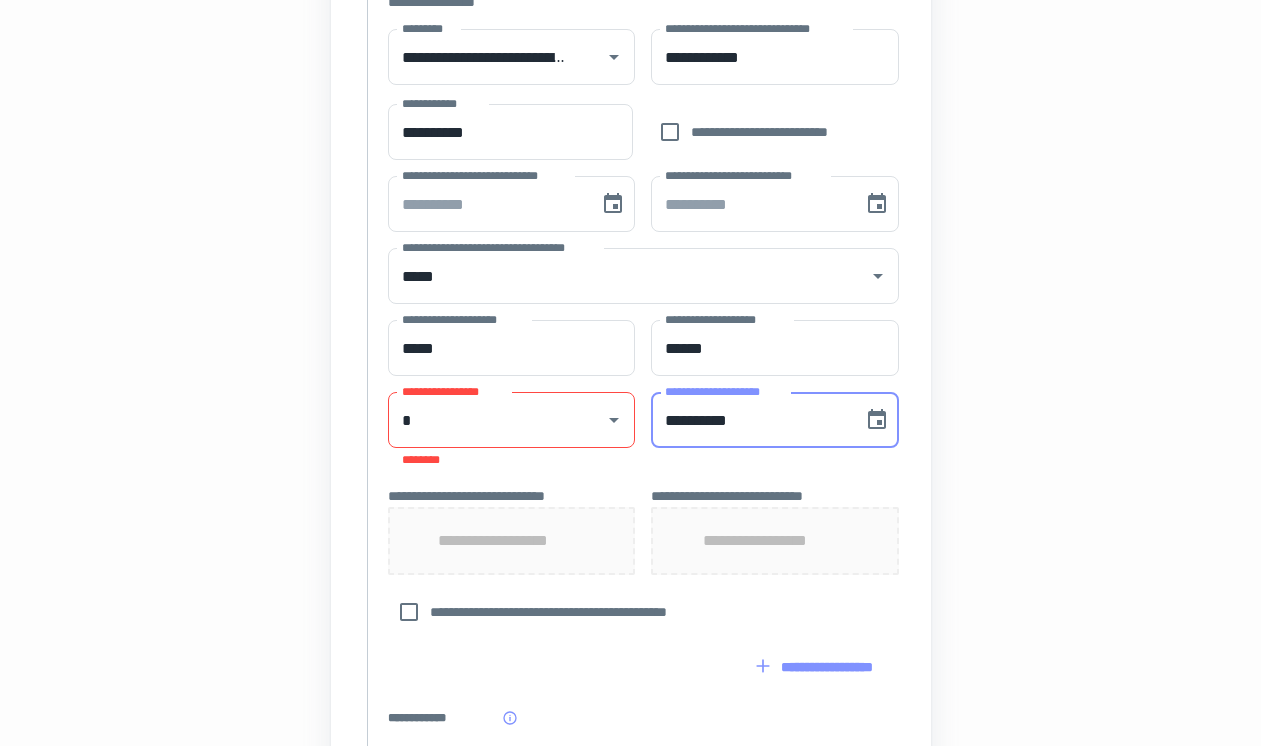 click on "**********" at bounding box center [511, 541] 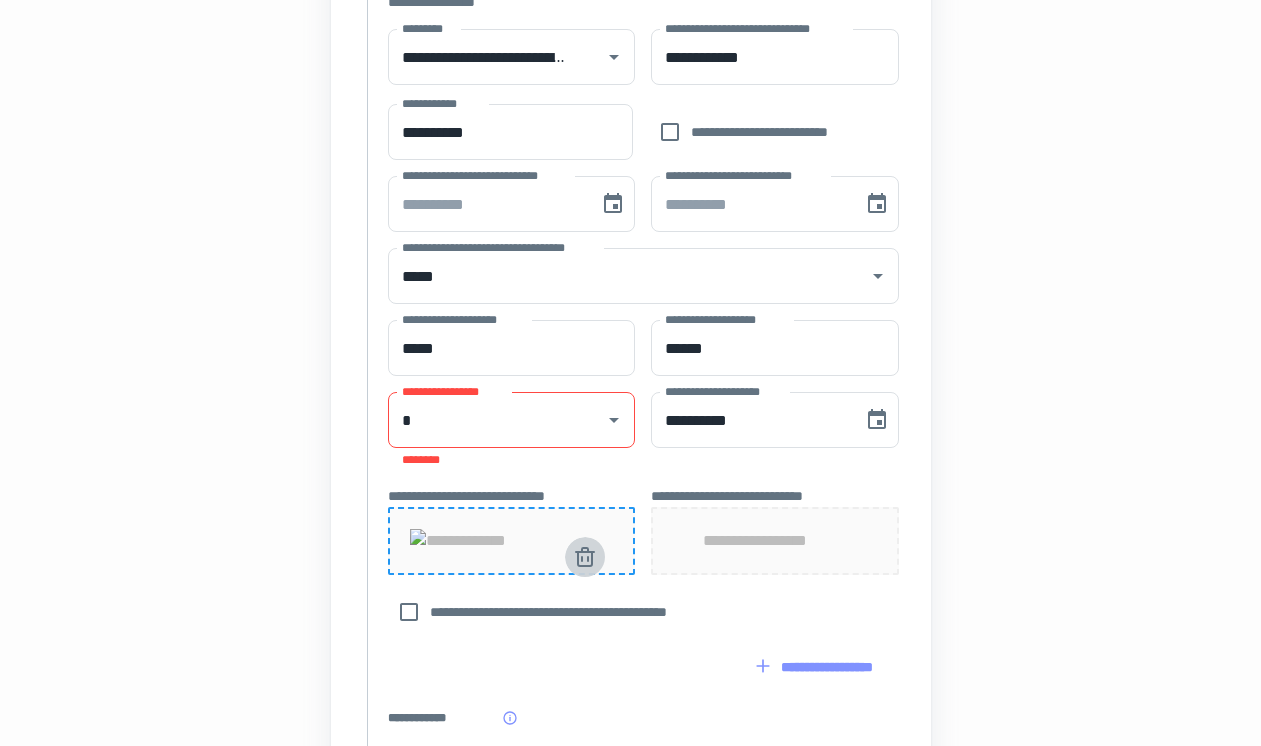 click 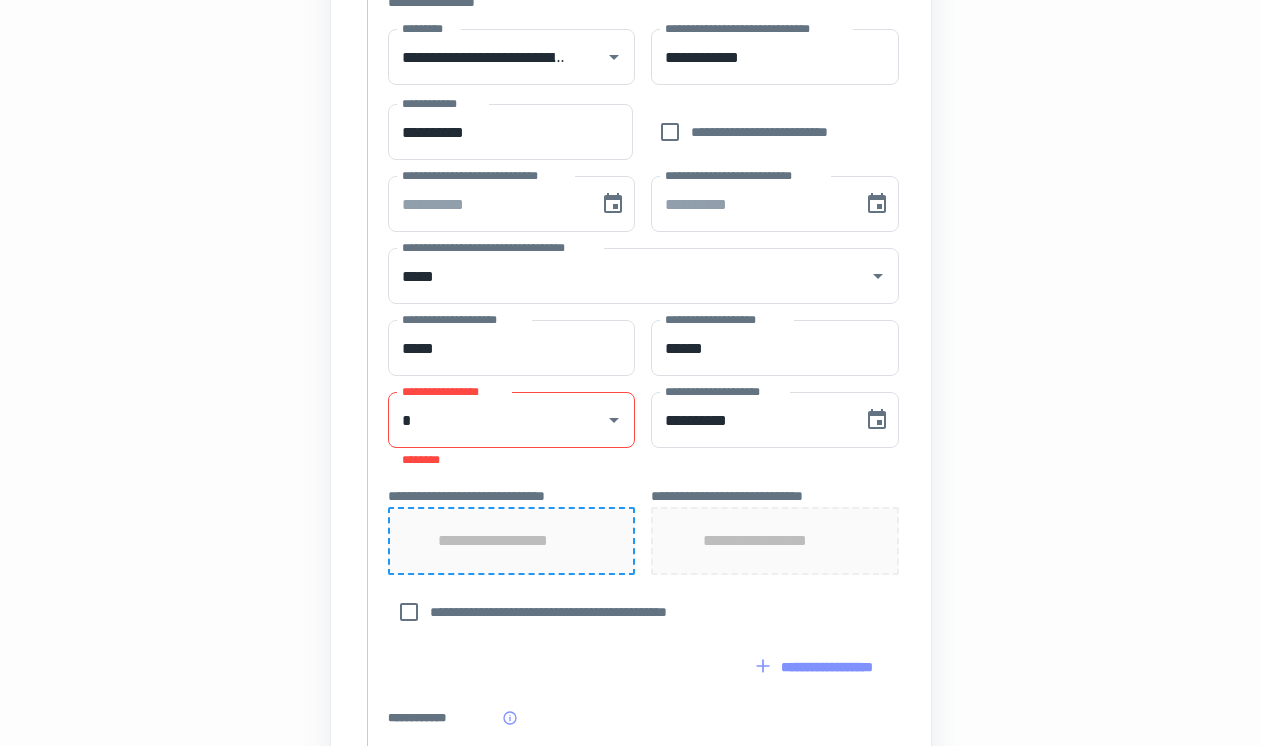 click on "**********" at bounding box center [511, 541] 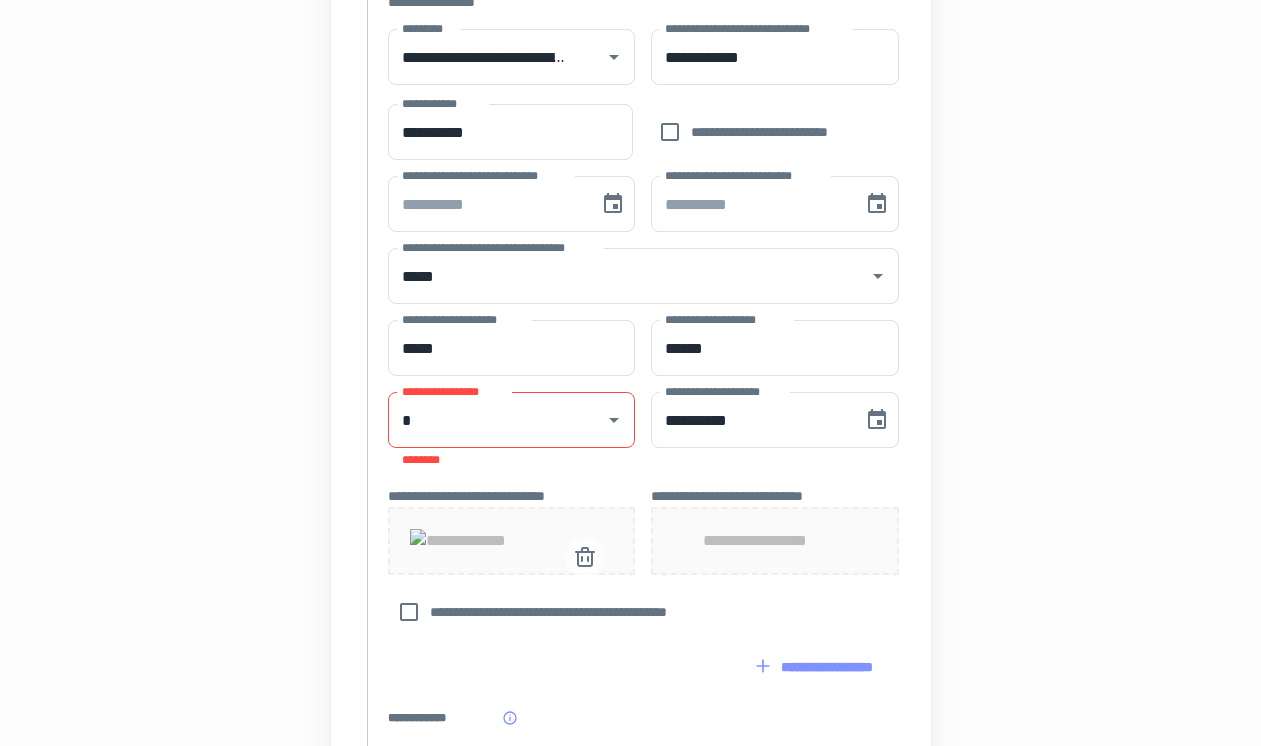 click on "**********" at bounding box center (774, 541) 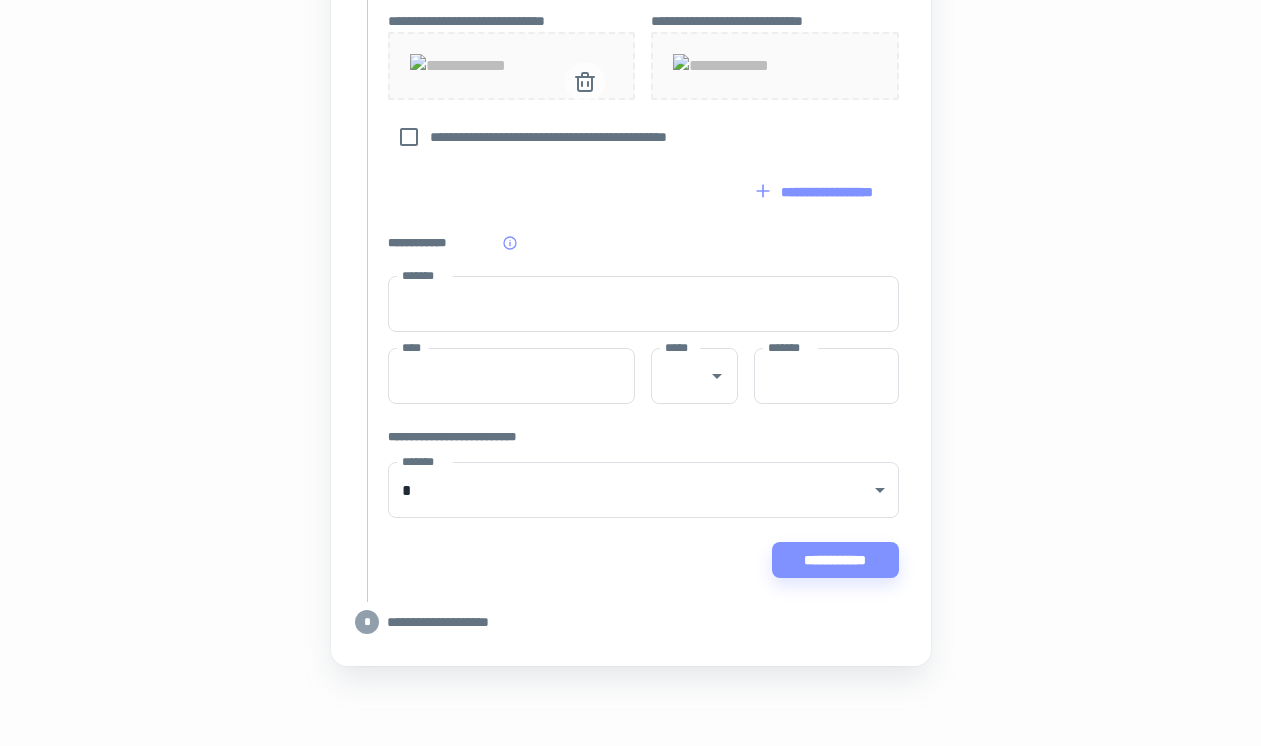 scroll, scrollTop: 1197, scrollLeft: 0, axis: vertical 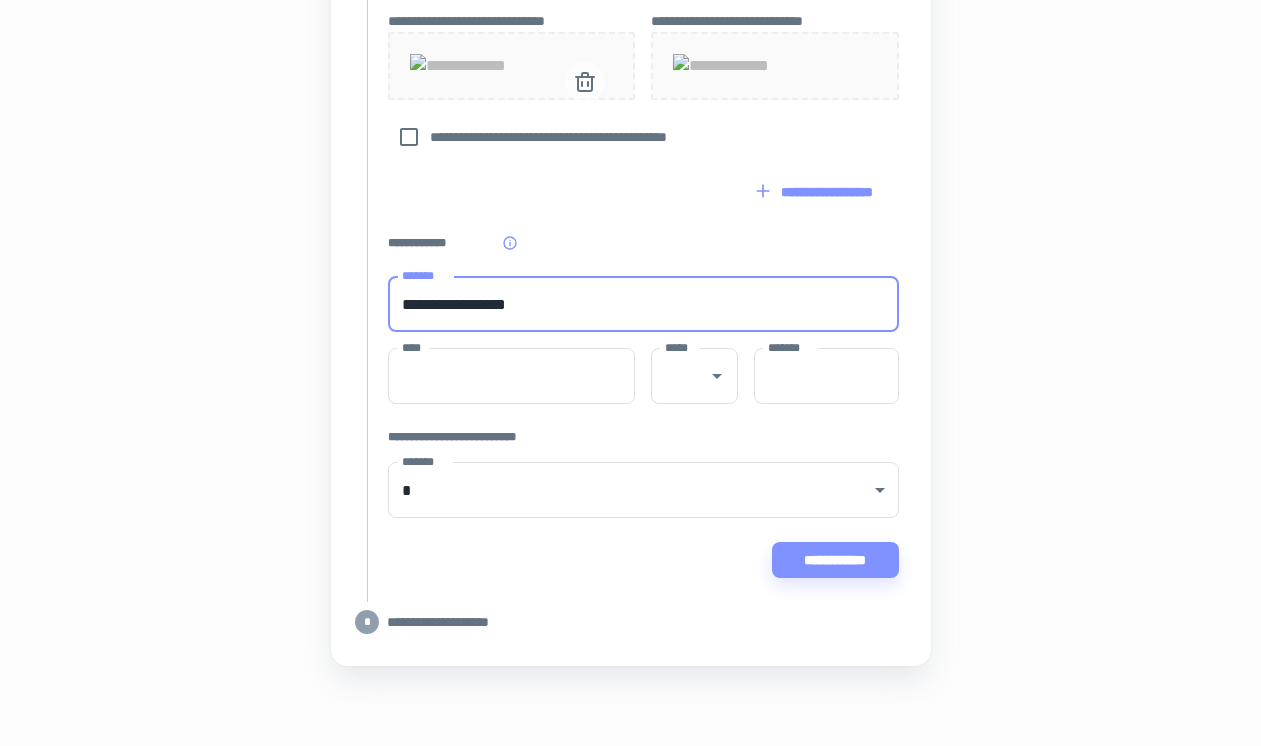 type on "**********" 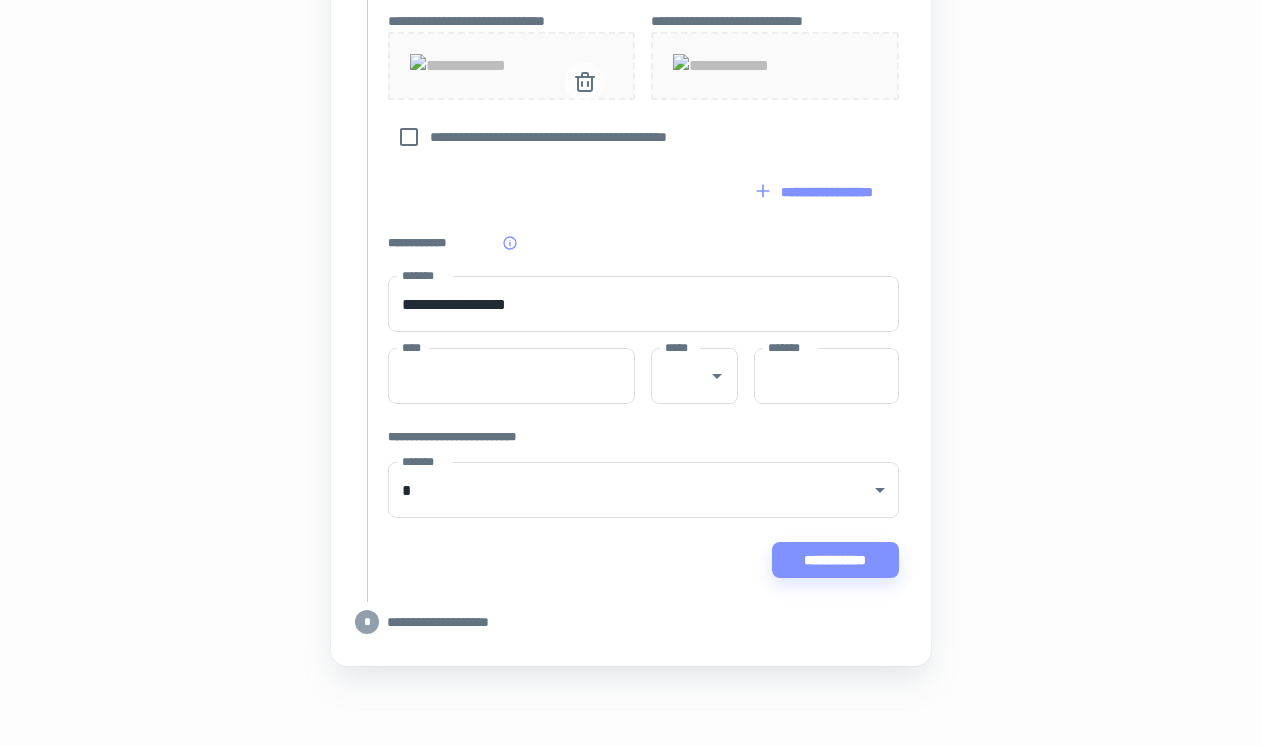 click on "**********" at bounding box center [643, 473] 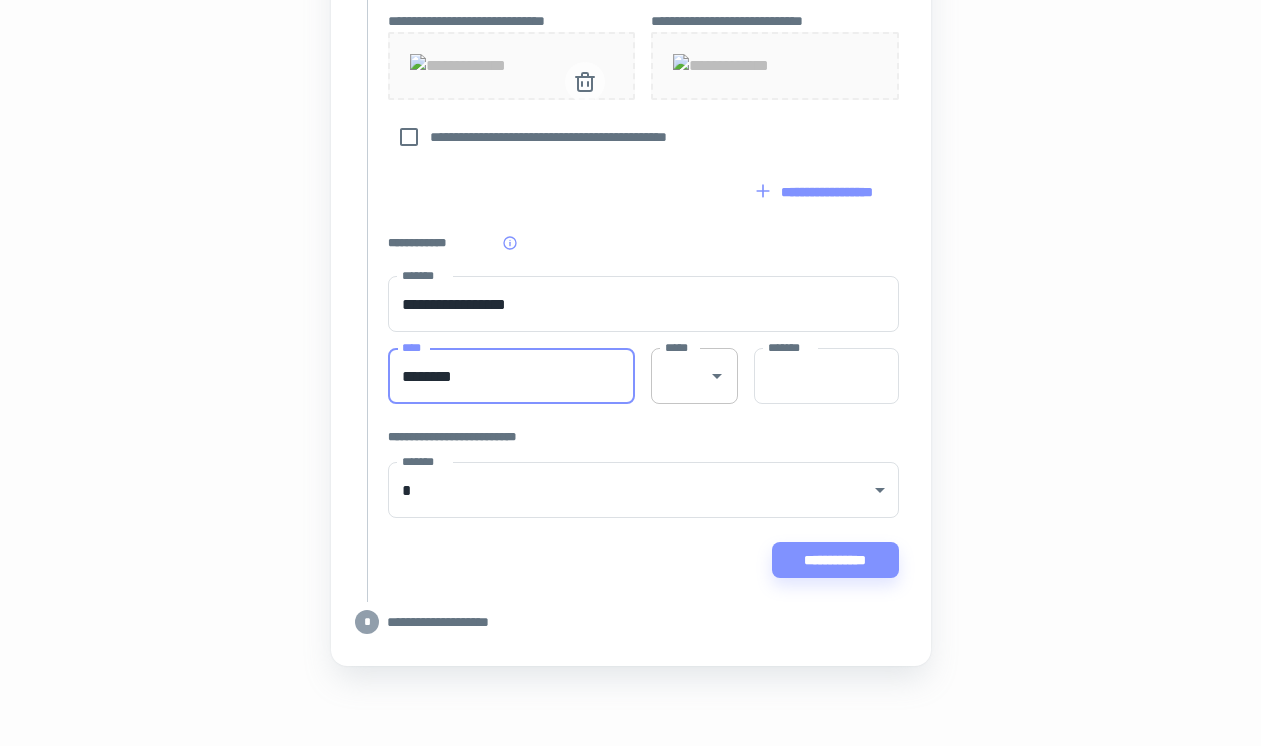 type on "********" 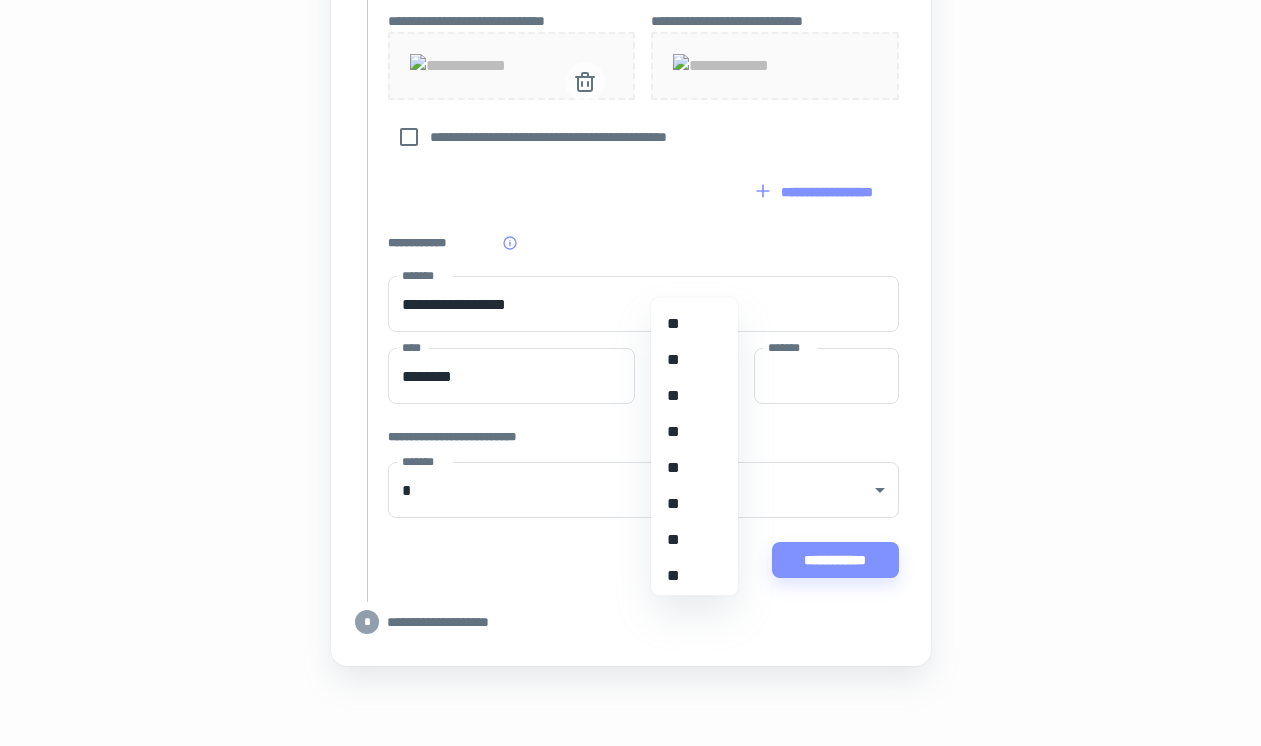 click on "**" at bounding box center [694, 503] 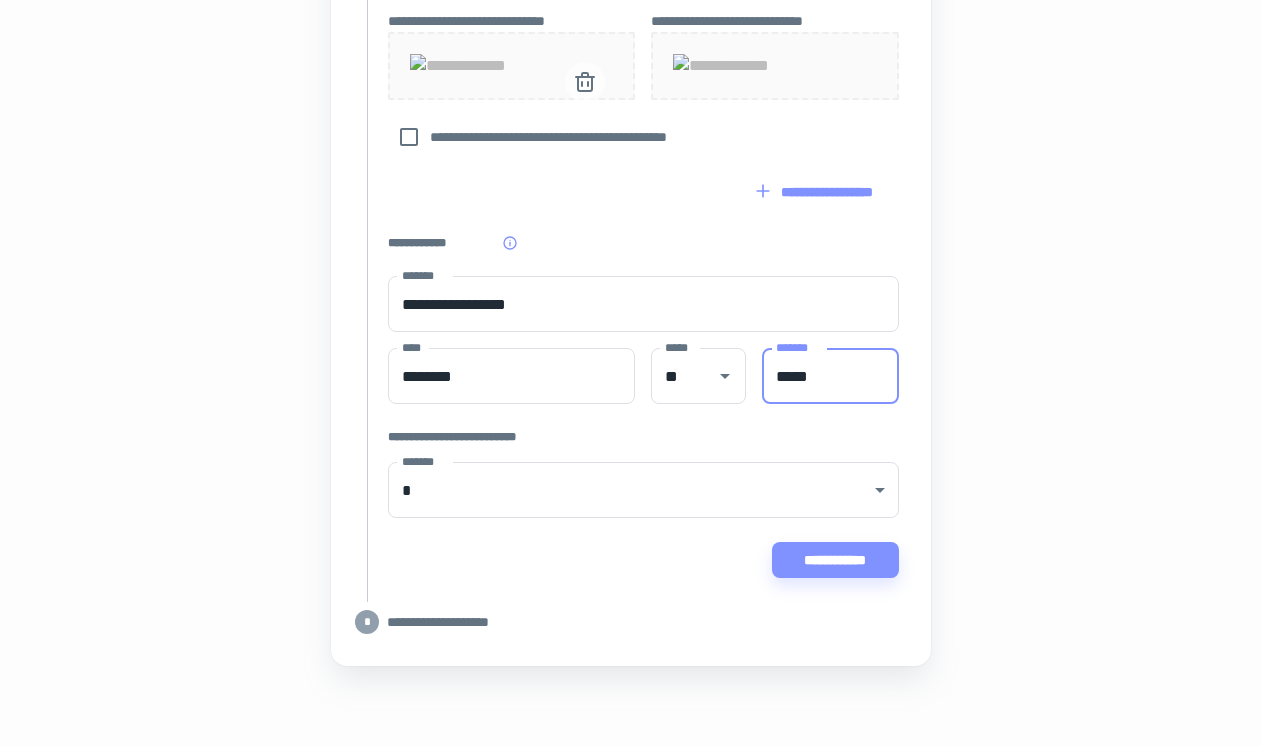 type on "*****" 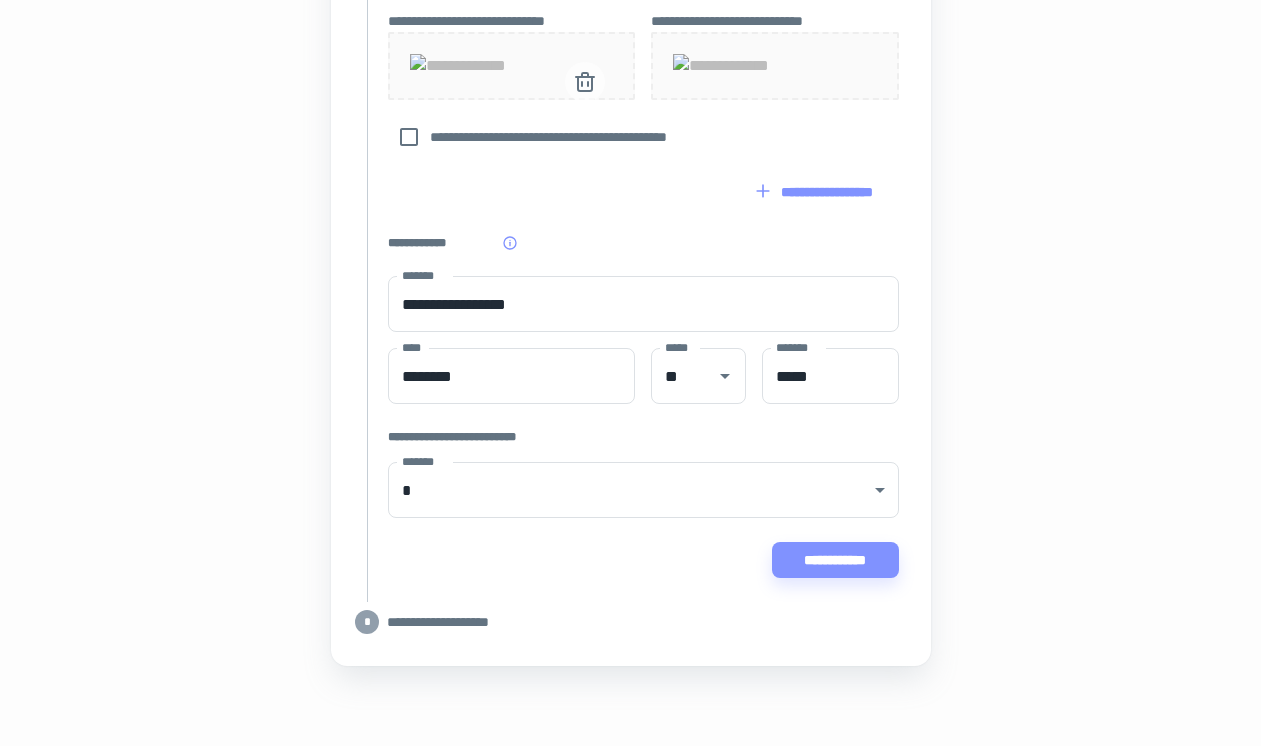 scroll, scrollTop: 1364, scrollLeft: 0, axis: vertical 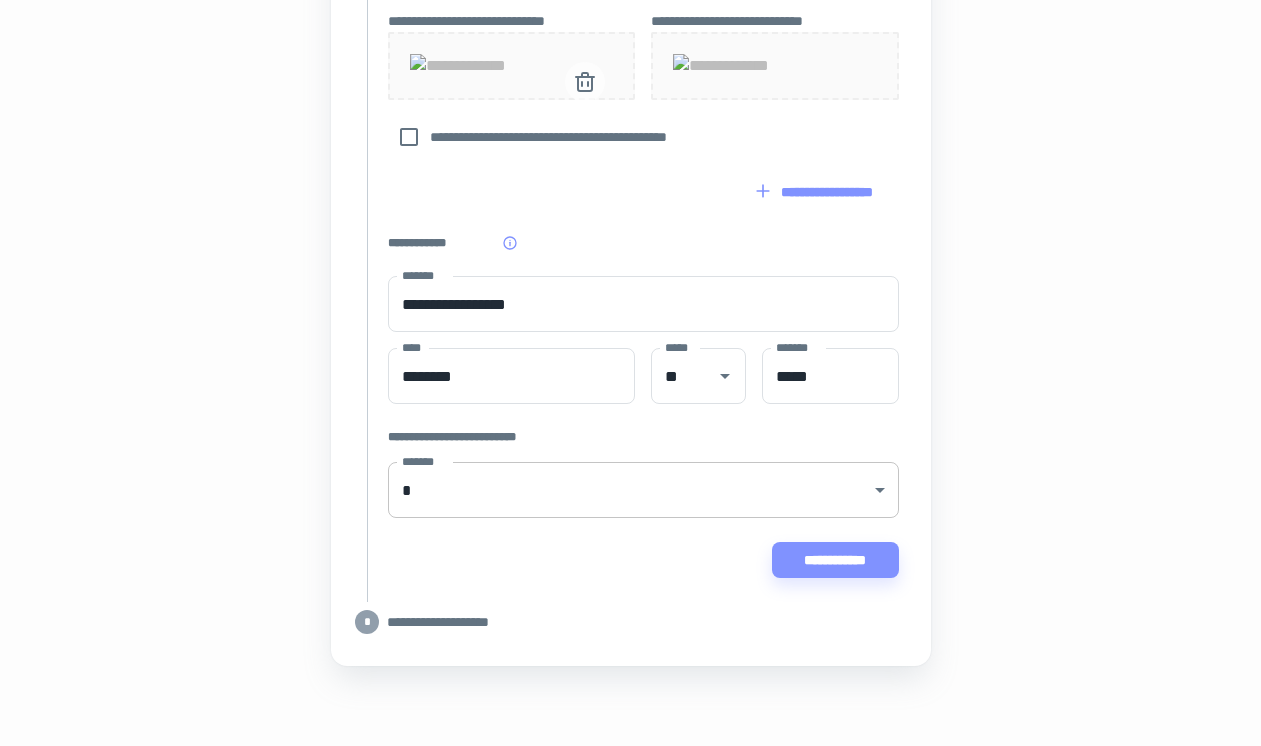 click on "**********" at bounding box center [630, -770] 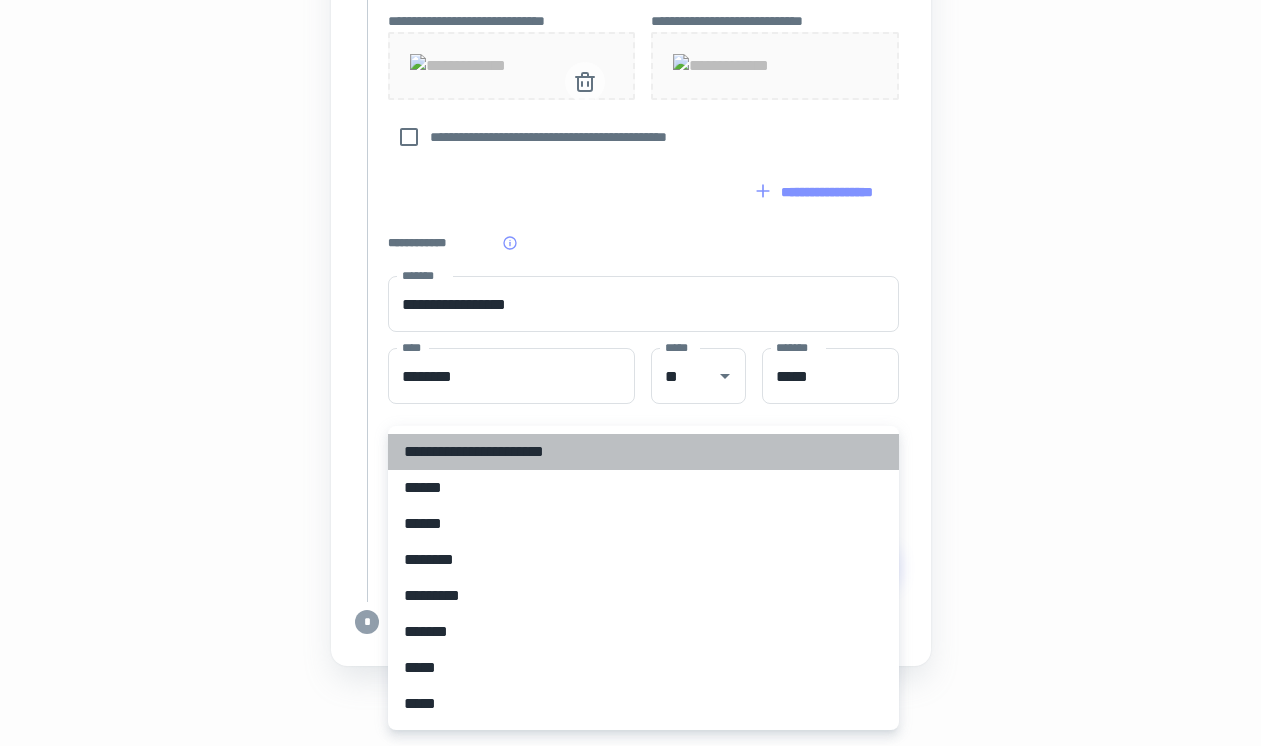 click on "**********" at bounding box center [643, 452] 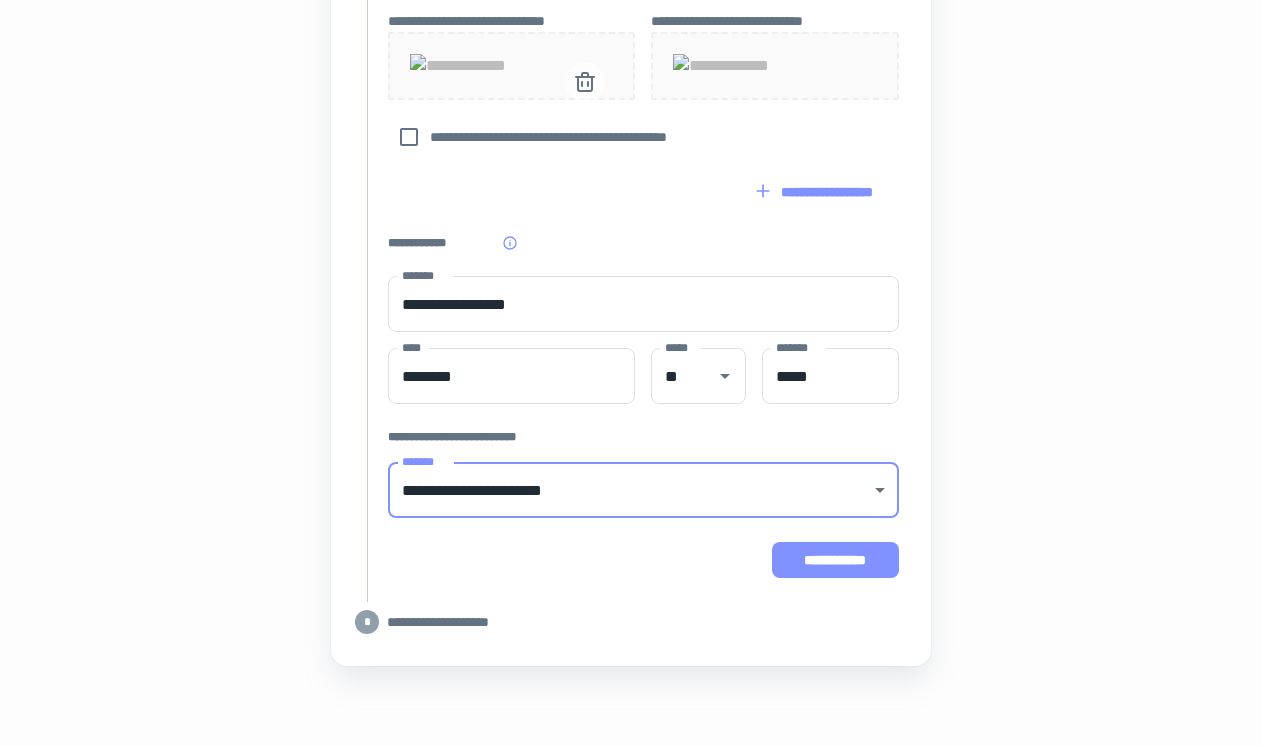 click on "**********" at bounding box center (835, 560) 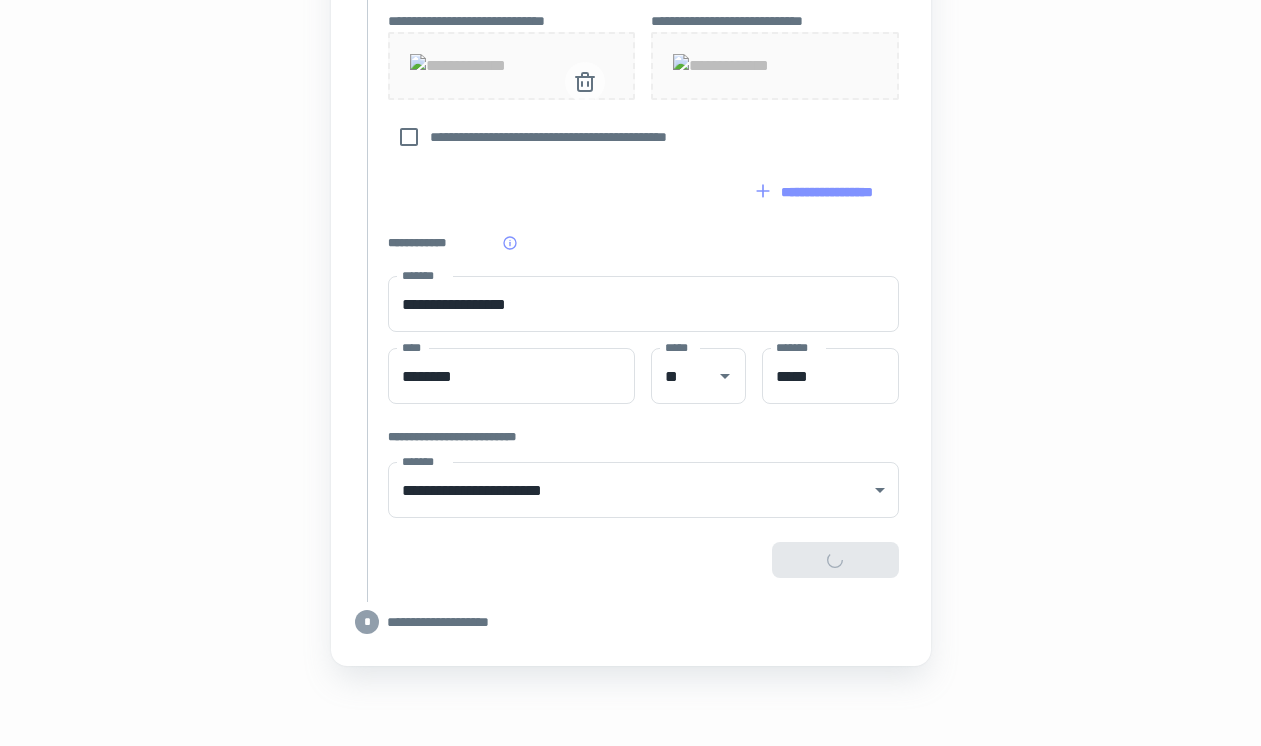 scroll, scrollTop: 1390, scrollLeft: 0, axis: vertical 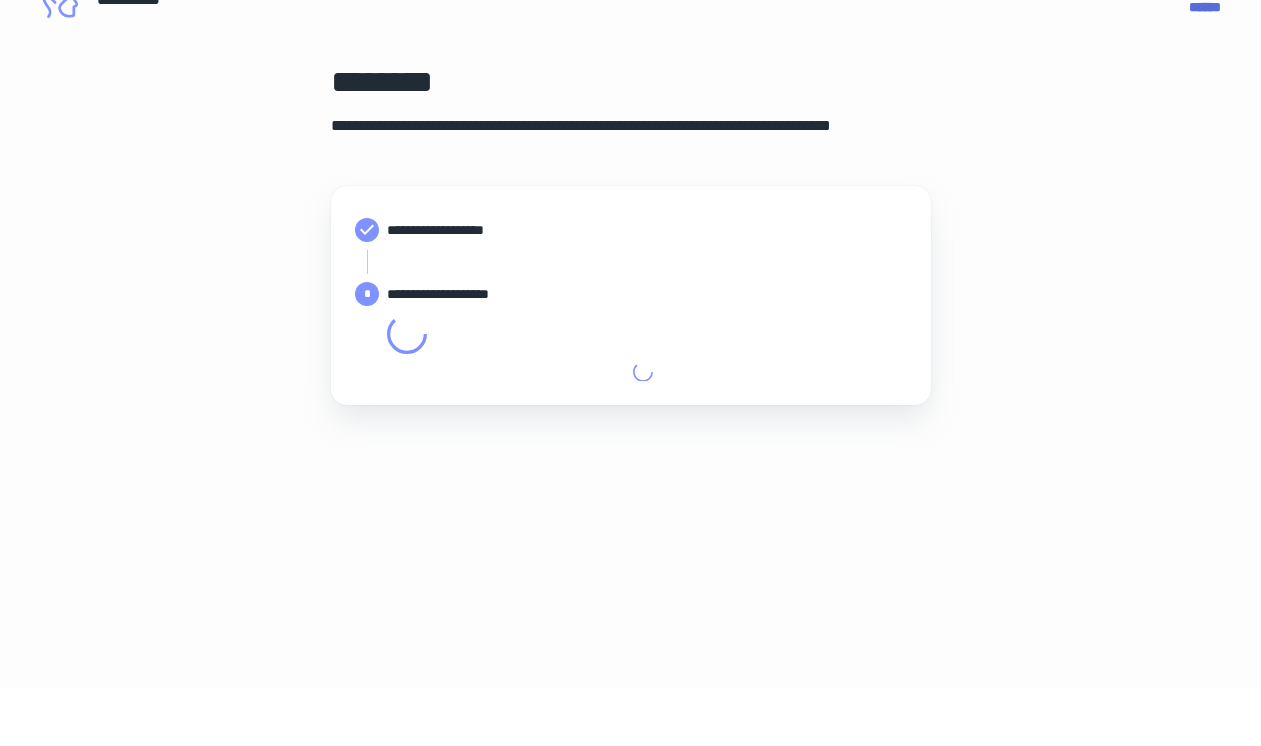 type on "**********" 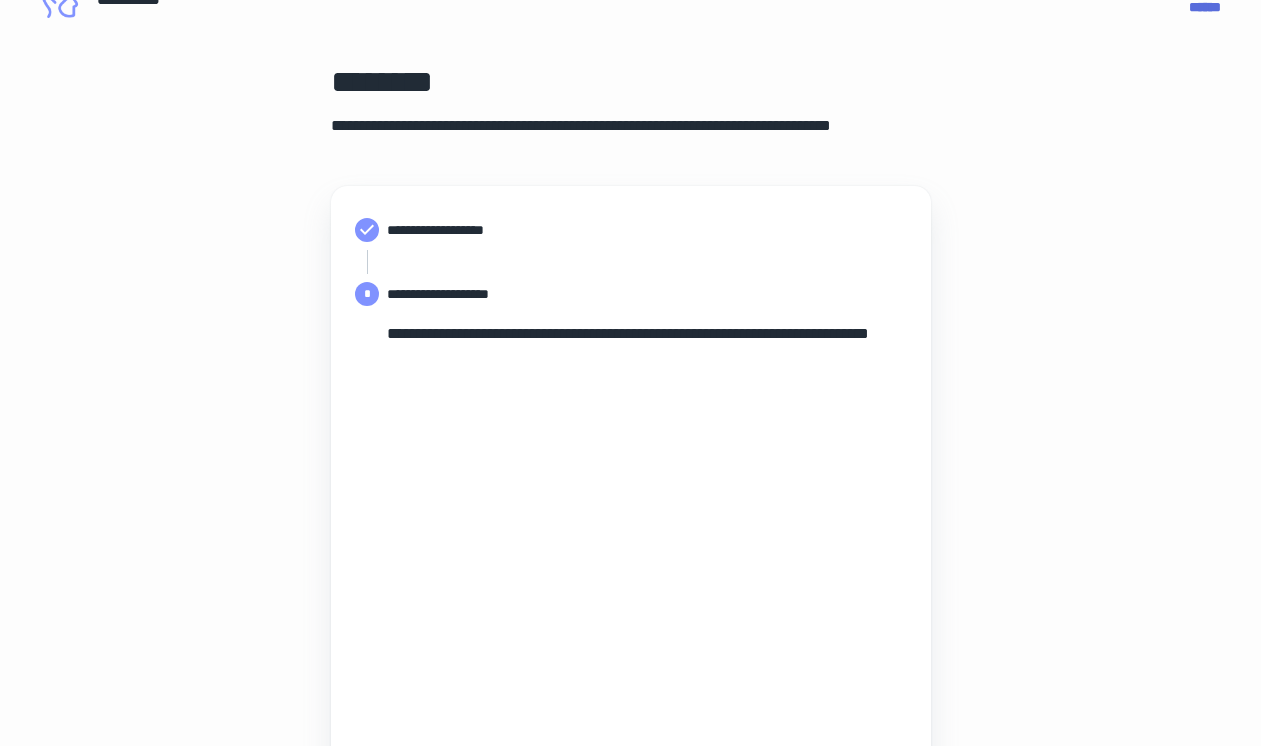 scroll, scrollTop: 513, scrollLeft: 0, axis: vertical 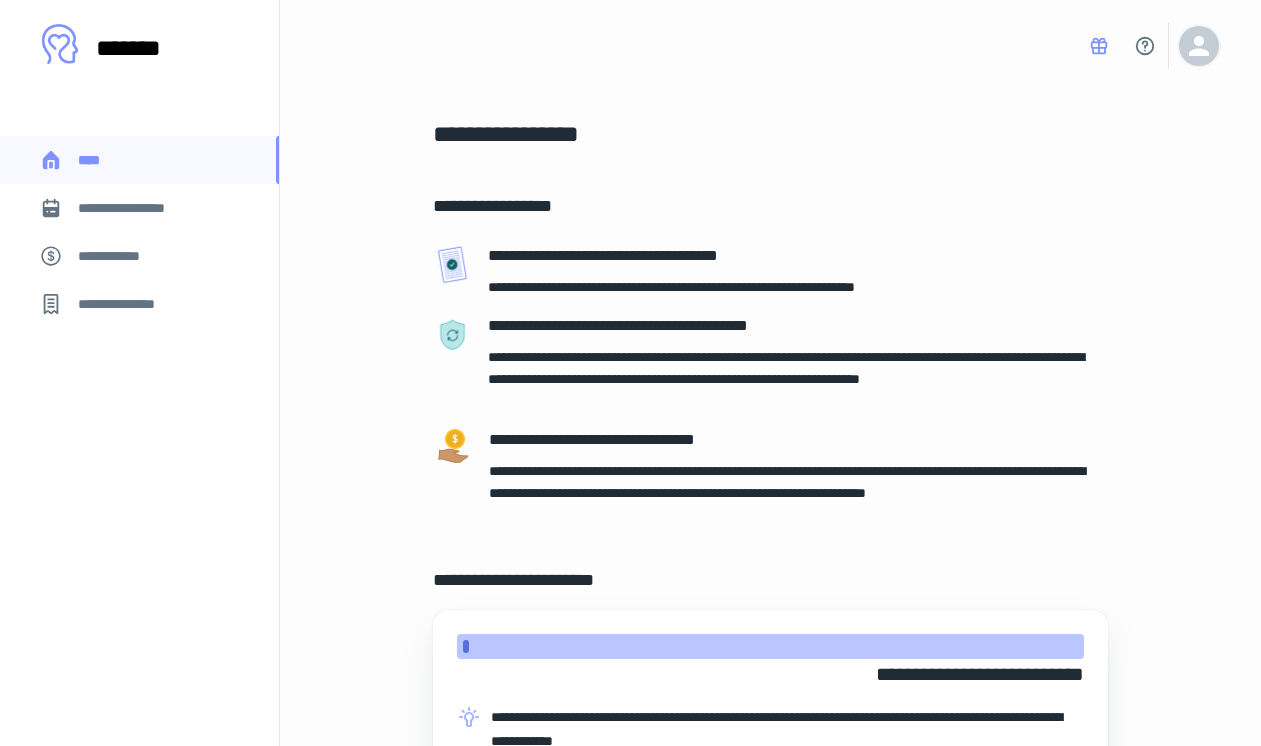 click 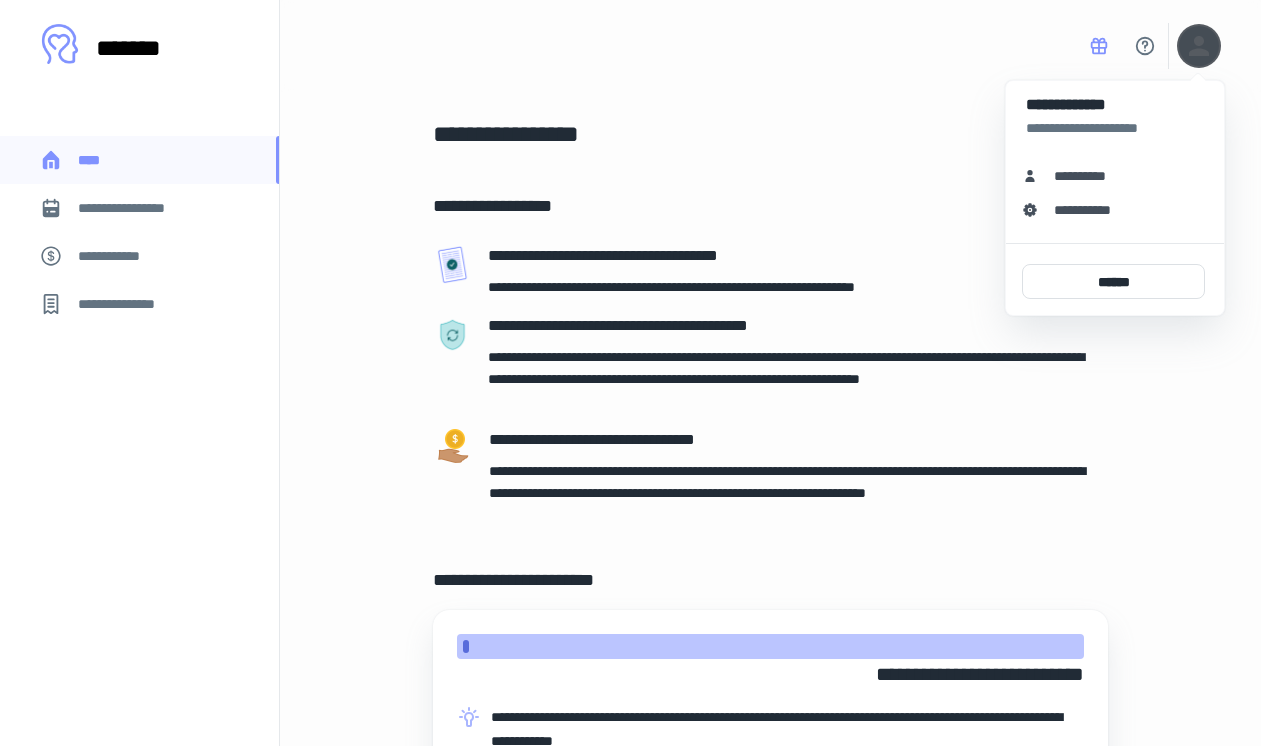 click on "**********" at bounding box center (1093, 210) 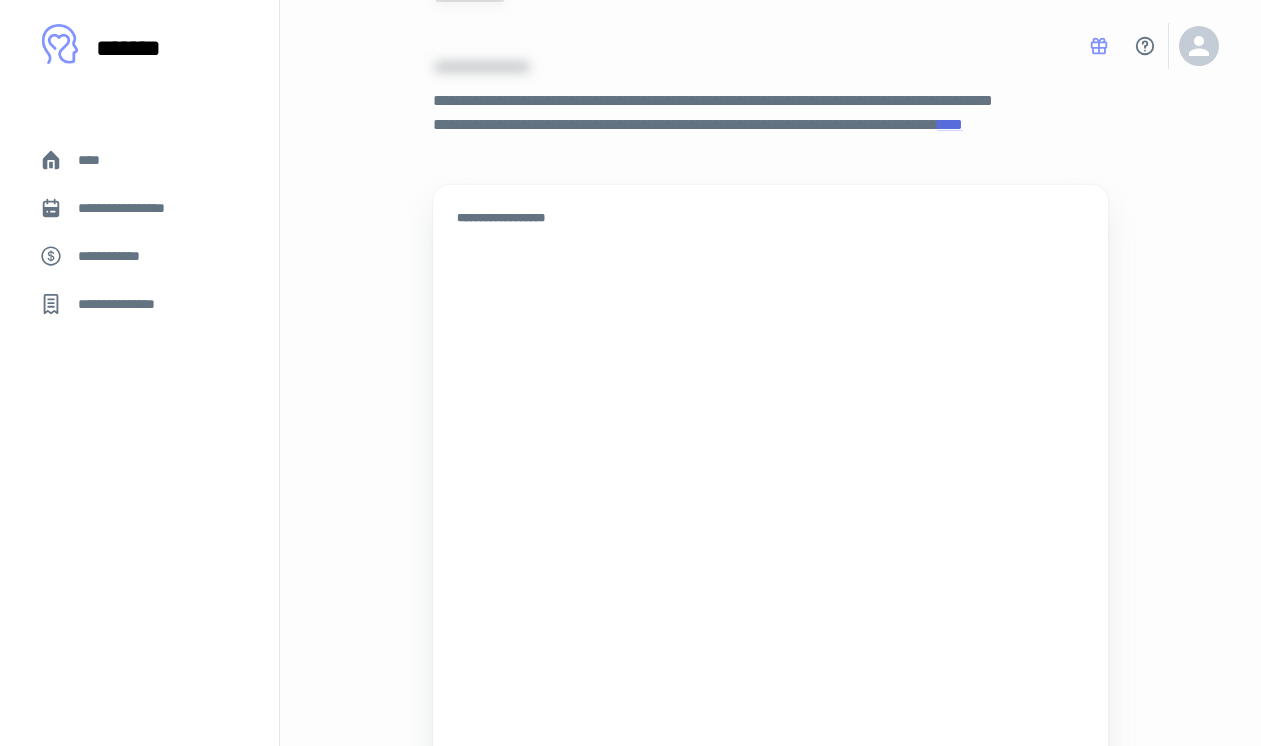 scroll, scrollTop: 459, scrollLeft: 0, axis: vertical 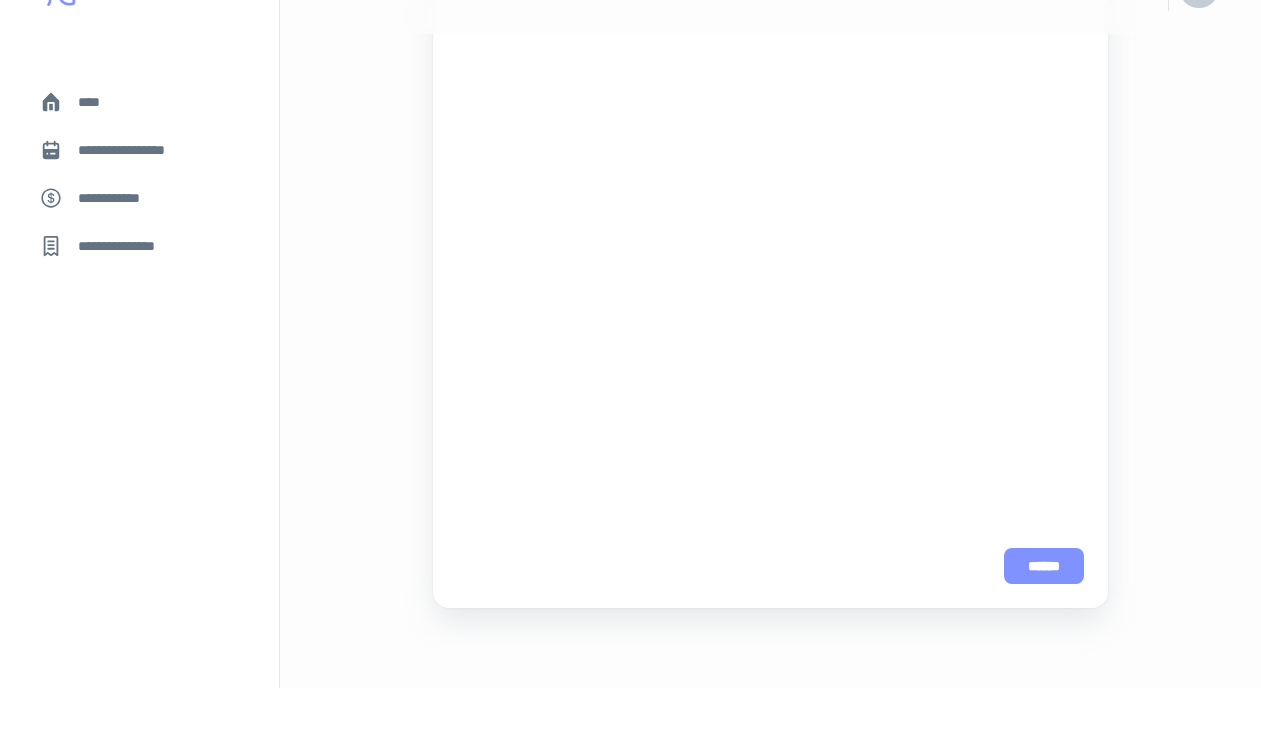 click on "******" at bounding box center [1044, 624] 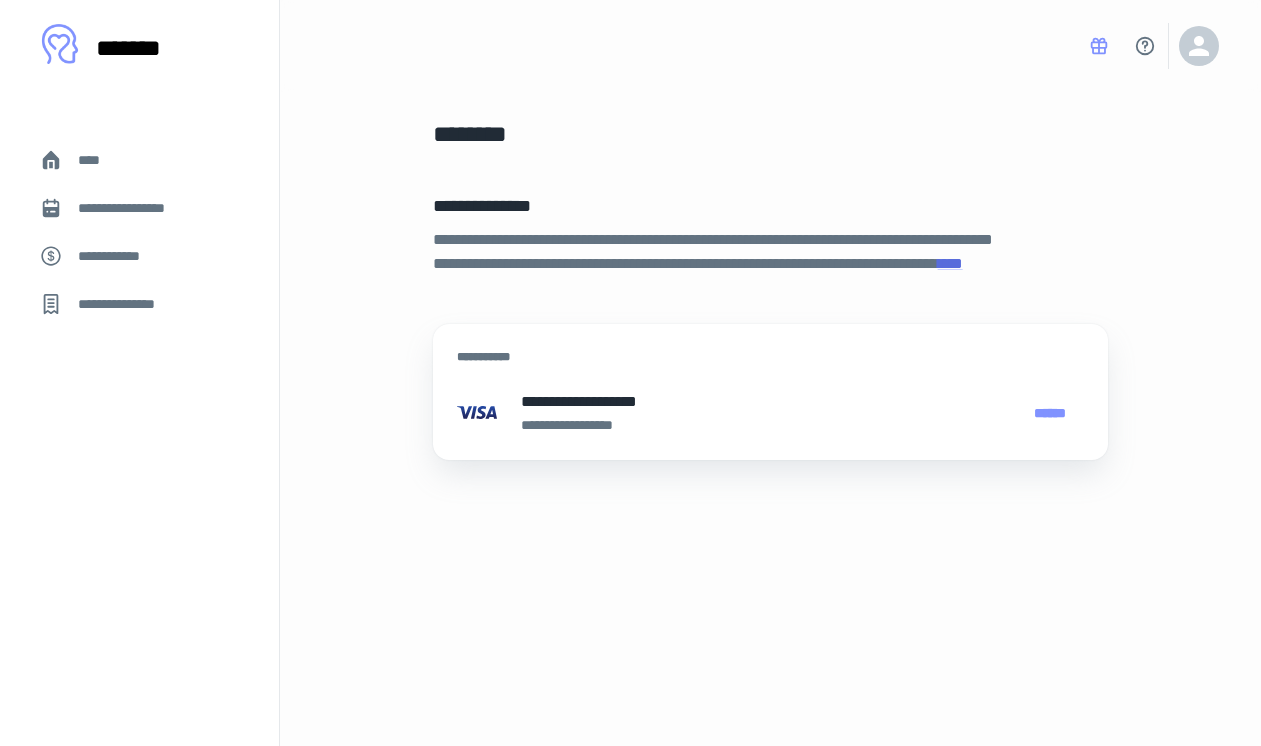 scroll, scrollTop: 0, scrollLeft: 0, axis: both 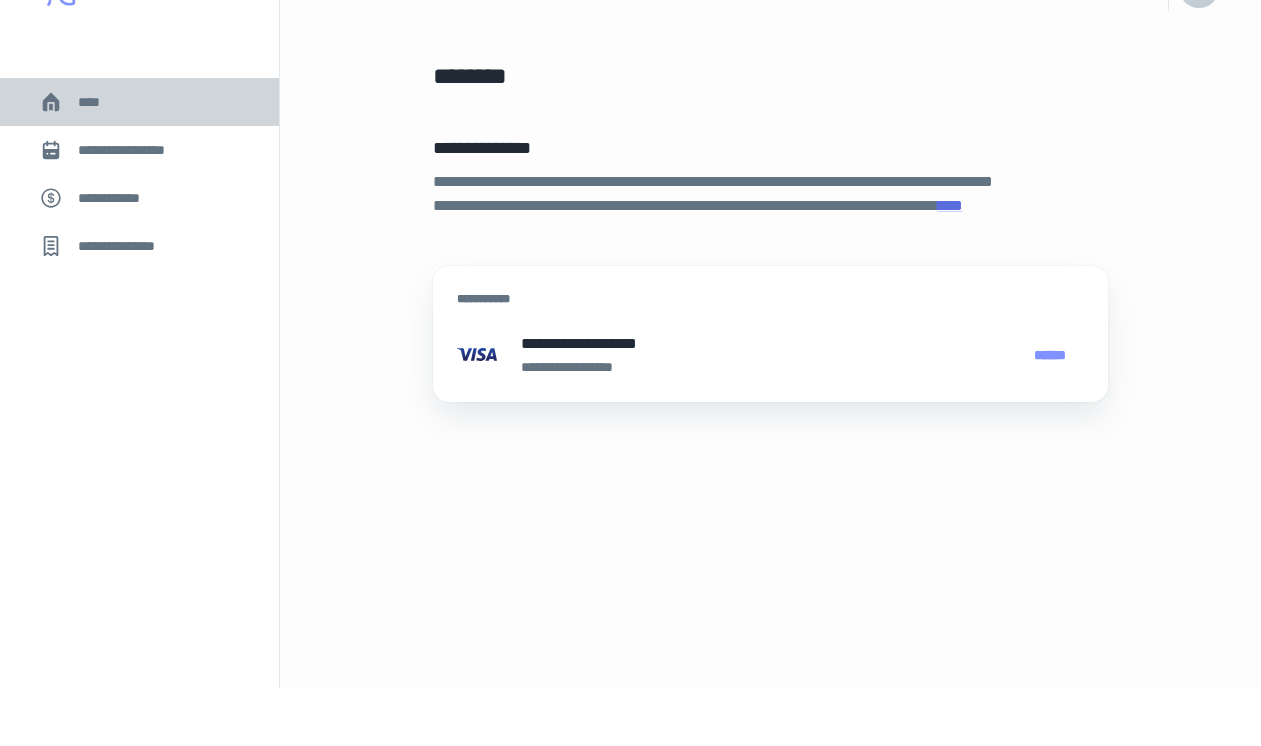 click on "****" at bounding box center (97, 160) 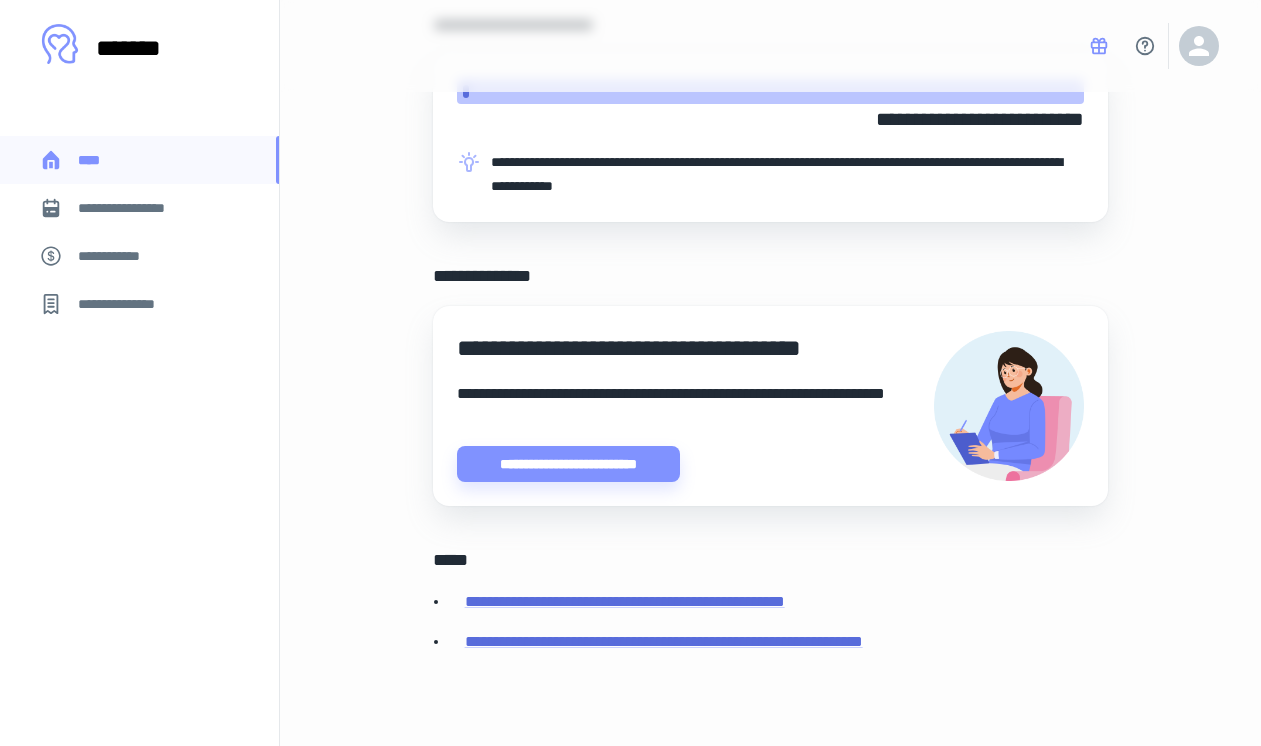 scroll, scrollTop: 559, scrollLeft: 0, axis: vertical 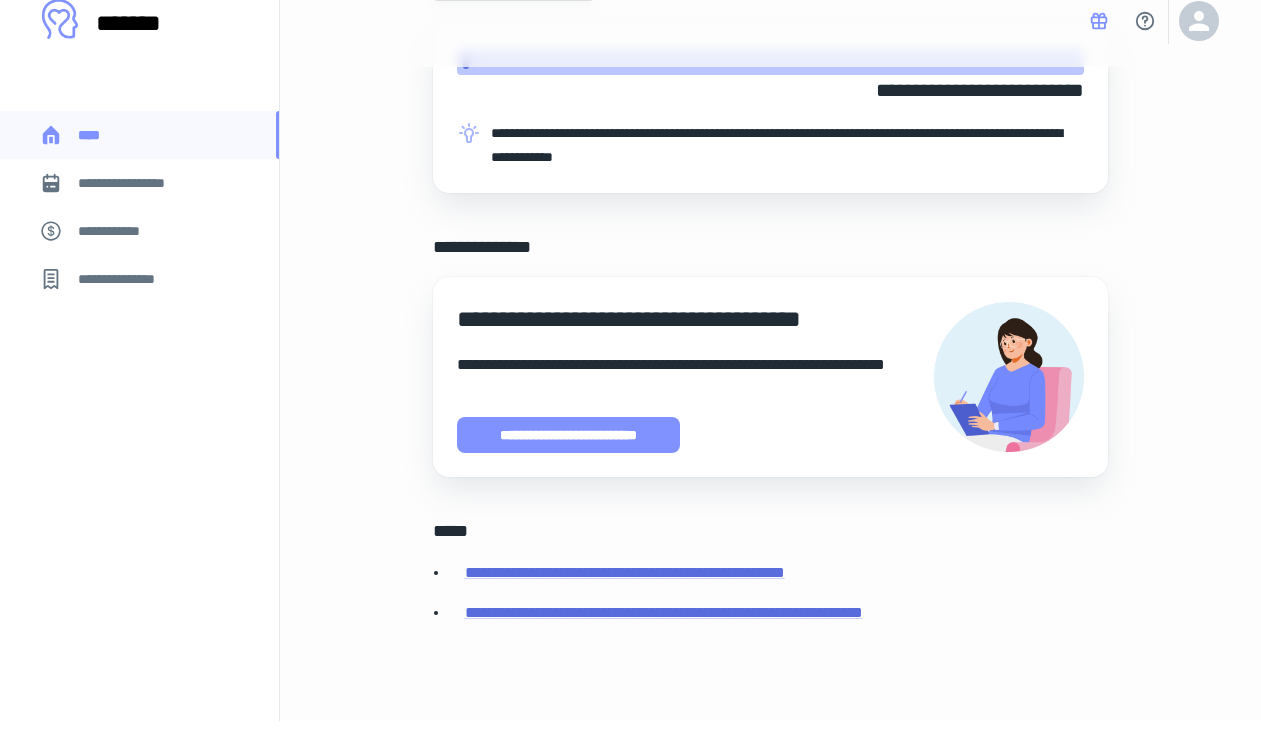 click on "**********" at bounding box center [568, 460] 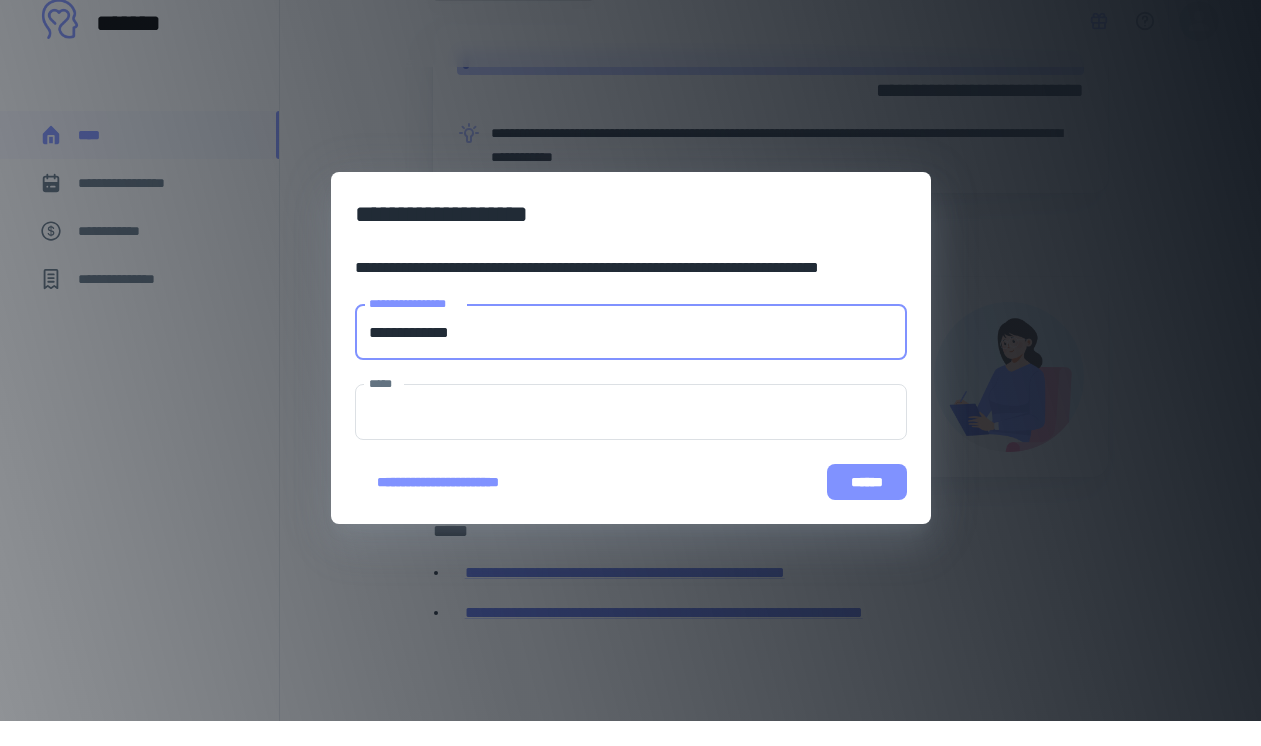 type on "**********" 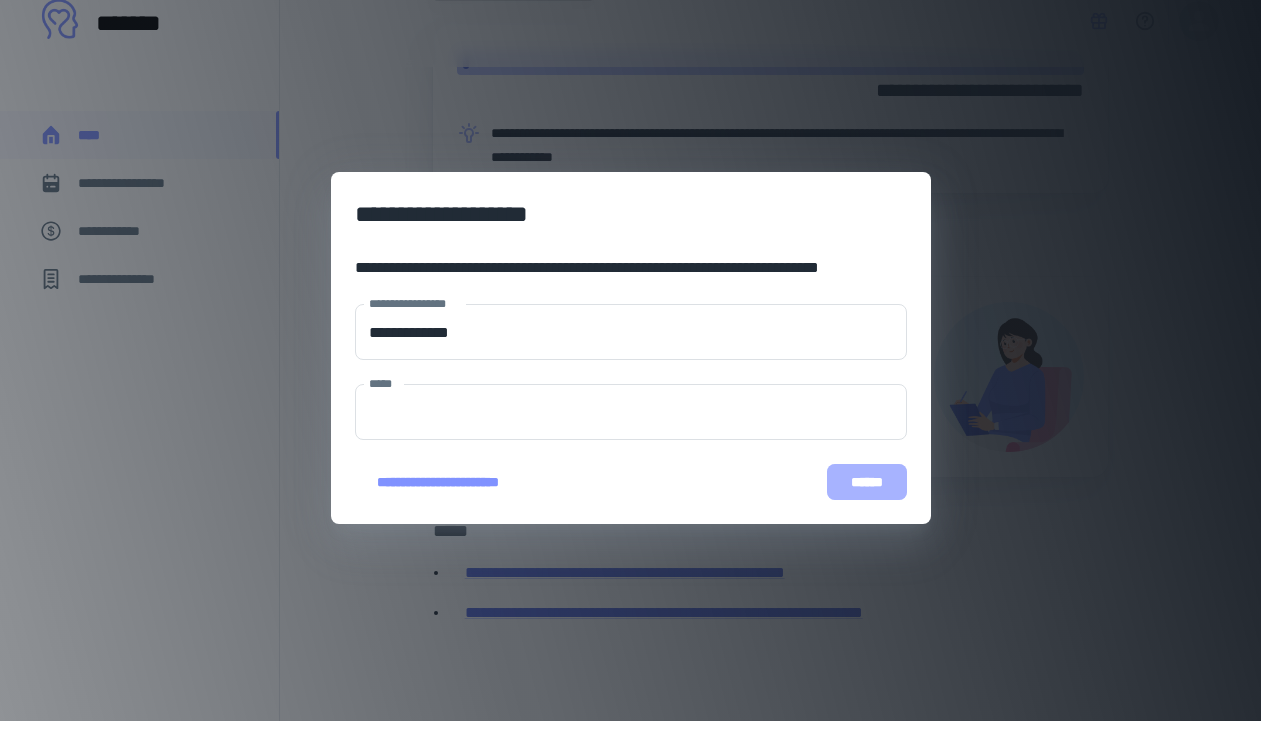 click on "******" at bounding box center [866, 507] 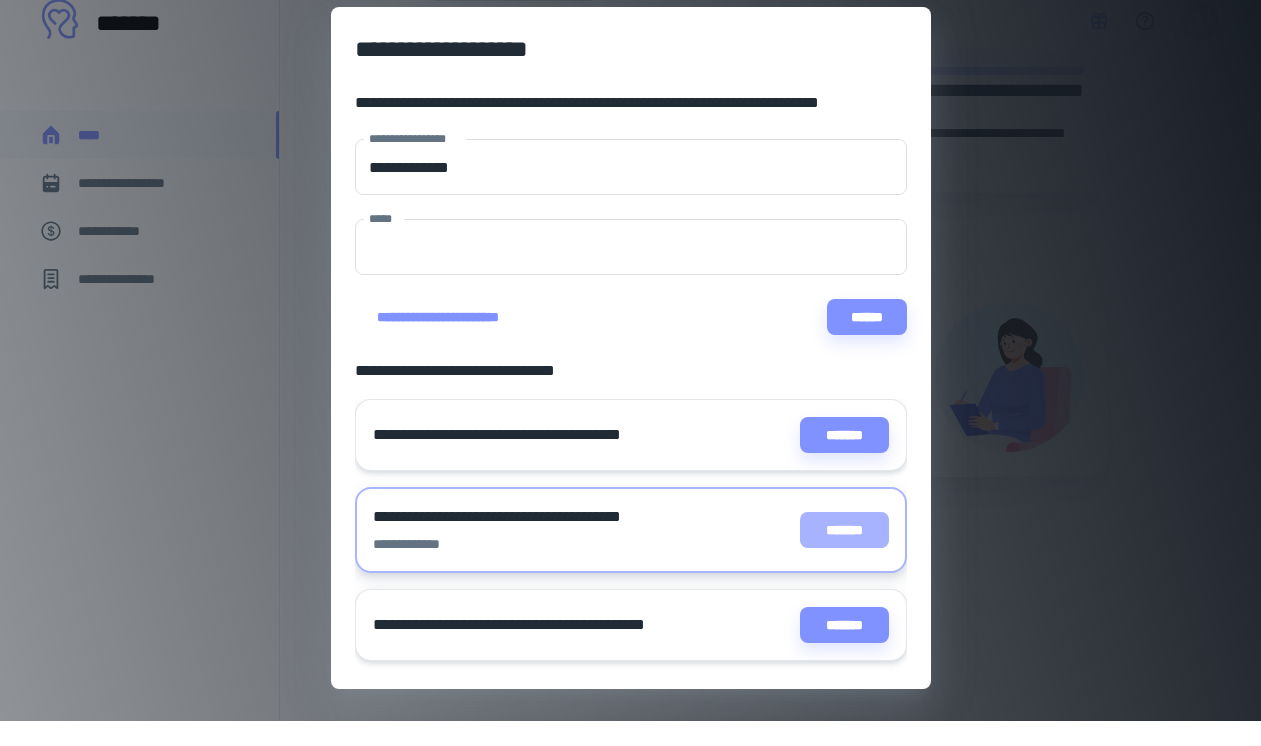 click on "*******" at bounding box center (844, 555) 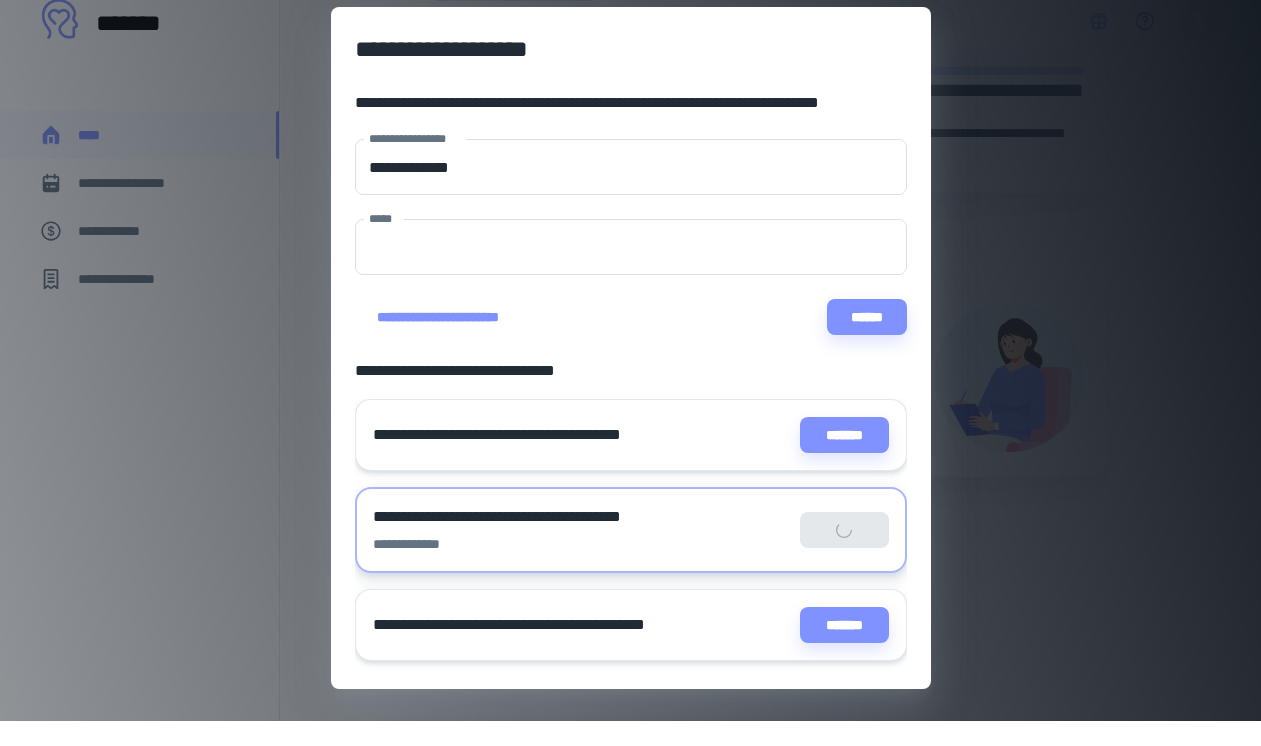scroll, scrollTop: 584, scrollLeft: 0, axis: vertical 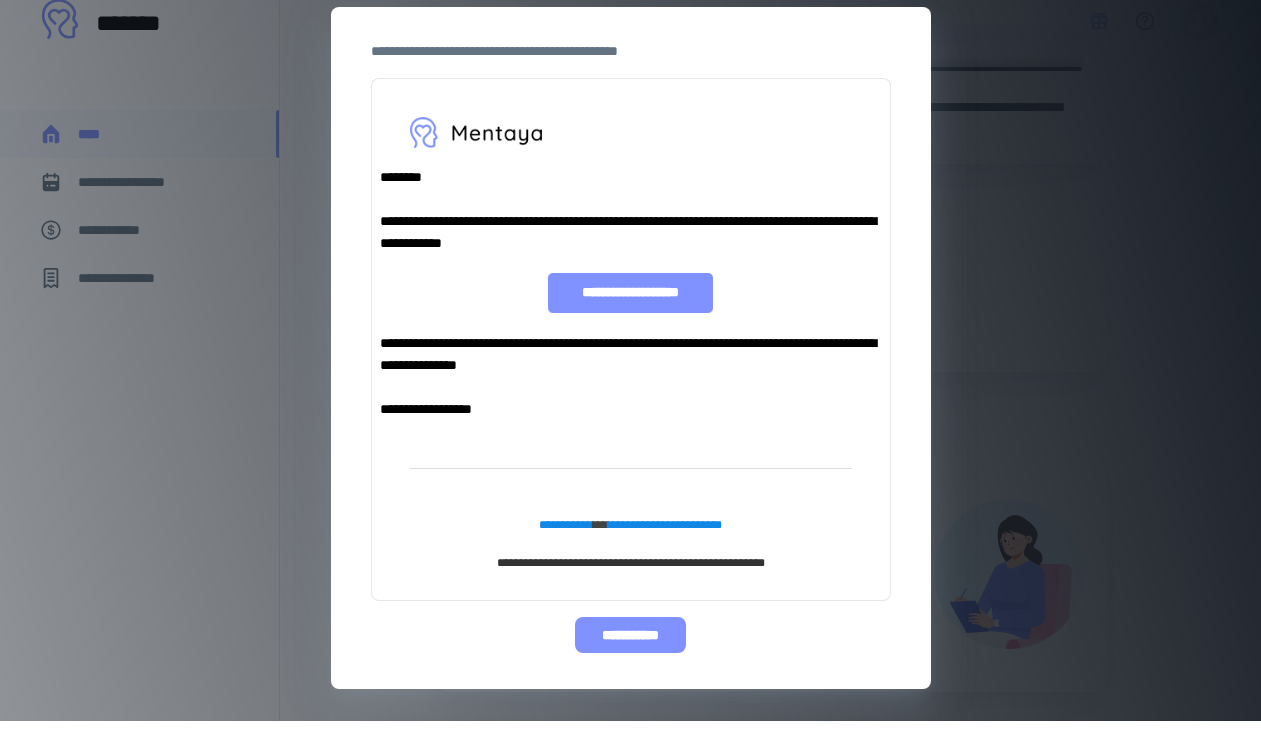 click on "**********" at bounding box center [630, 660] 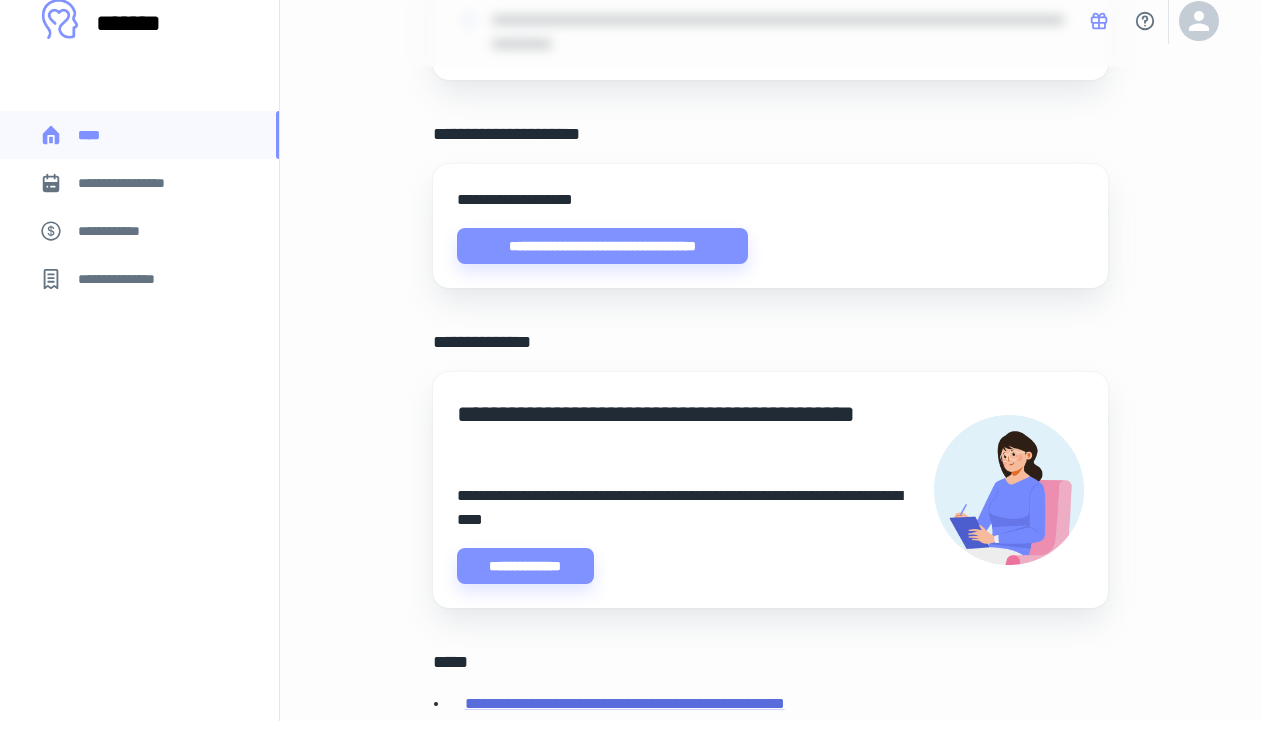 scroll, scrollTop: 803, scrollLeft: 0, axis: vertical 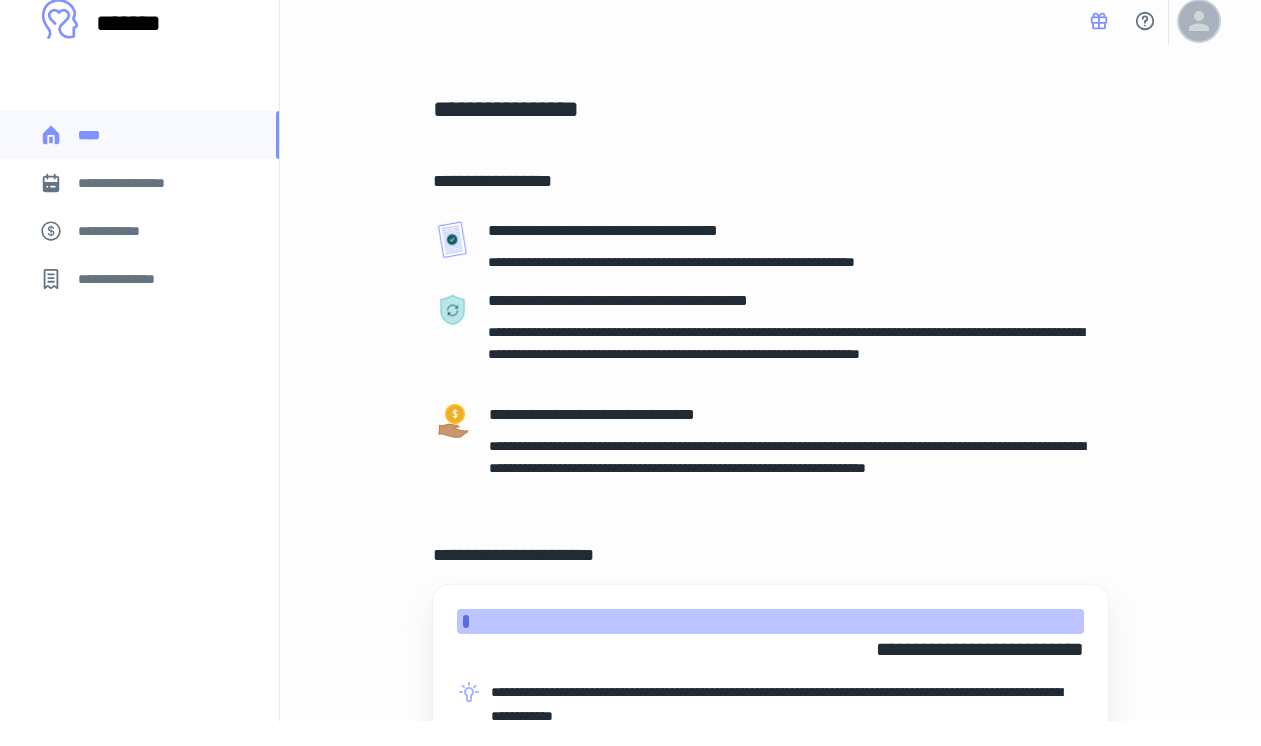 click 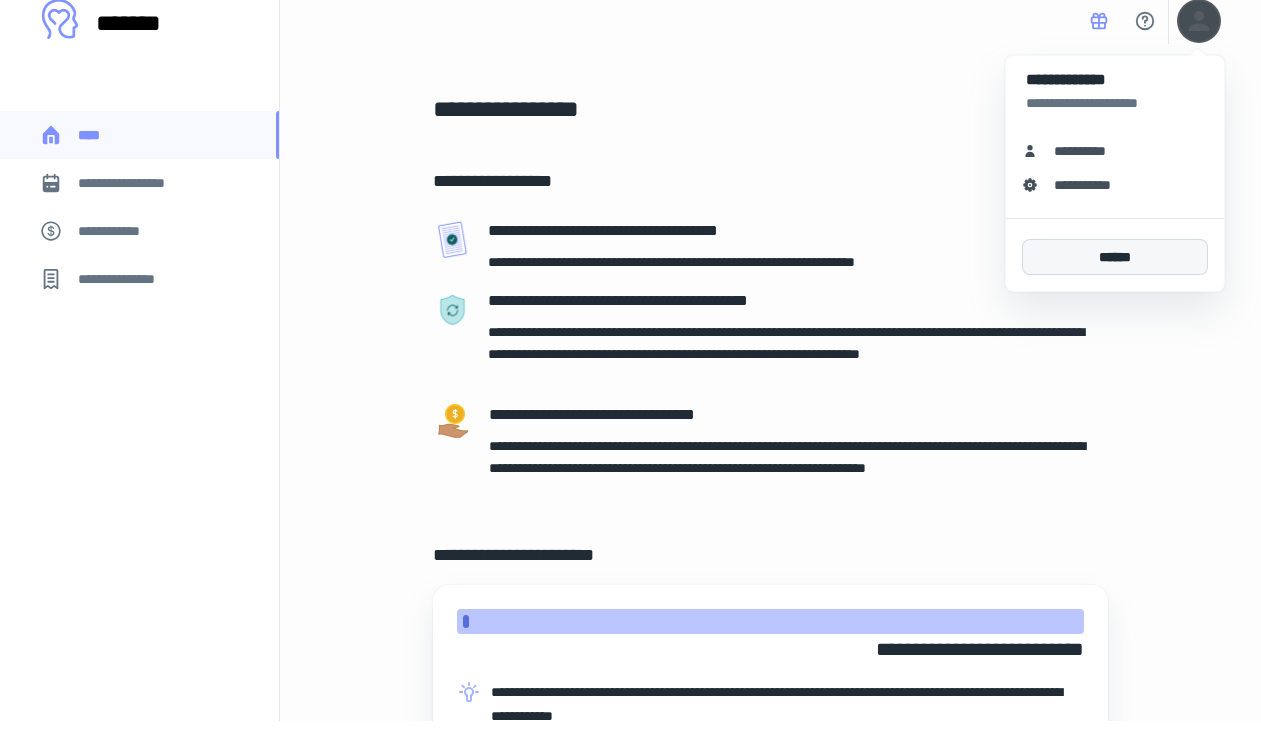 click on "******" at bounding box center [1115, 282] 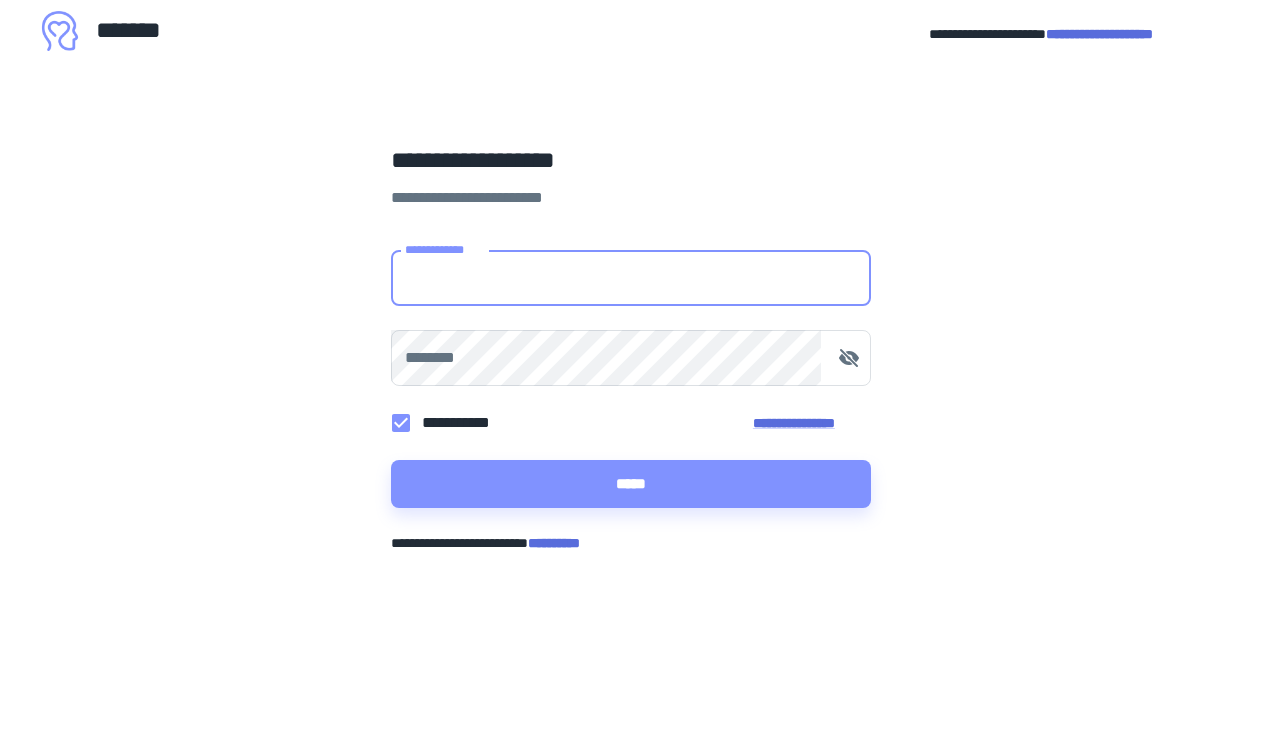 scroll, scrollTop: 0, scrollLeft: 0, axis: both 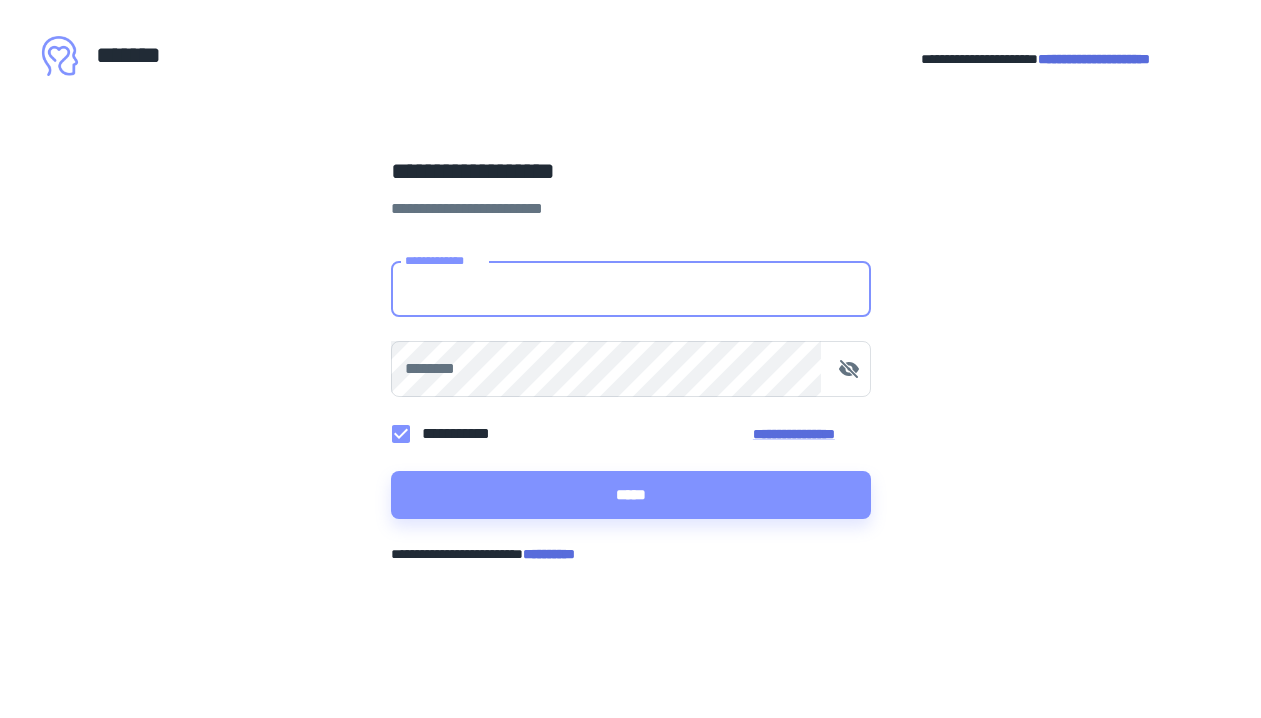 type on "**********" 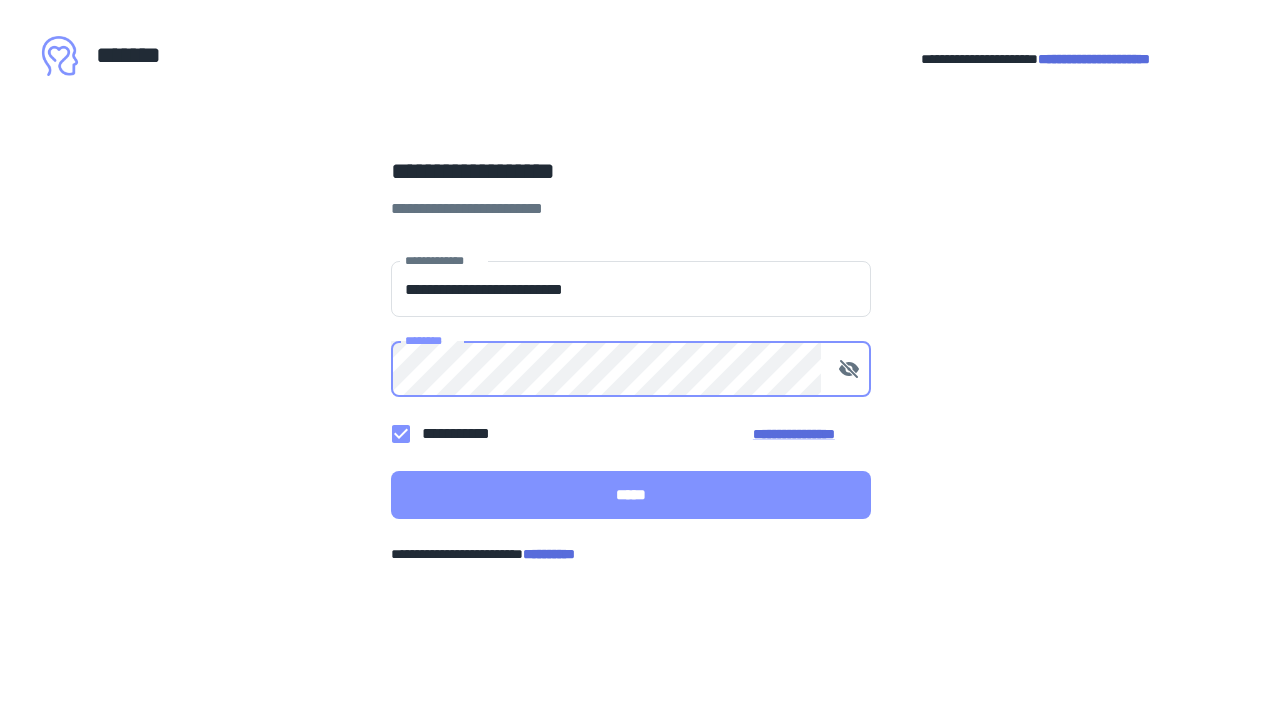 click on "*****" at bounding box center (631, 495) 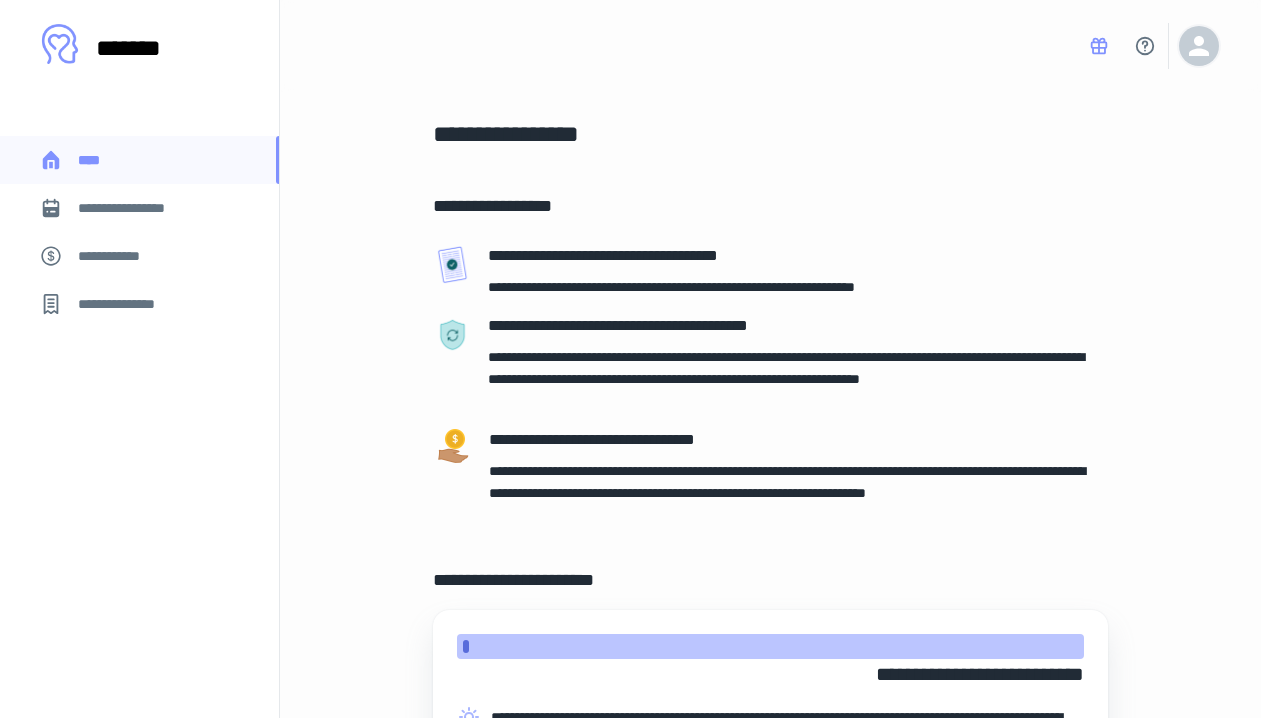 click 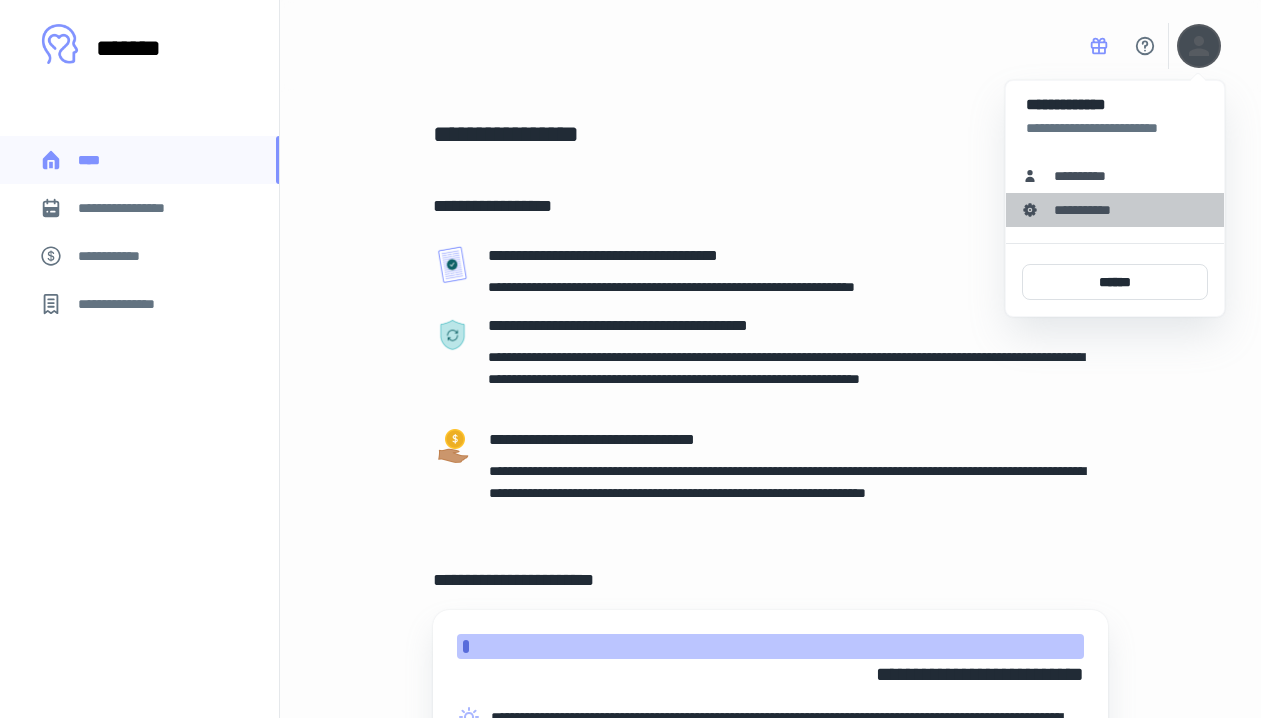 click on "**********" at bounding box center (1093, 210) 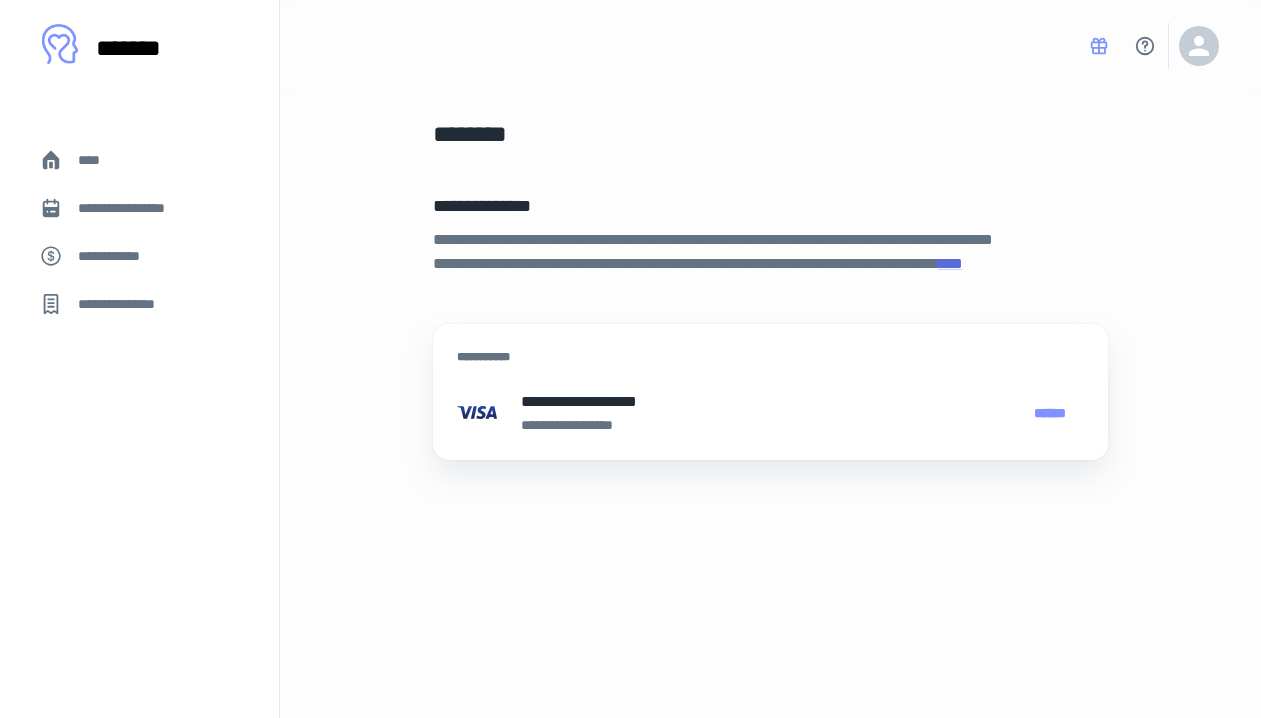 click on "******" at bounding box center (1049, 413) 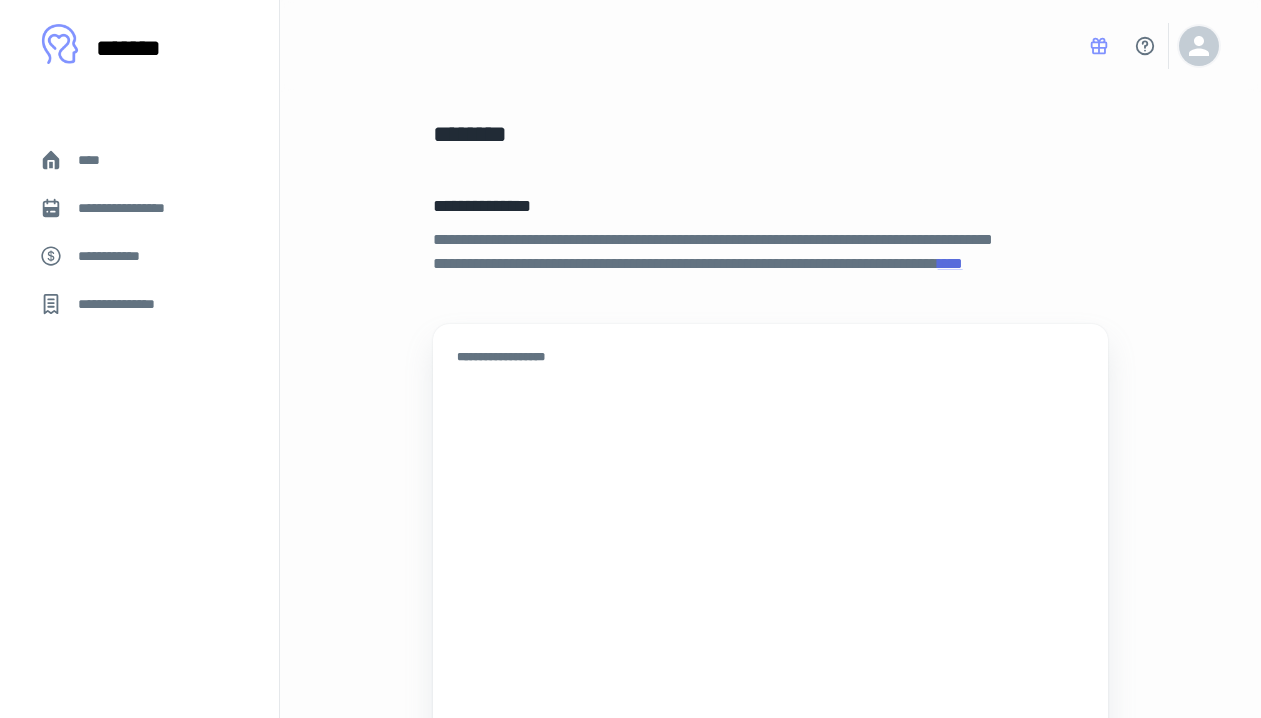 click 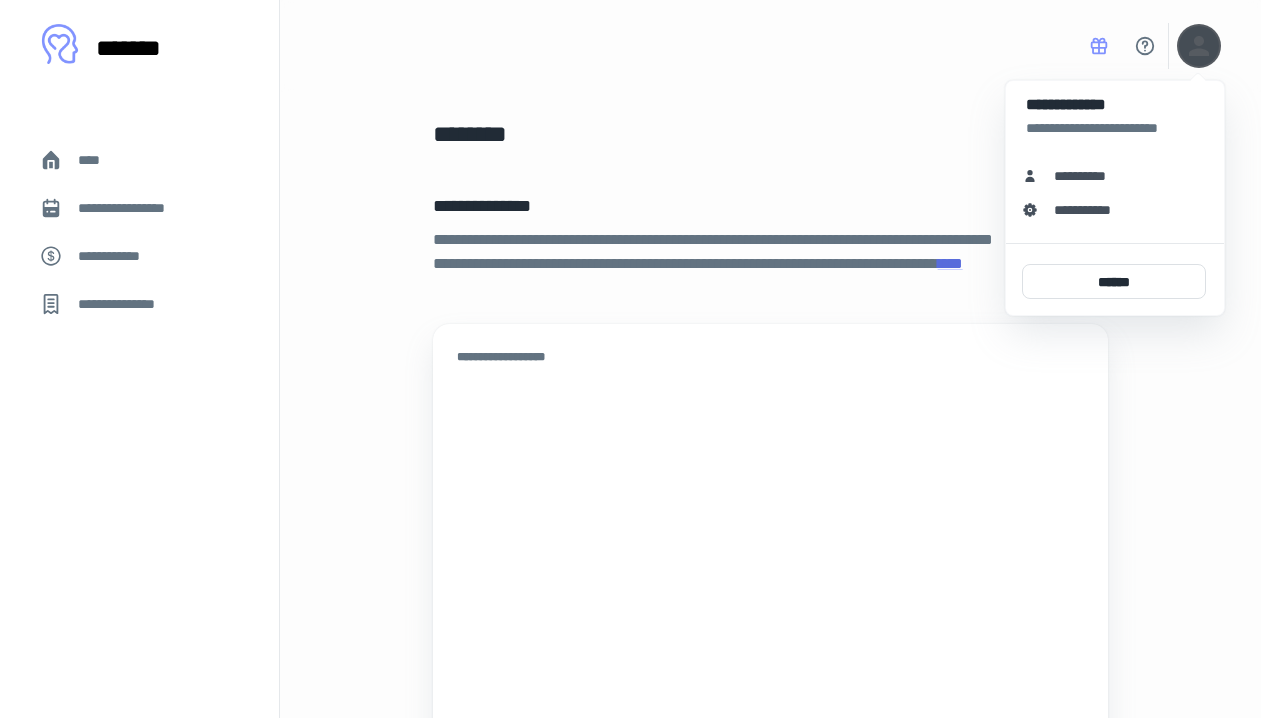 click on "**********" at bounding box center [1093, 210] 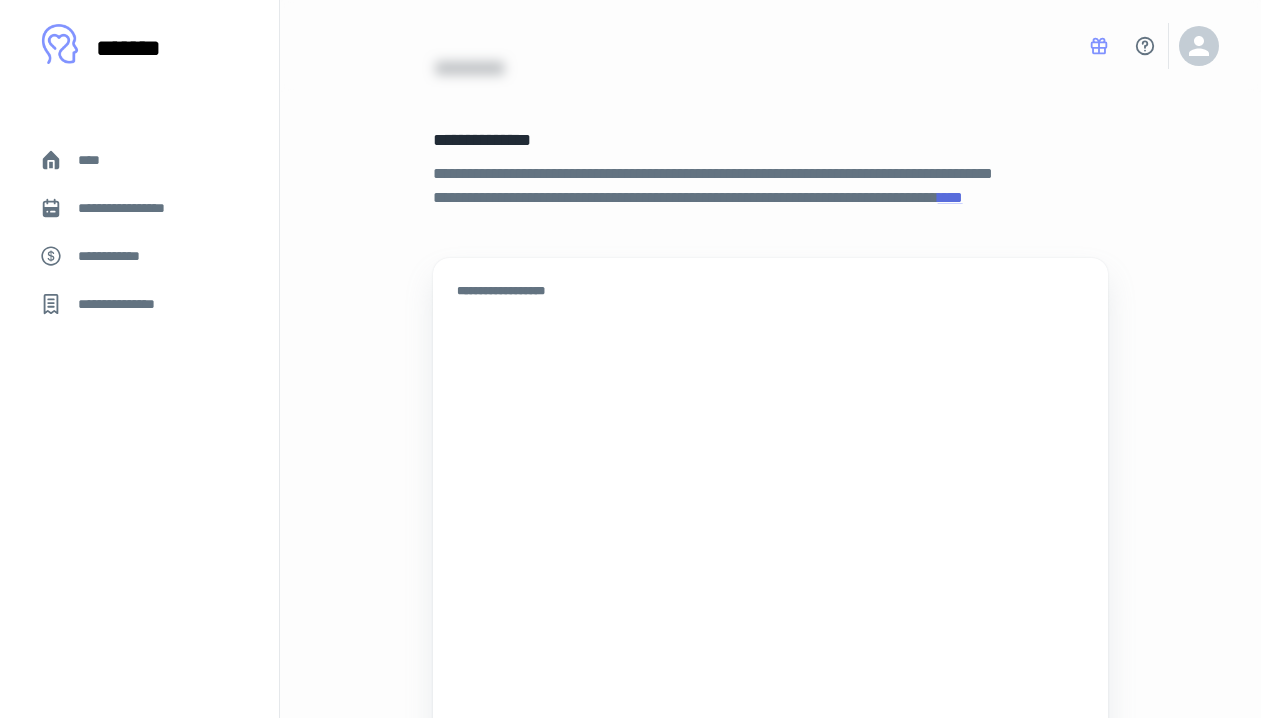 scroll, scrollTop: 31, scrollLeft: 0, axis: vertical 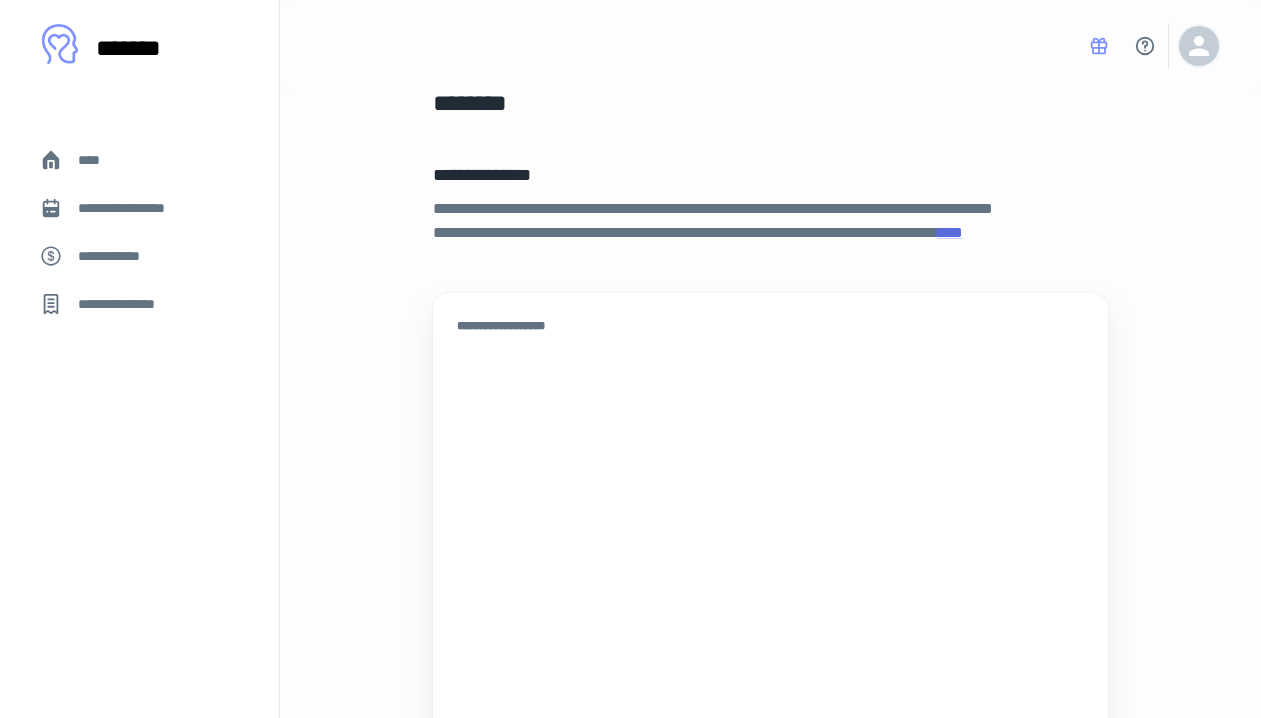 click 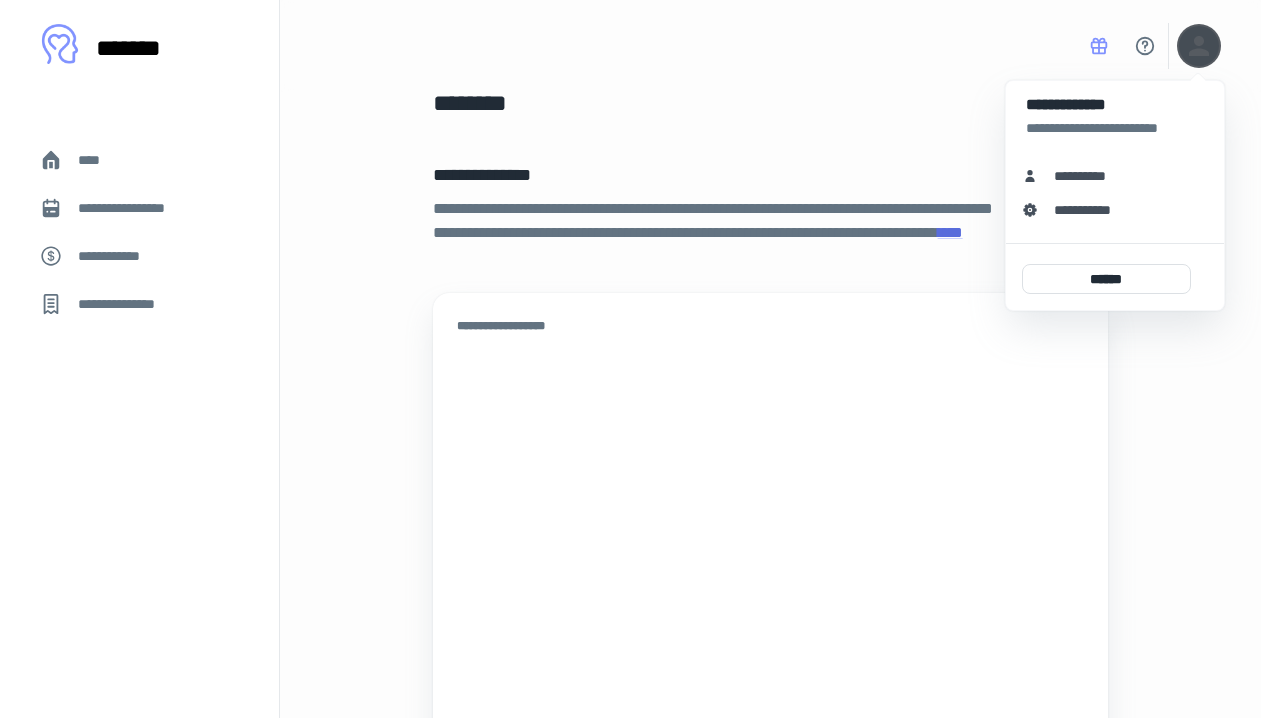 click on "**********" at bounding box center (1087, 176) 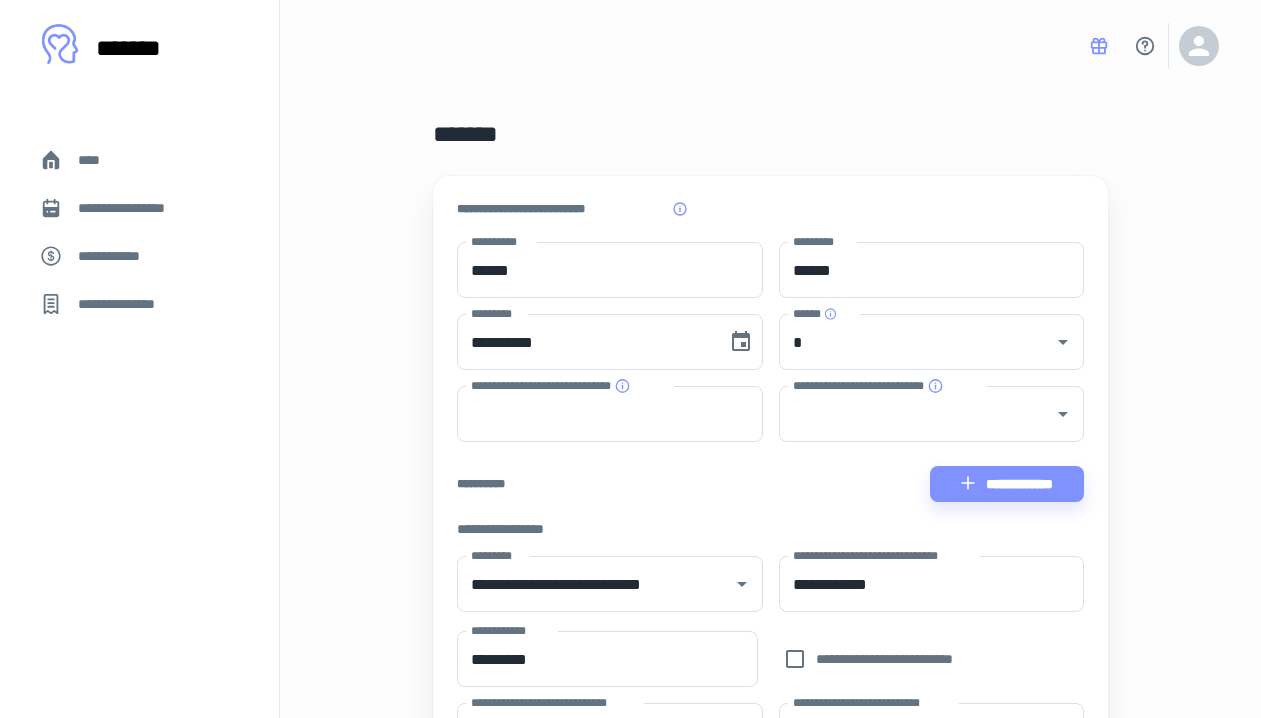 scroll, scrollTop: 0, scrollLeft: 0, axis: both 